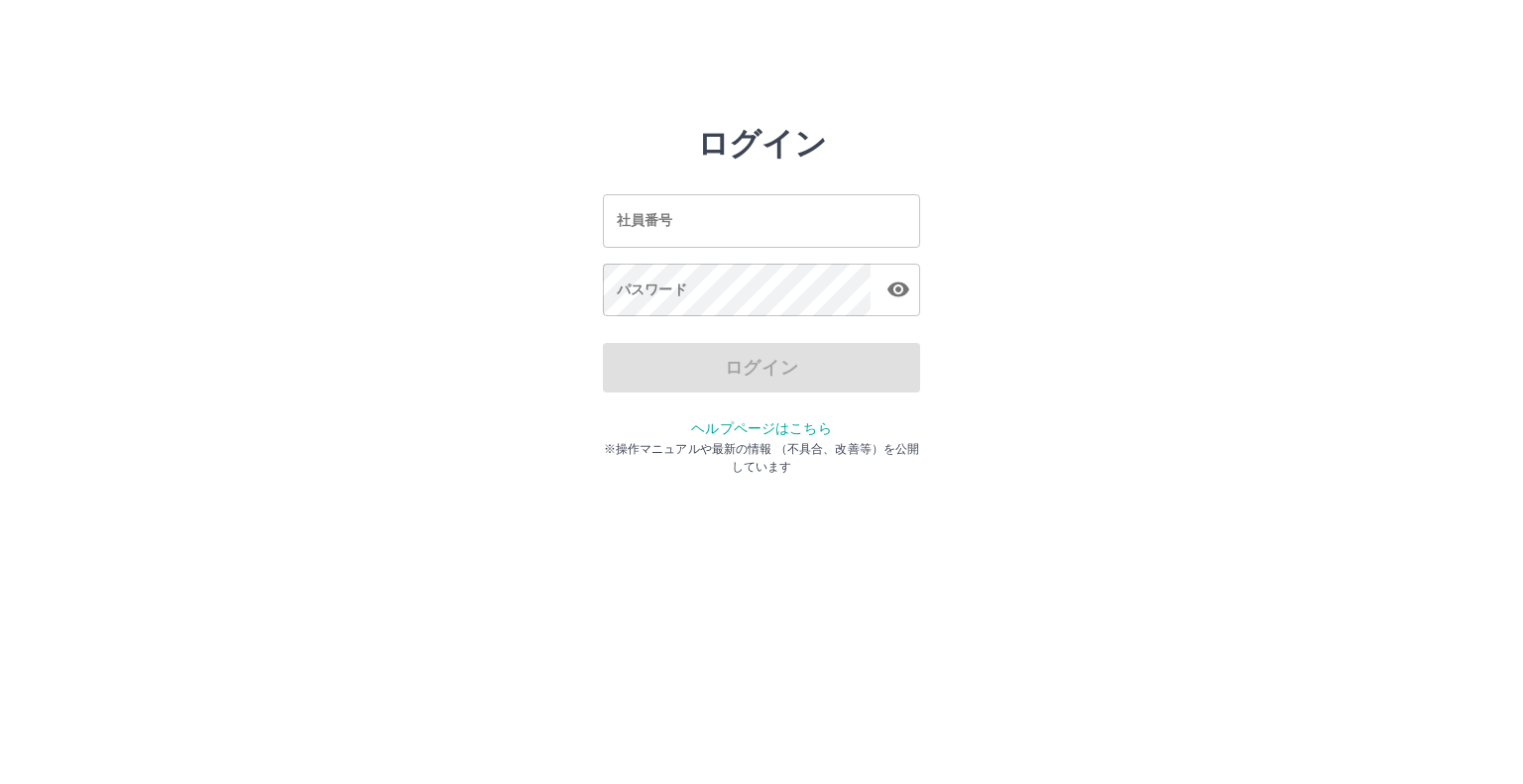 scroll, scrollTop: 0, scrollLeft: 0, axis: both 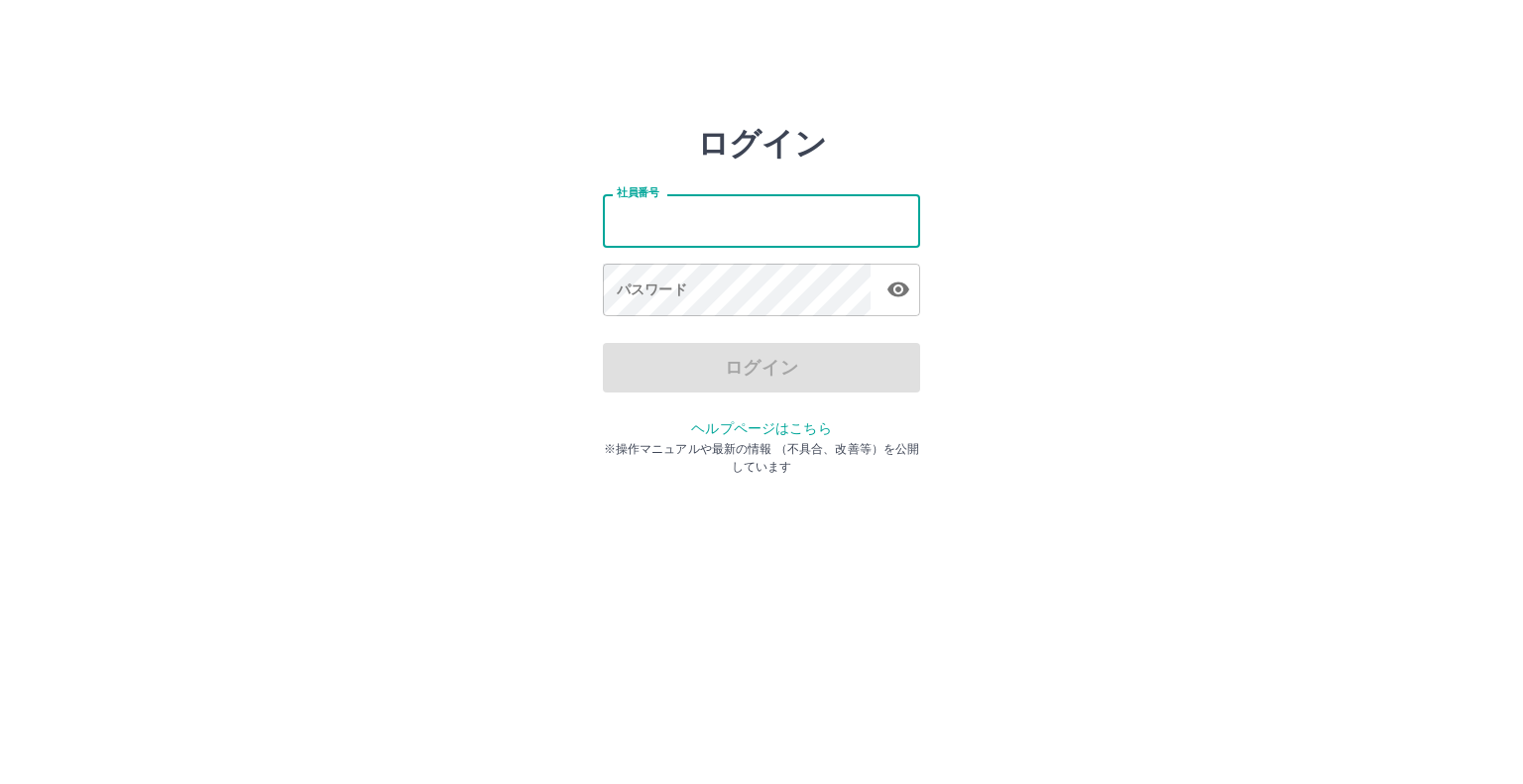 click on "社員番号" at bounding box center [762, 220] 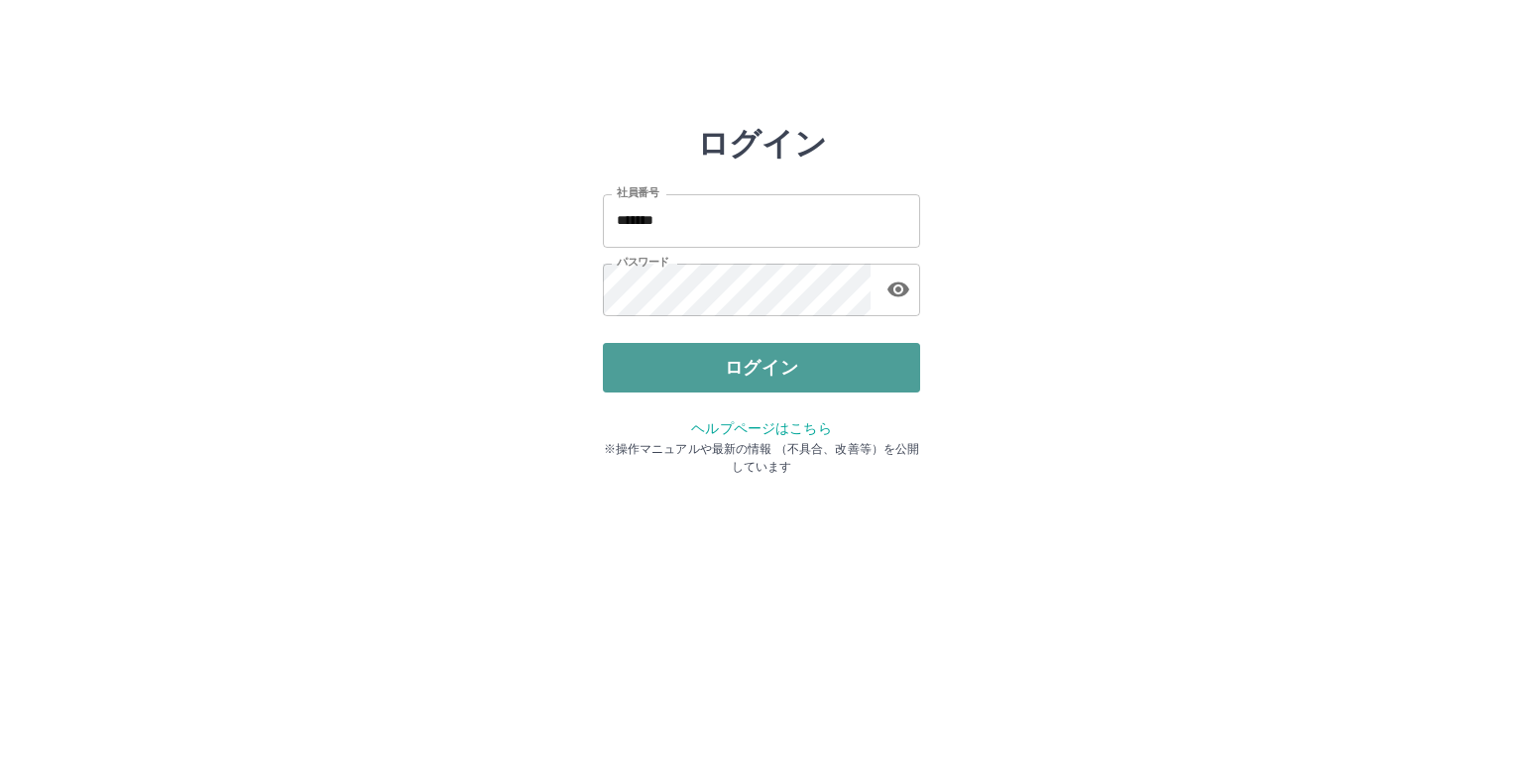 click on "ログイン" at bounding box center [762, 368] 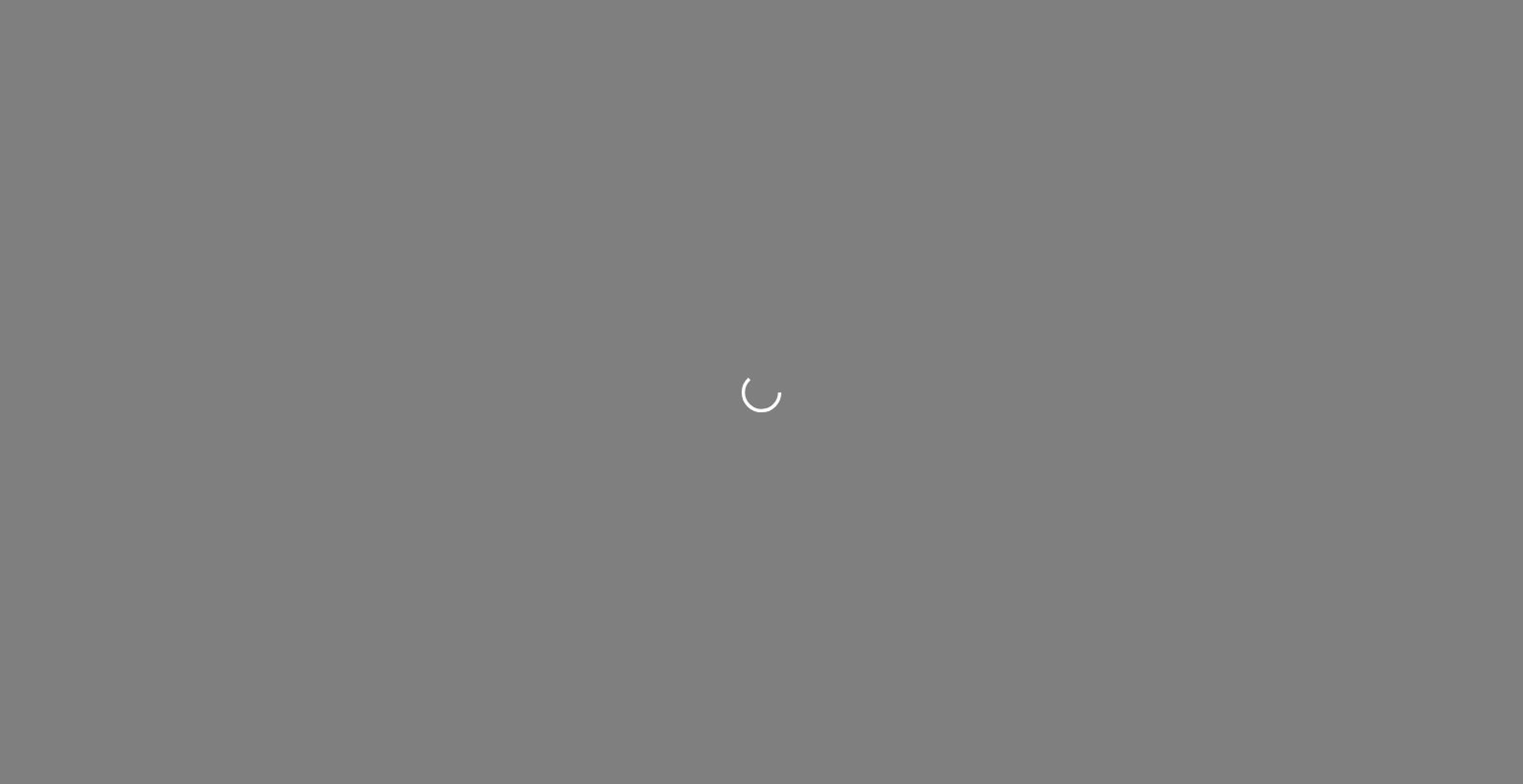 scroll, scrollTop: 0, scrollLeft: 0, axis: both 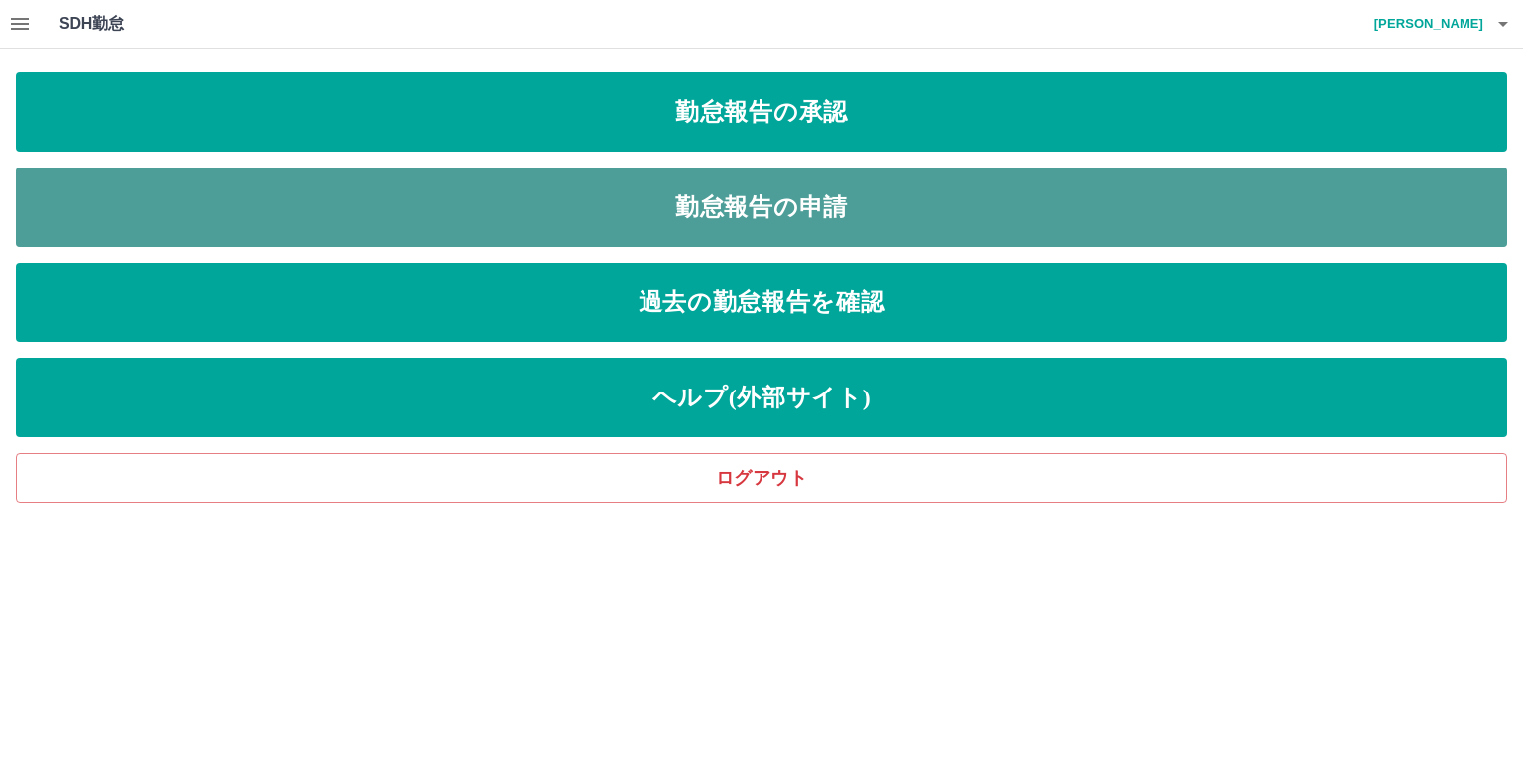 click on "勤怠報告の申請" at bounding box center [762, 207] 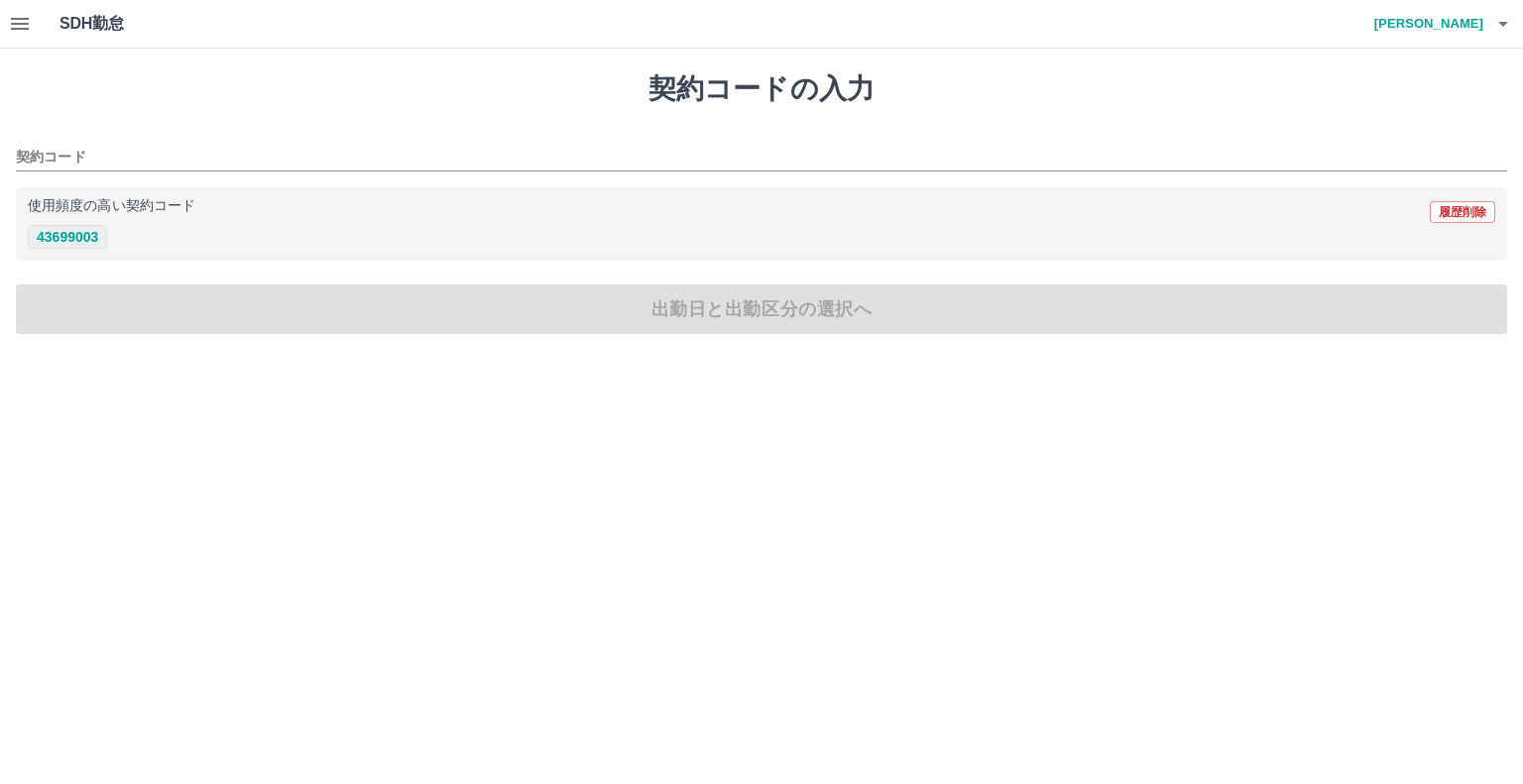 click on "43699003" at bounding box center [67, 237] 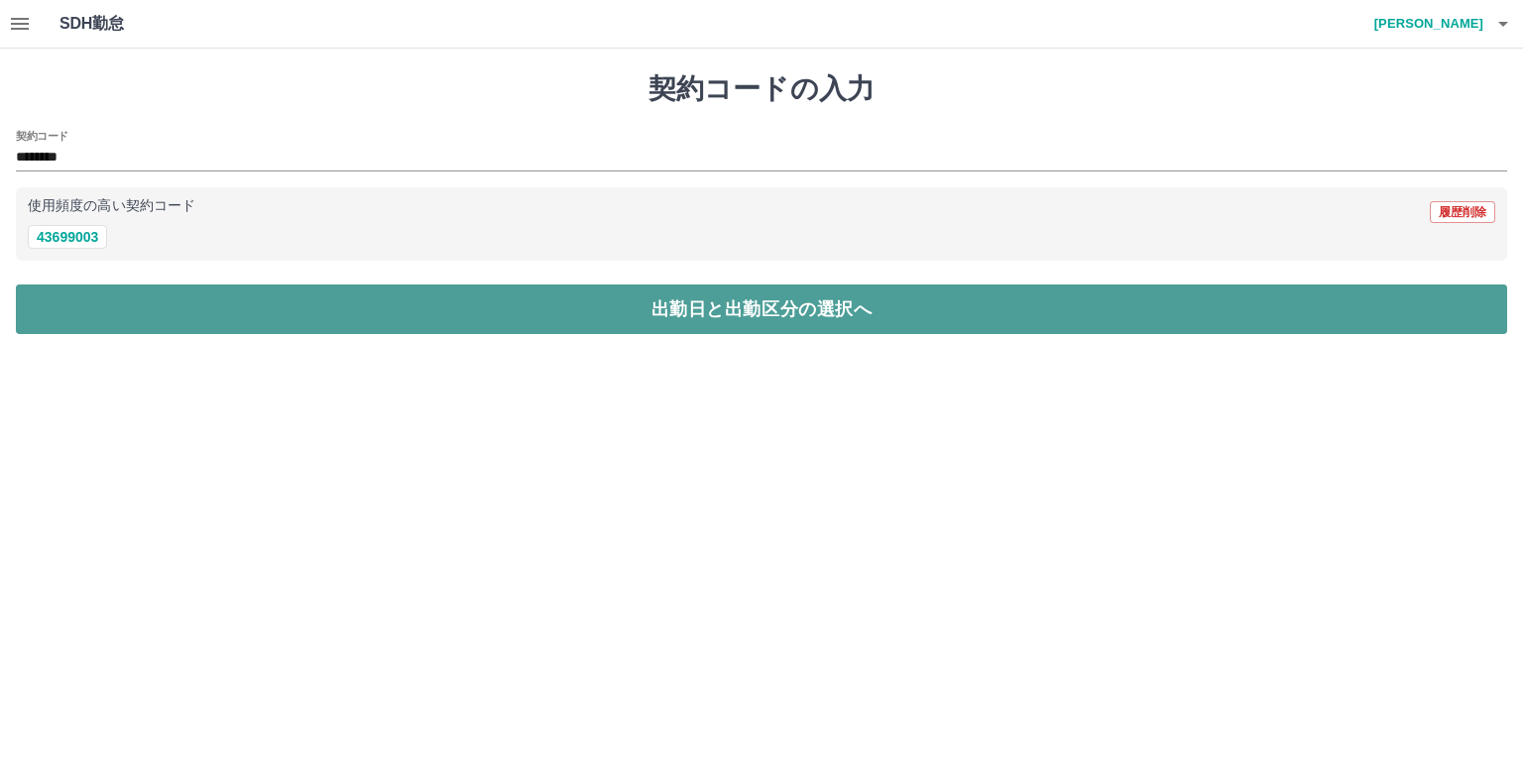 click on "出勤日と出勤区分の選択へ" at bounding box center [762, 309] 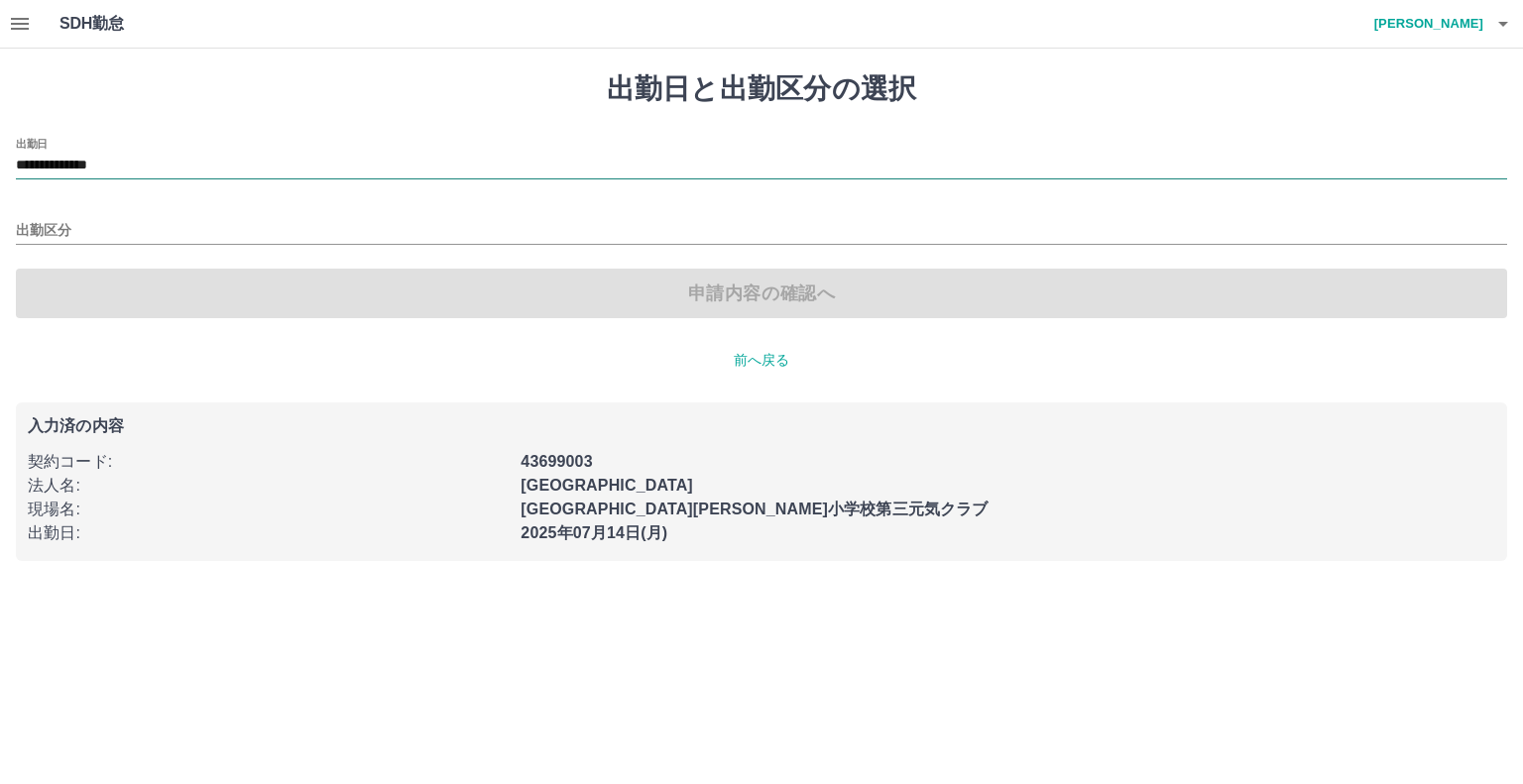 click on "**********" at bounding box center (762, 166) 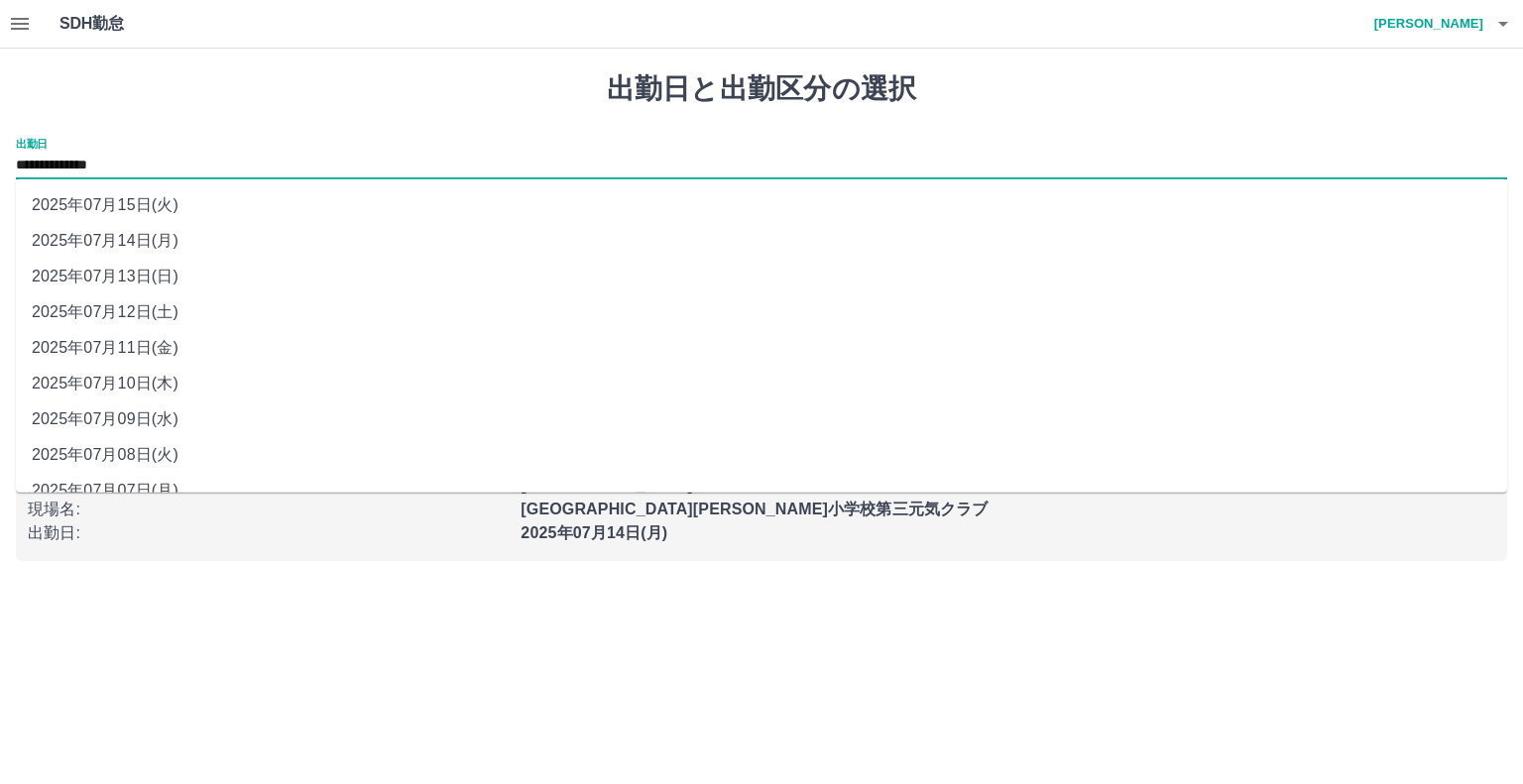 click on "2025年07月13日(日)" at bounding box center (762, 277) 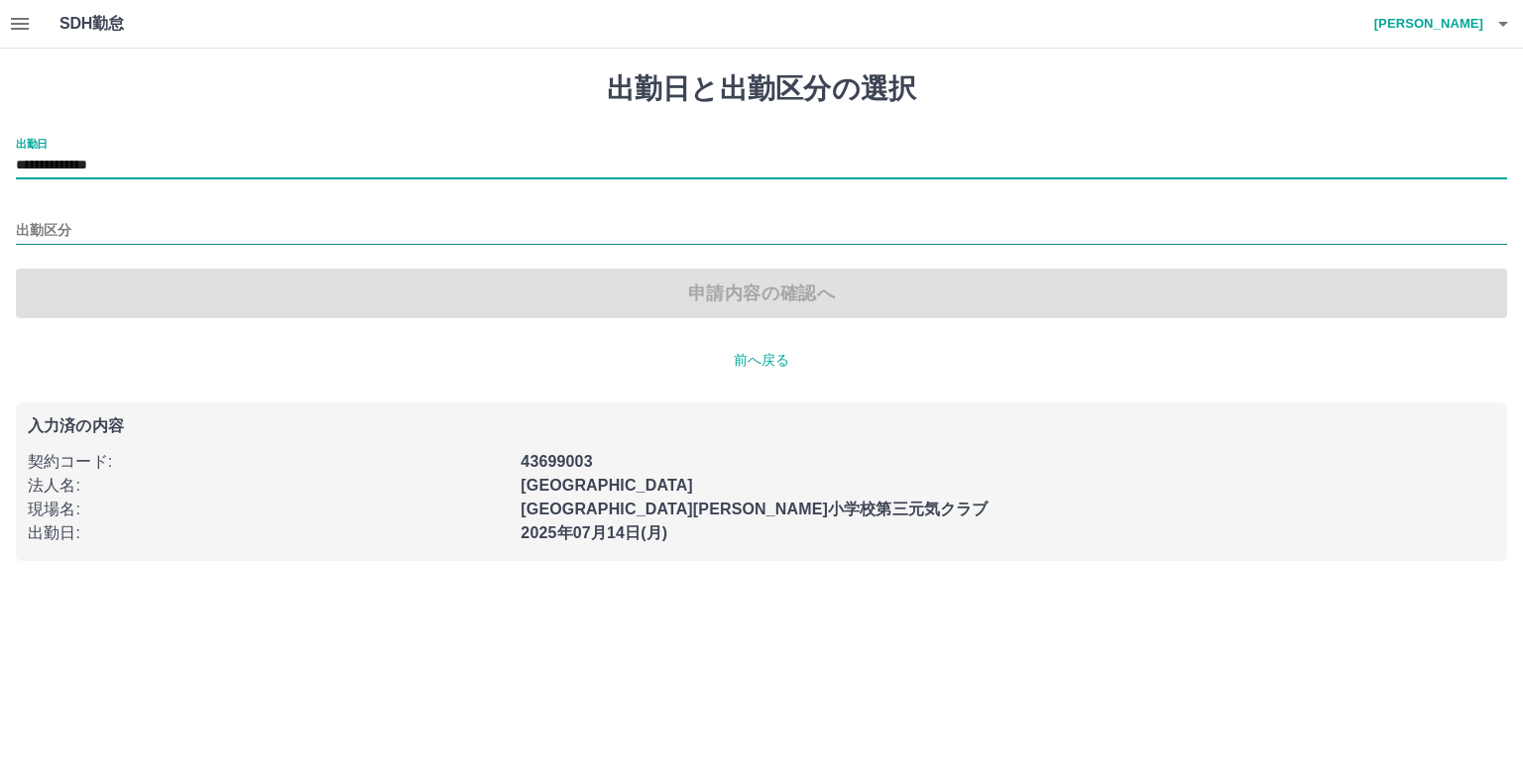 click on "出勤区分" at bounding box center (762, 231) 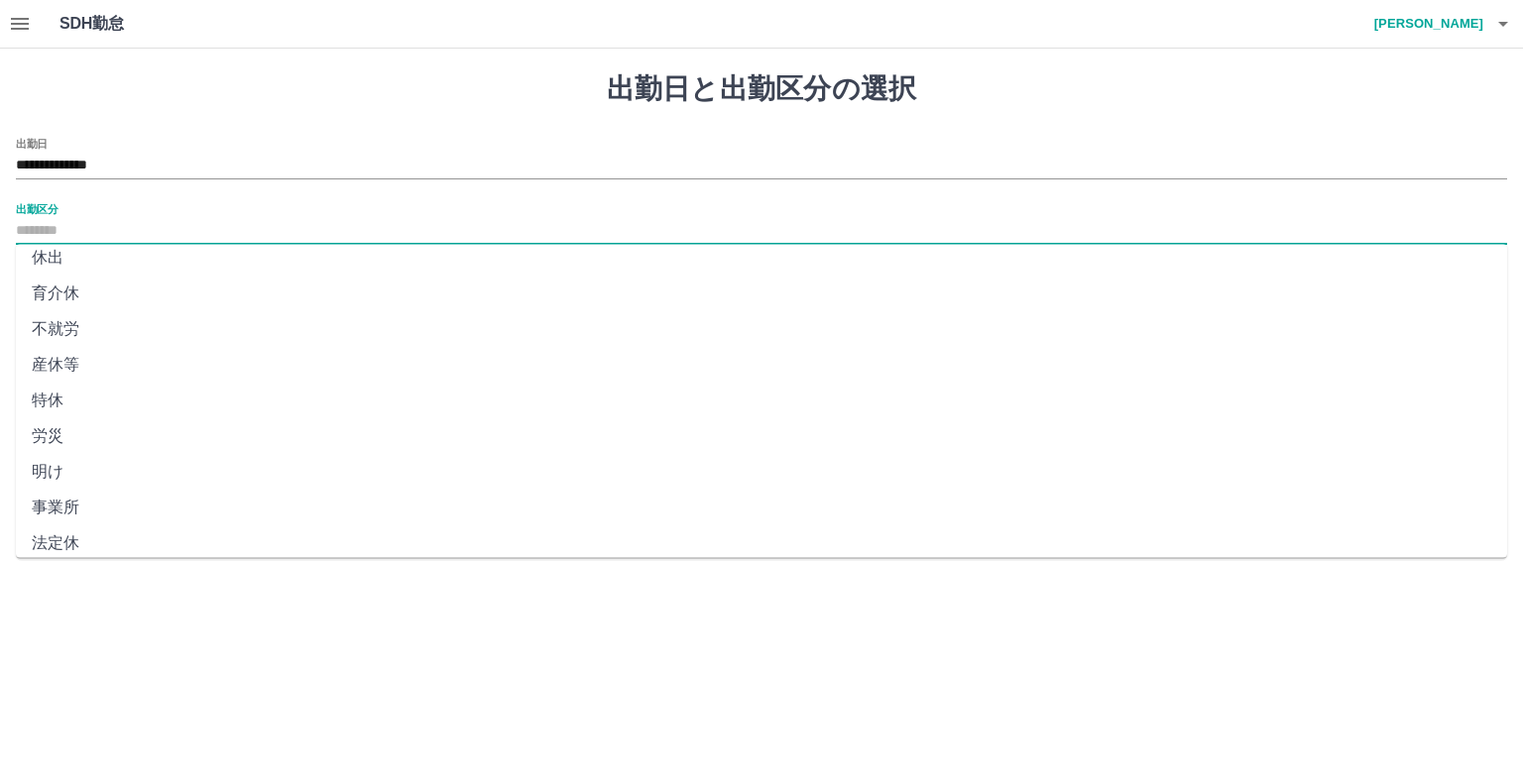 scroll, scrollTop: 344, scrollLeft: 0, axis: vertical 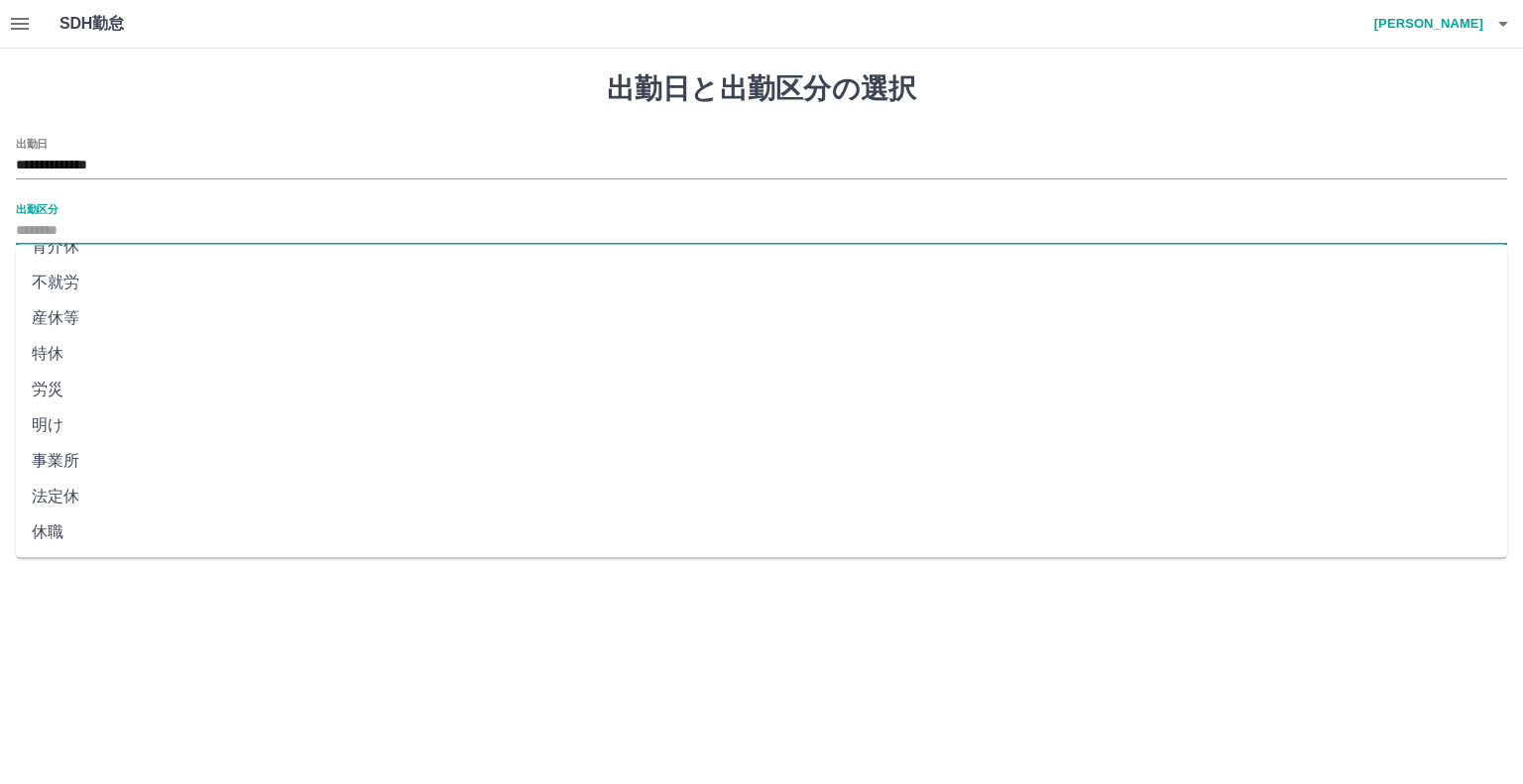 click on "法定休" at bounding box center [762, 497] 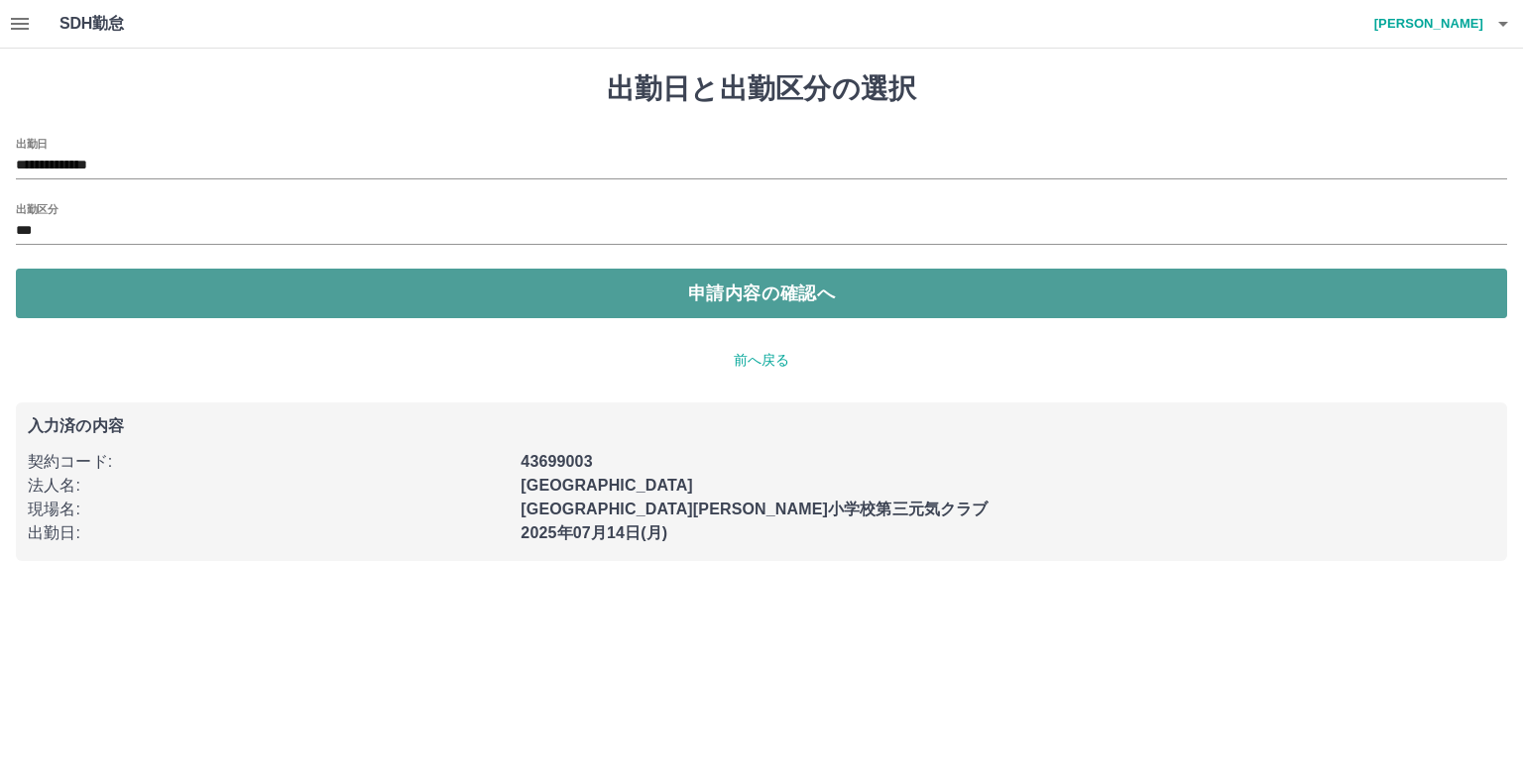 click on "申請内容の確認へ" at bounding box center [762, 293] 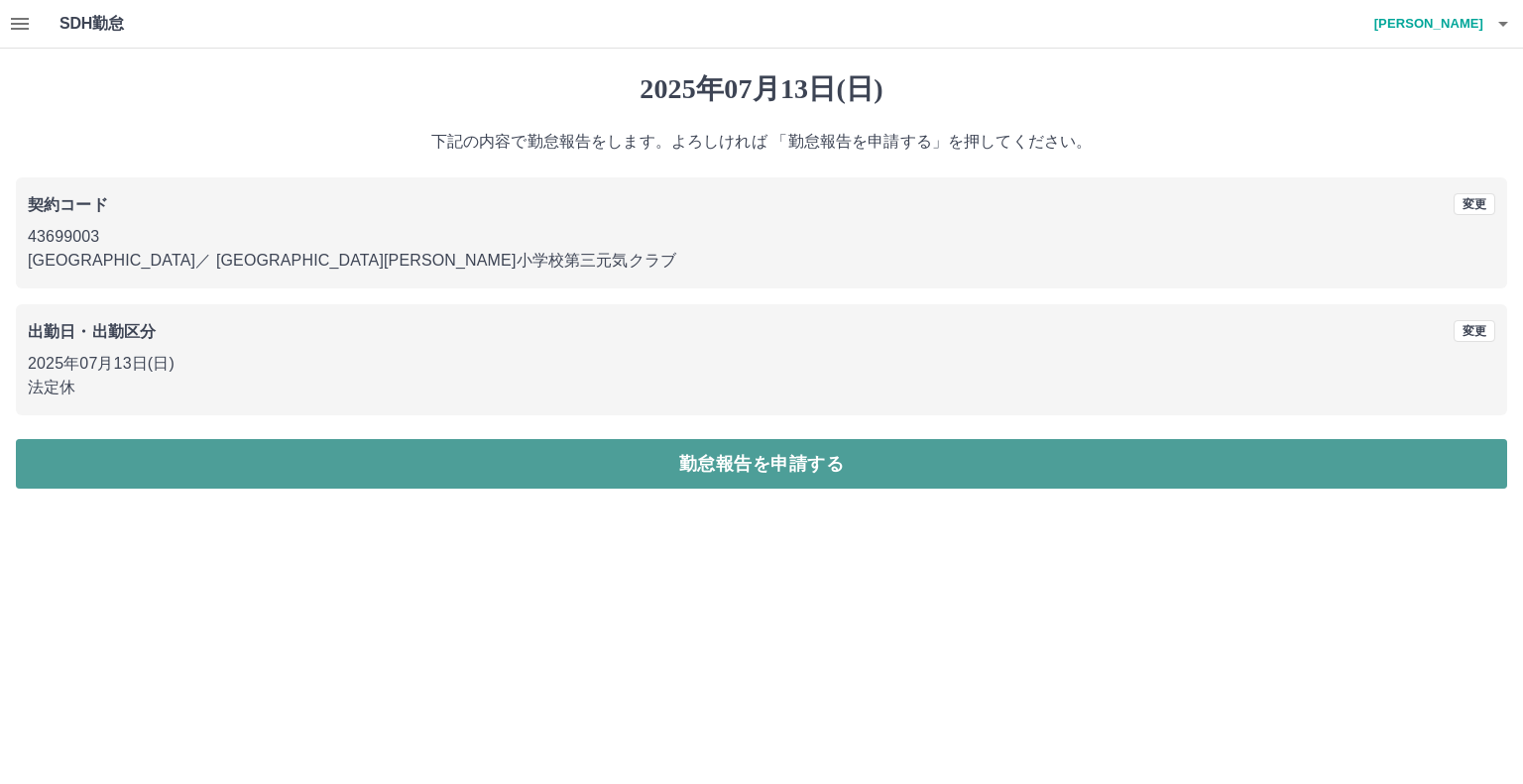 click on "勤怠報告を申請する" at bounding box center [762, 464] 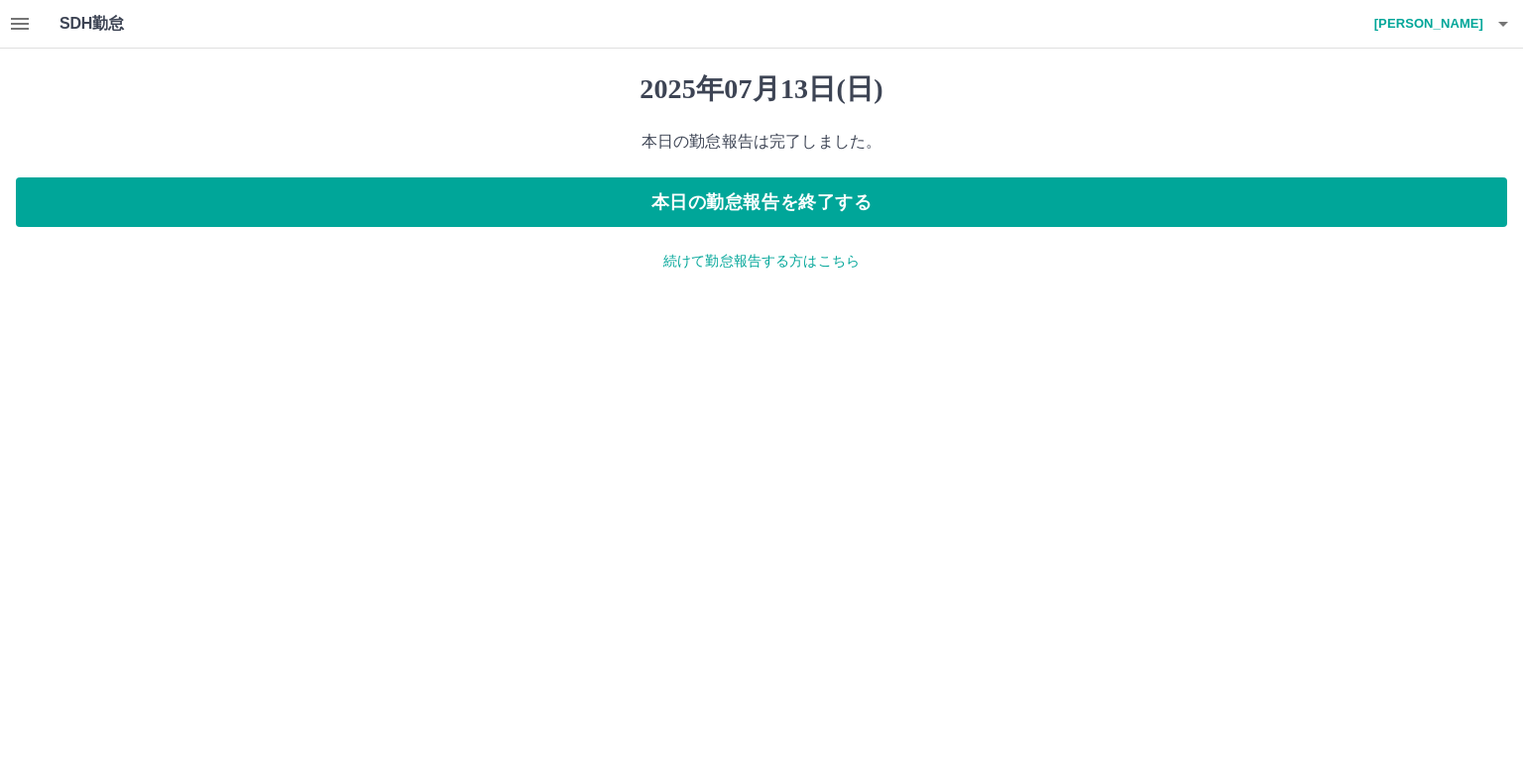 drag, startPoint x: 1424, startPoint y: 45, endPoint x: 1410, endPoint y: 62, distance: 22.022716 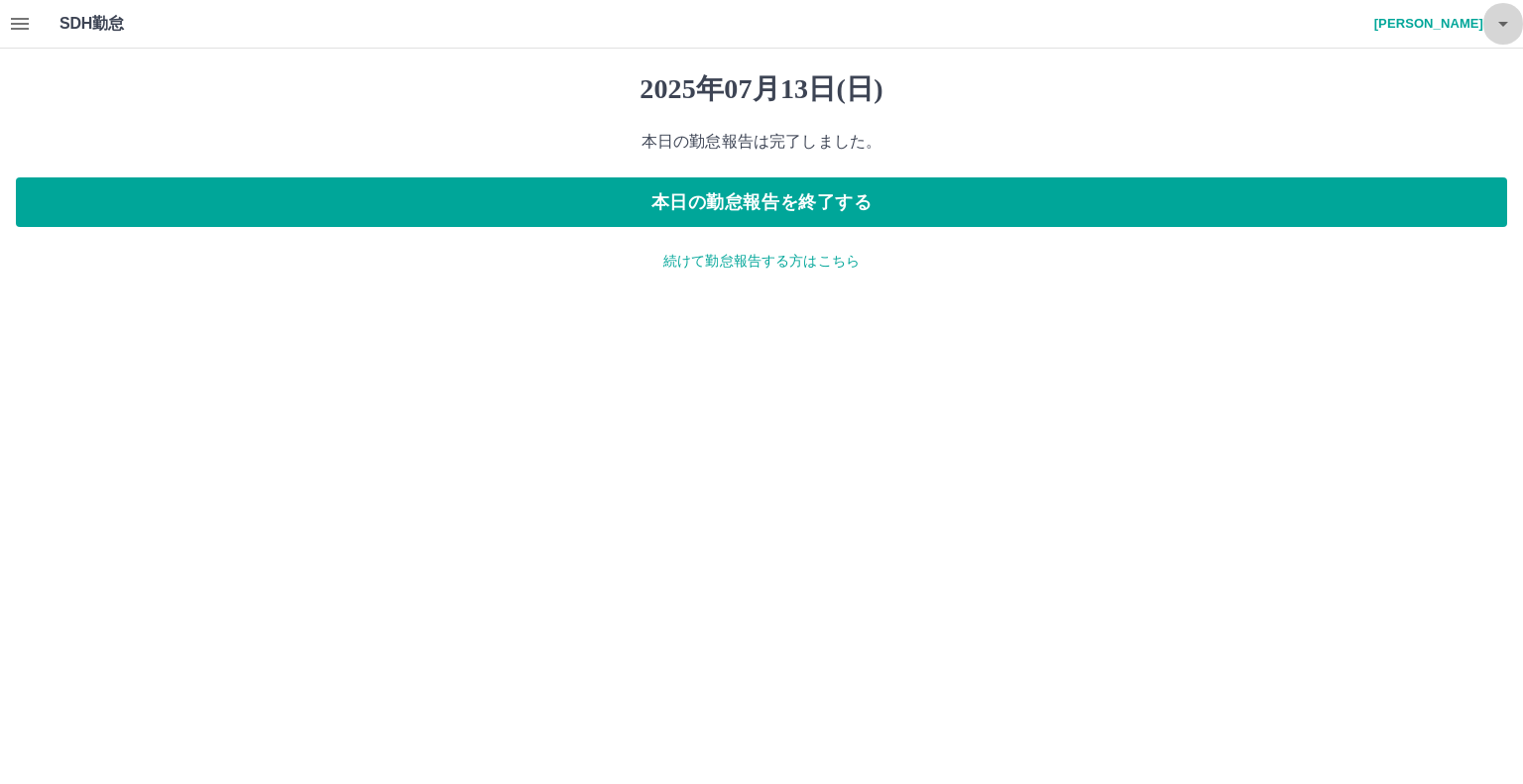 drag, startPoint x: 1410, startPoint y: 62, endPoint x: 1499, endPoint y: 23, distance: 97.16995 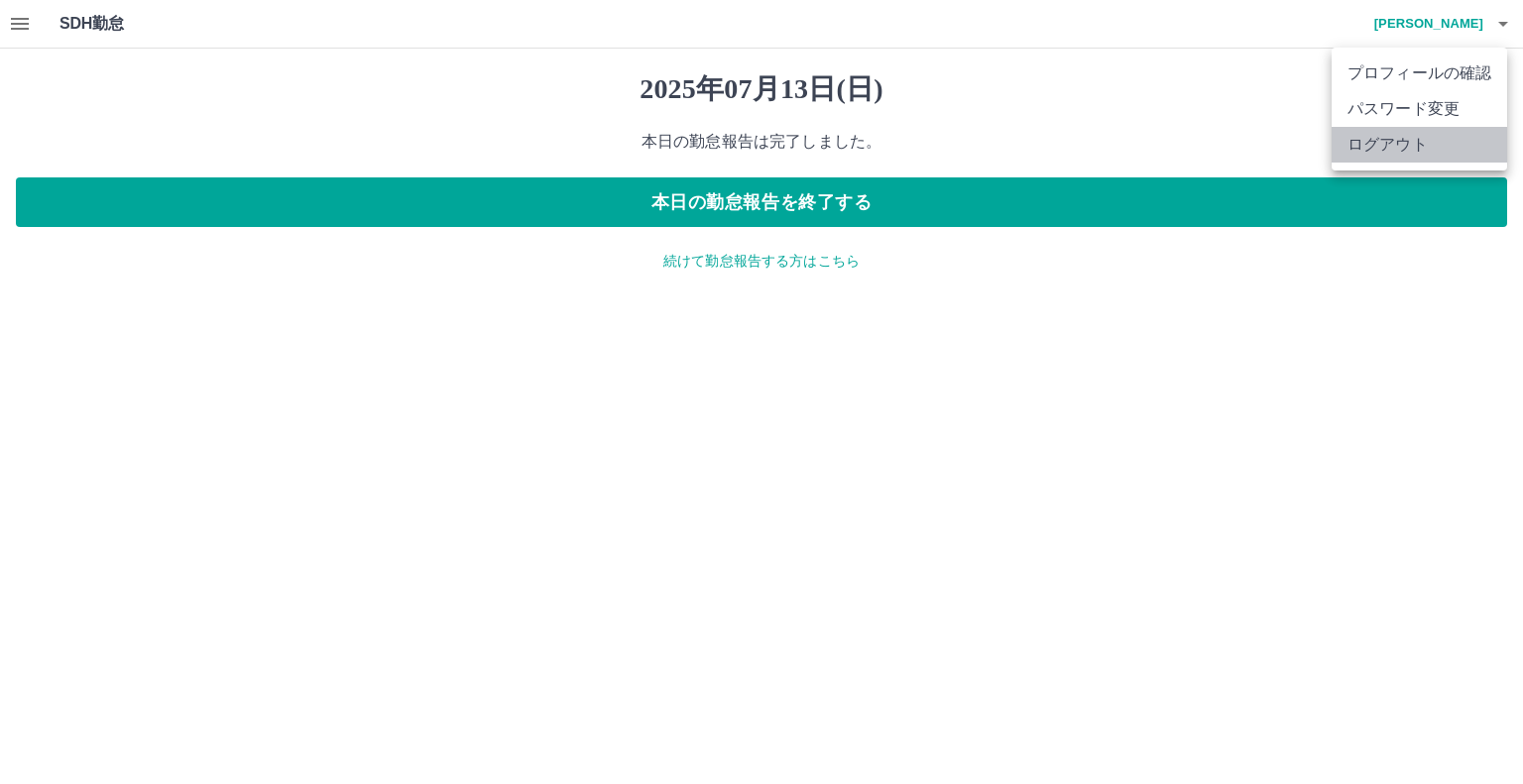 click on "ログアウト" at bounding box center (1419, 145) 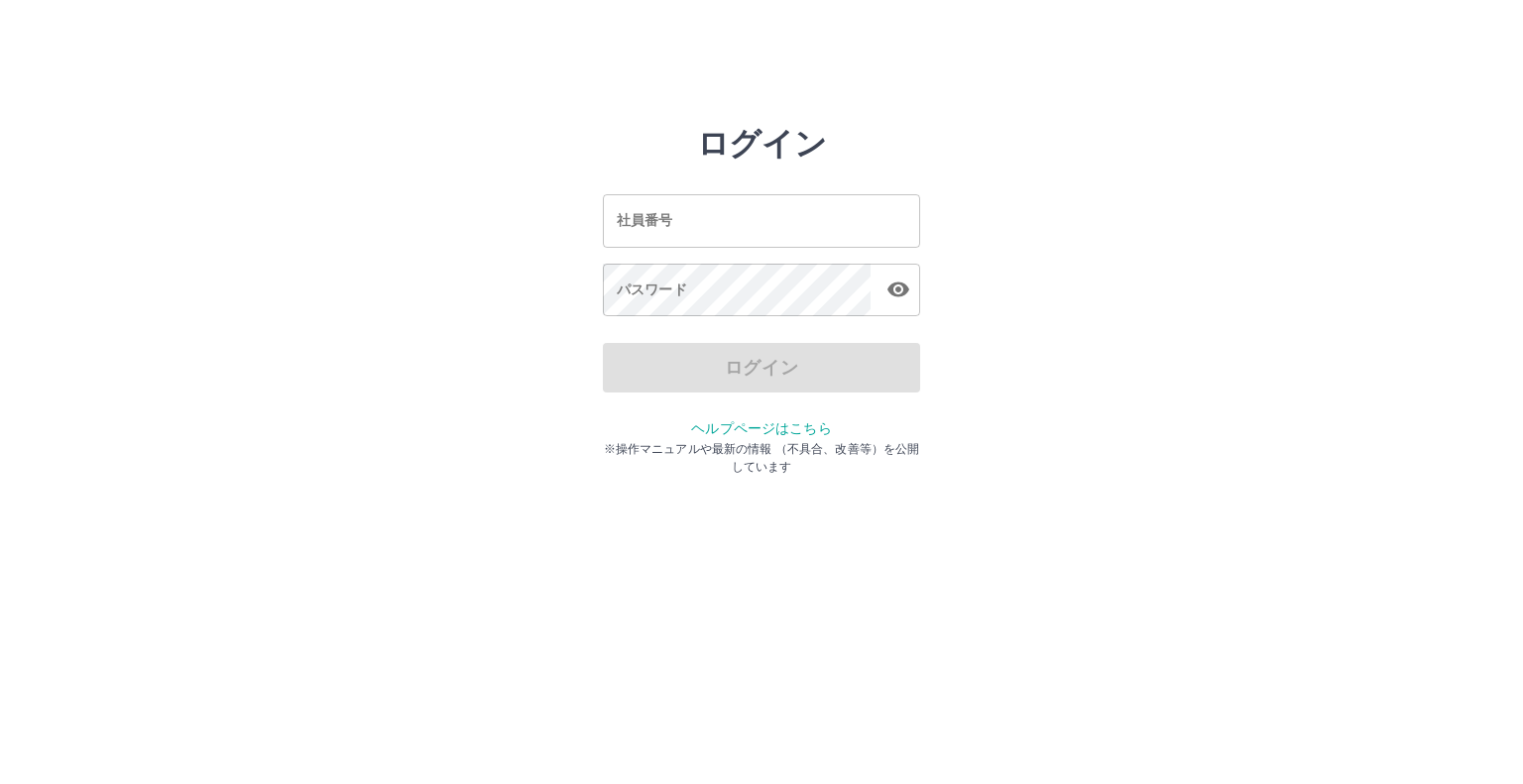 scroll, scrollTop: 0, scrollLeft: 0, axis: both 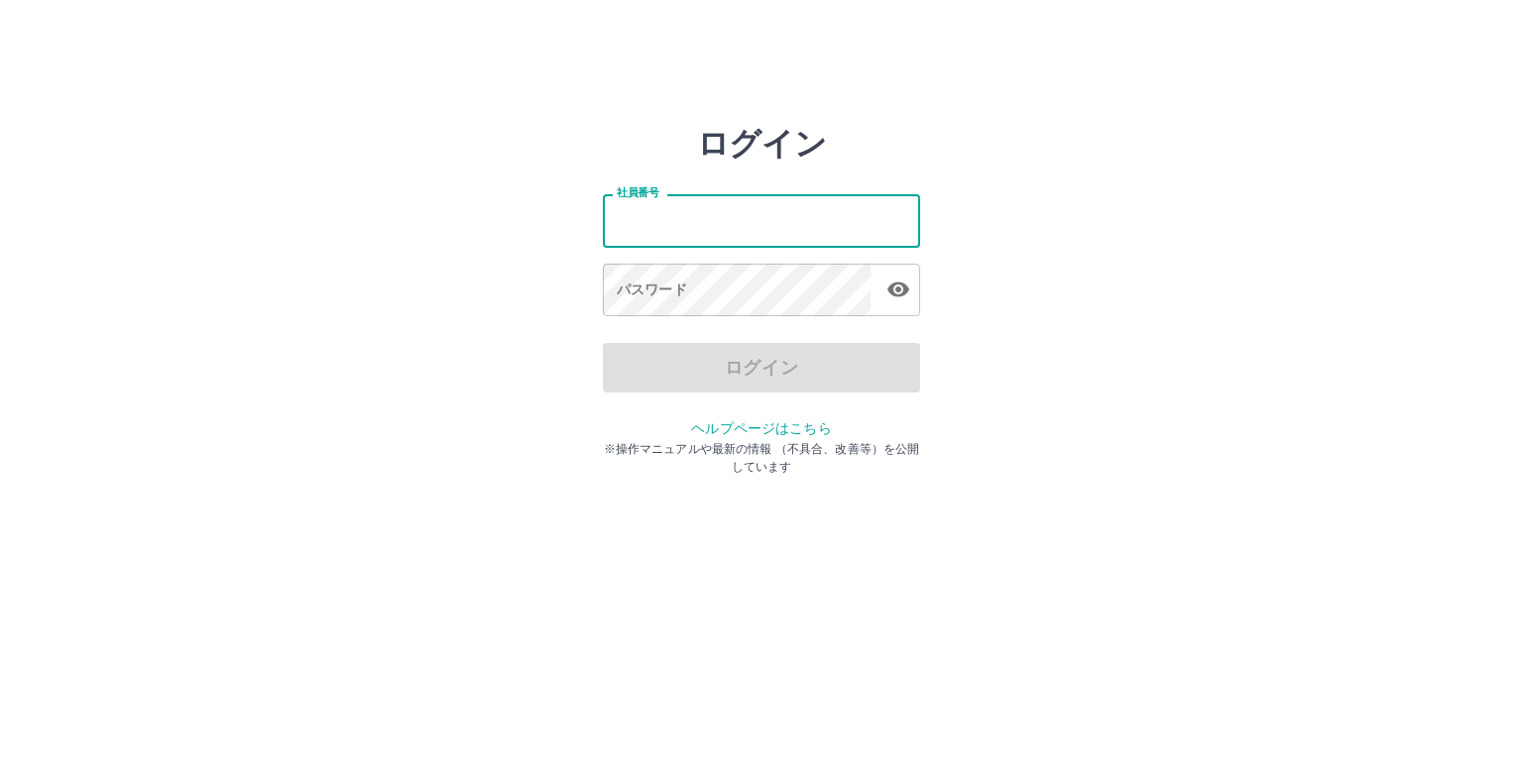 type on "*******" 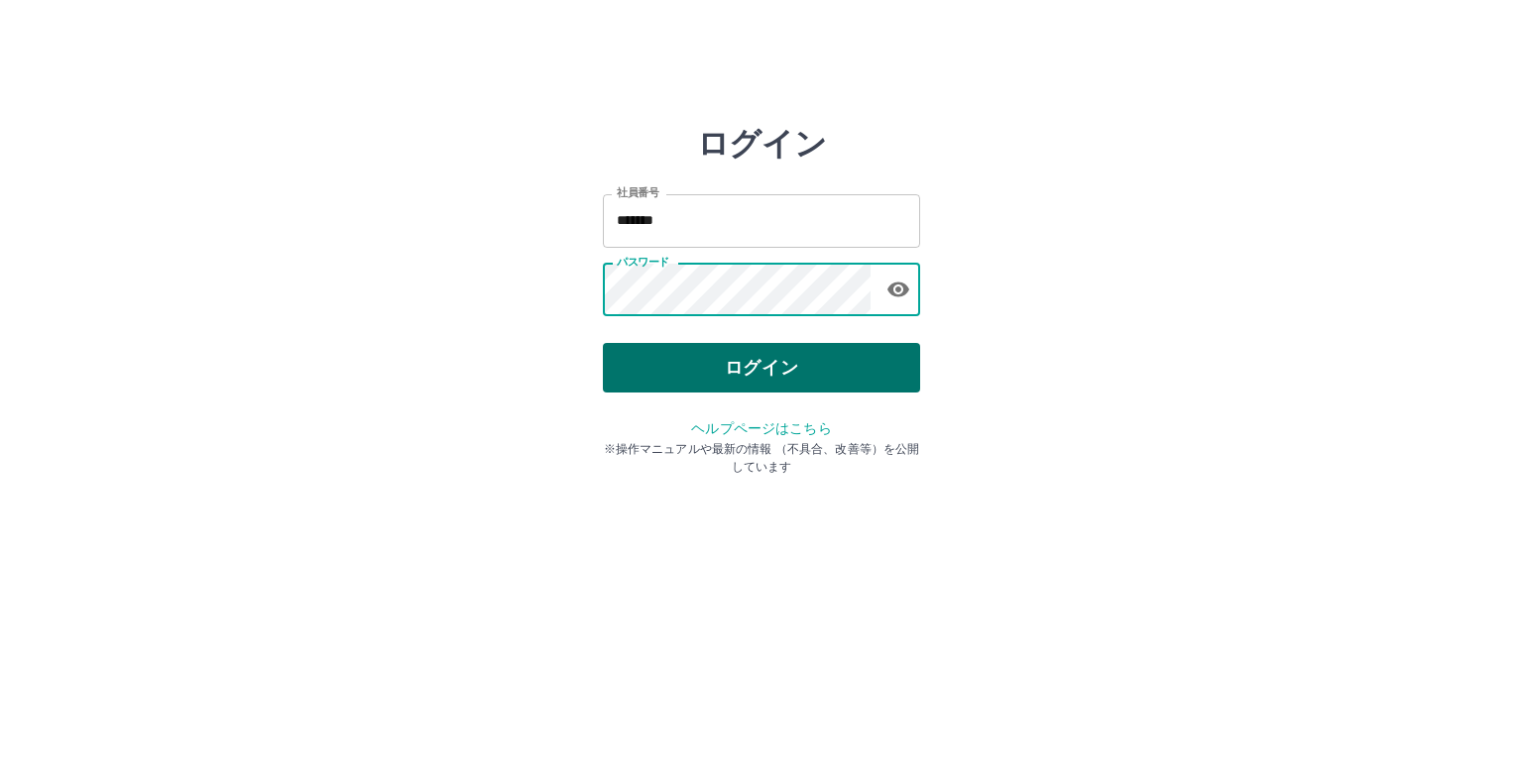 click on "ログイン" at bounding box center (762, 368) 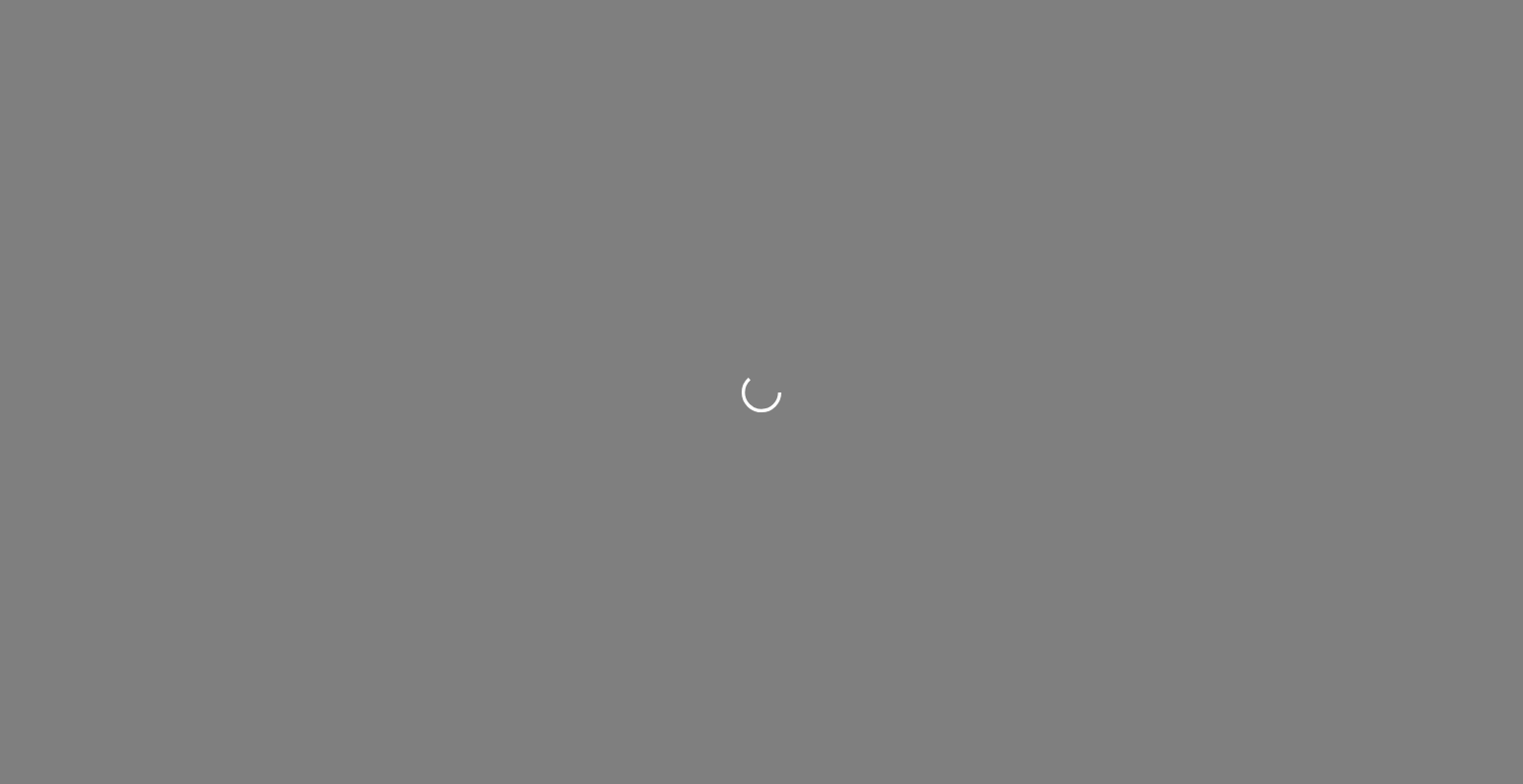 scroll, scrollTop: 0, scrollLeft: 0, axis: both 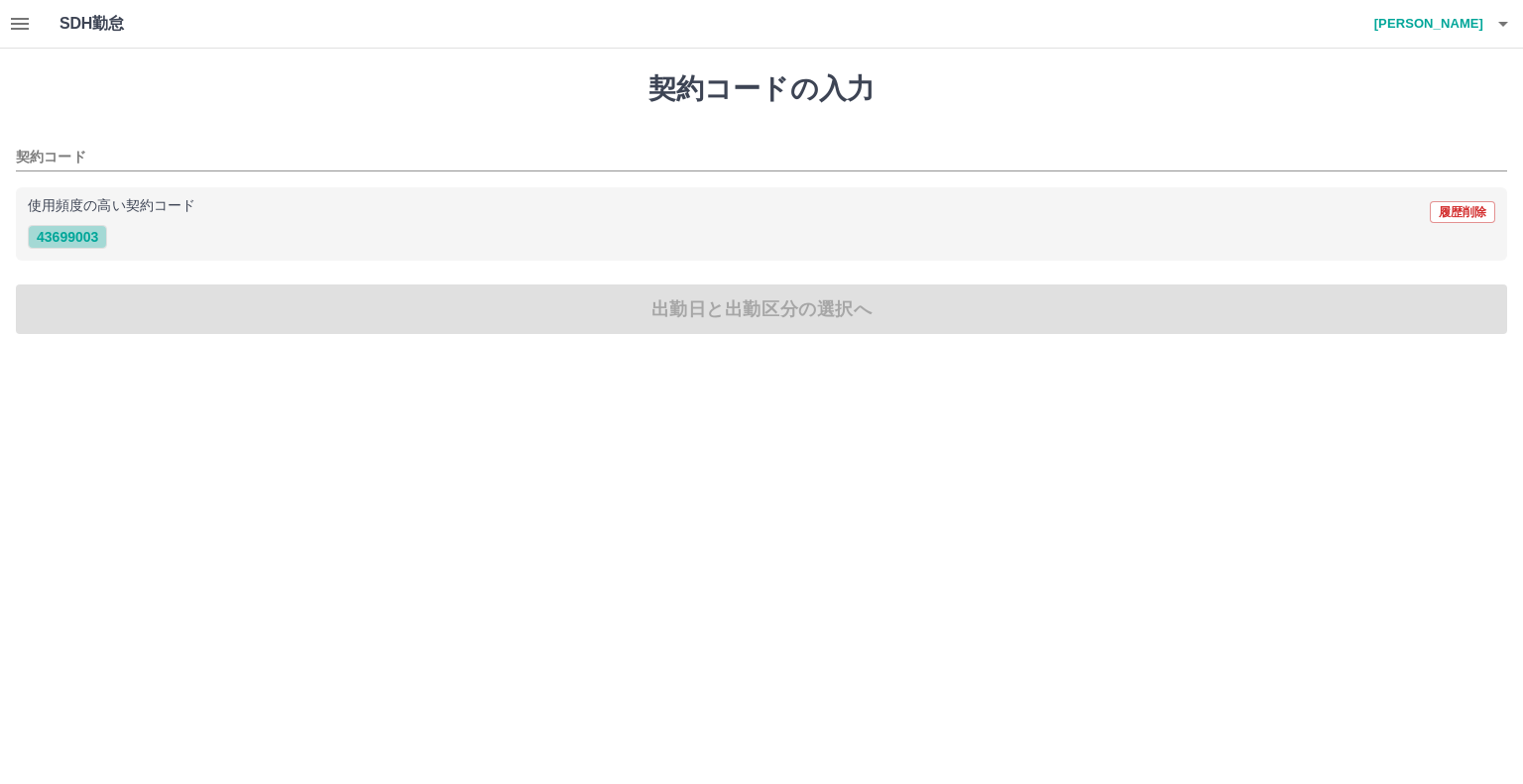 click on "43699003" at bounding box center [67, 237] 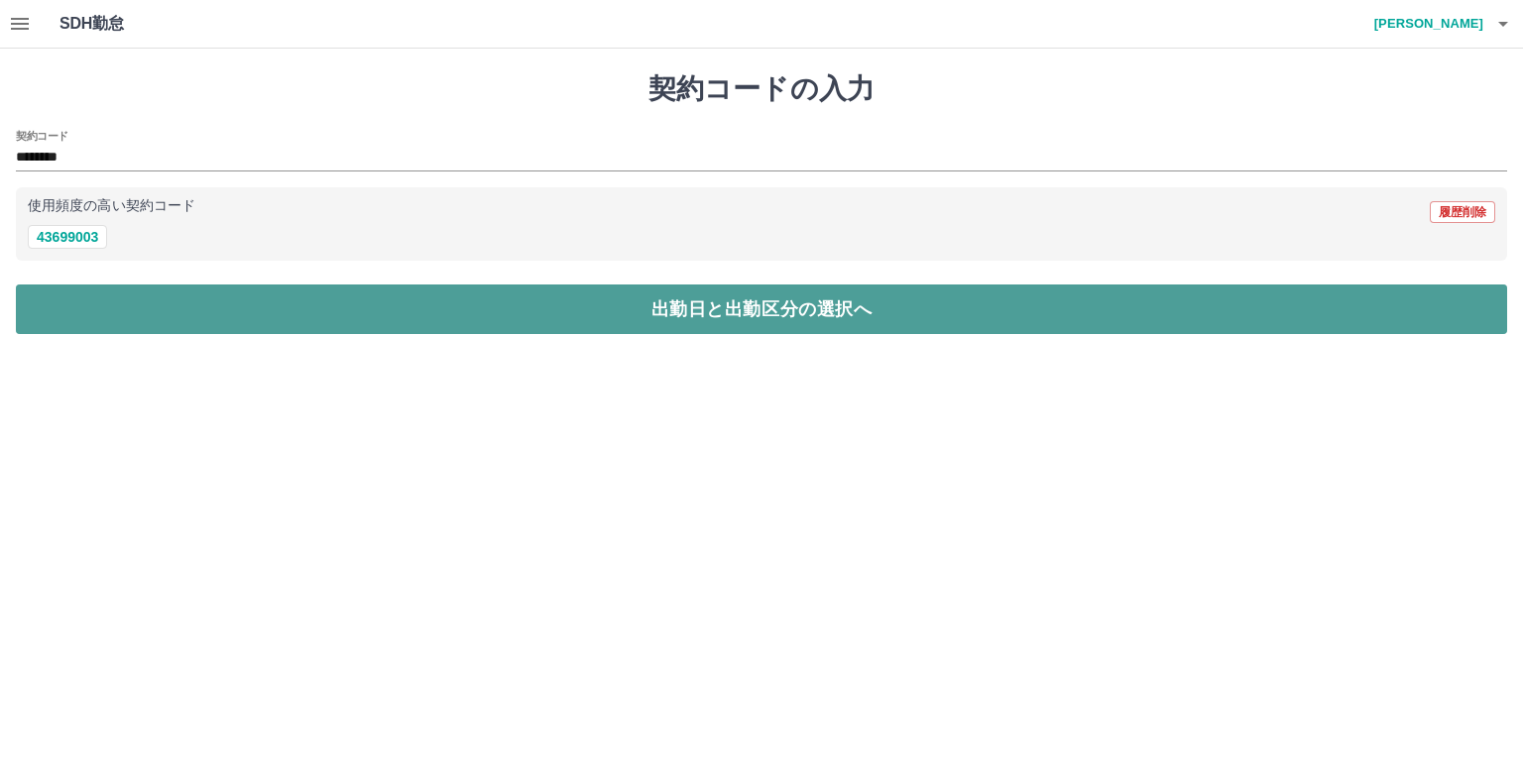 click on "出勤日と出勤区分の選択へ" at bounding box center (762, 309) 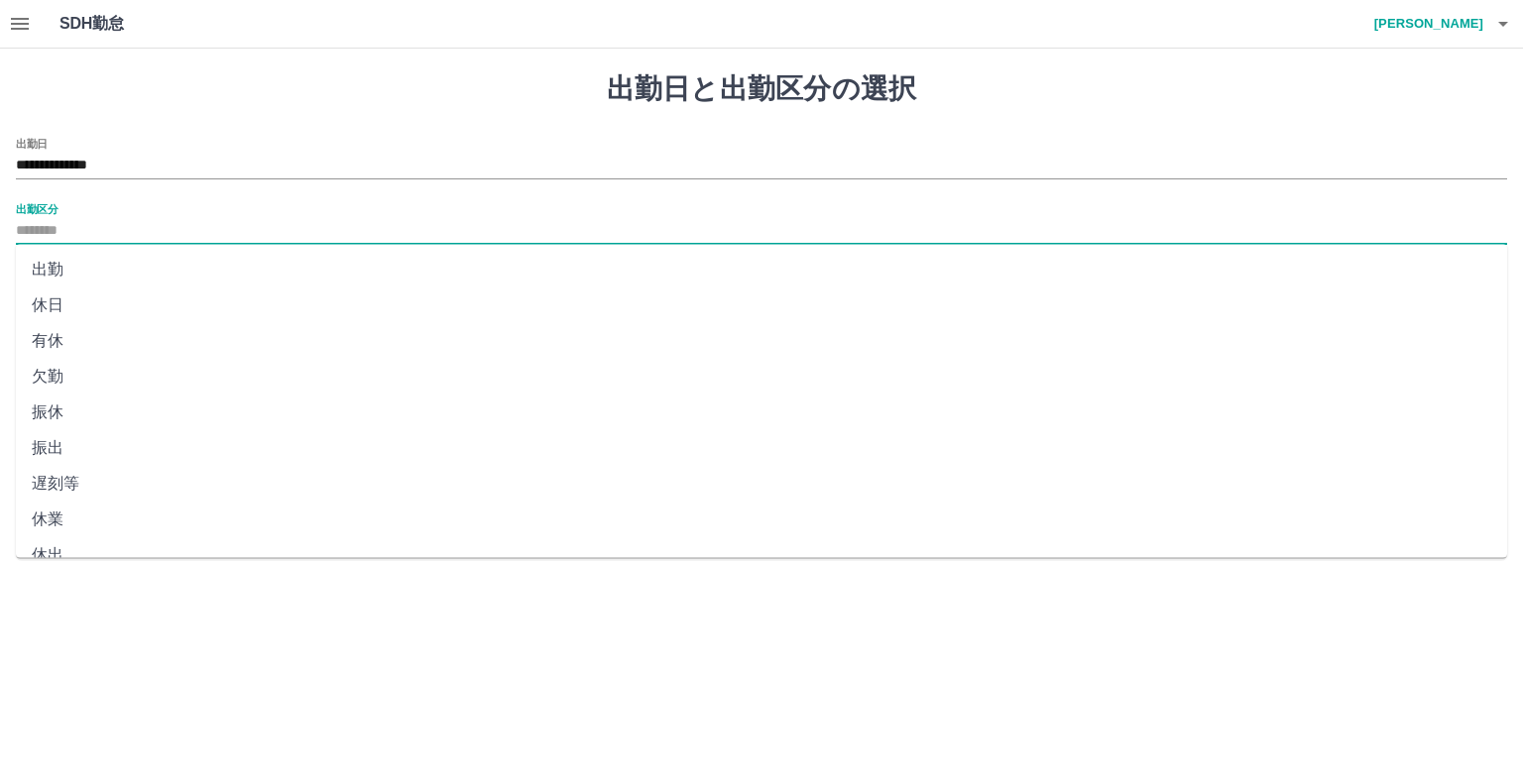 click on "出勤区分" at bounding box center [762, 231] 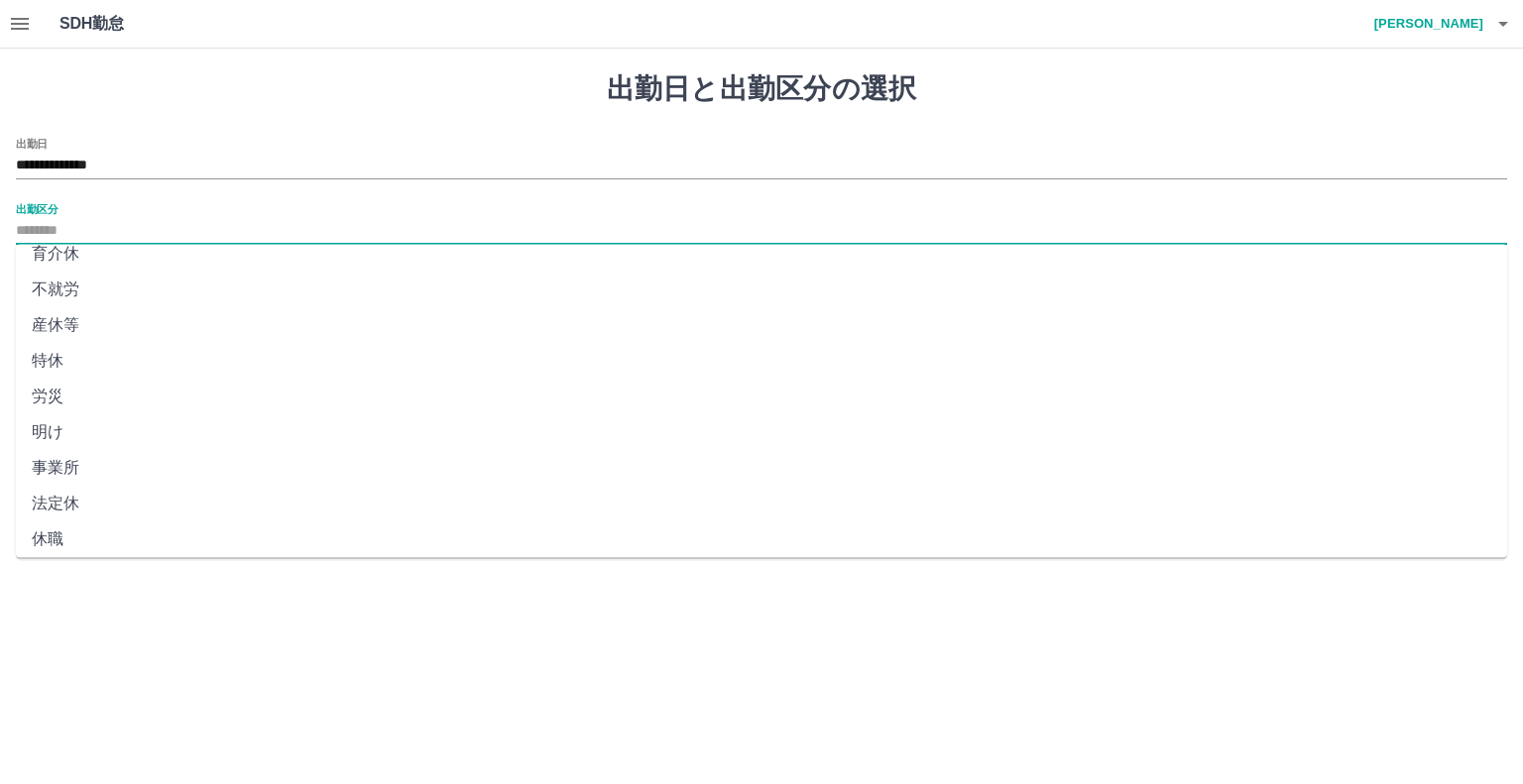 scroll, scrollTop: 344, scrollLeft: 0, axis: vertical 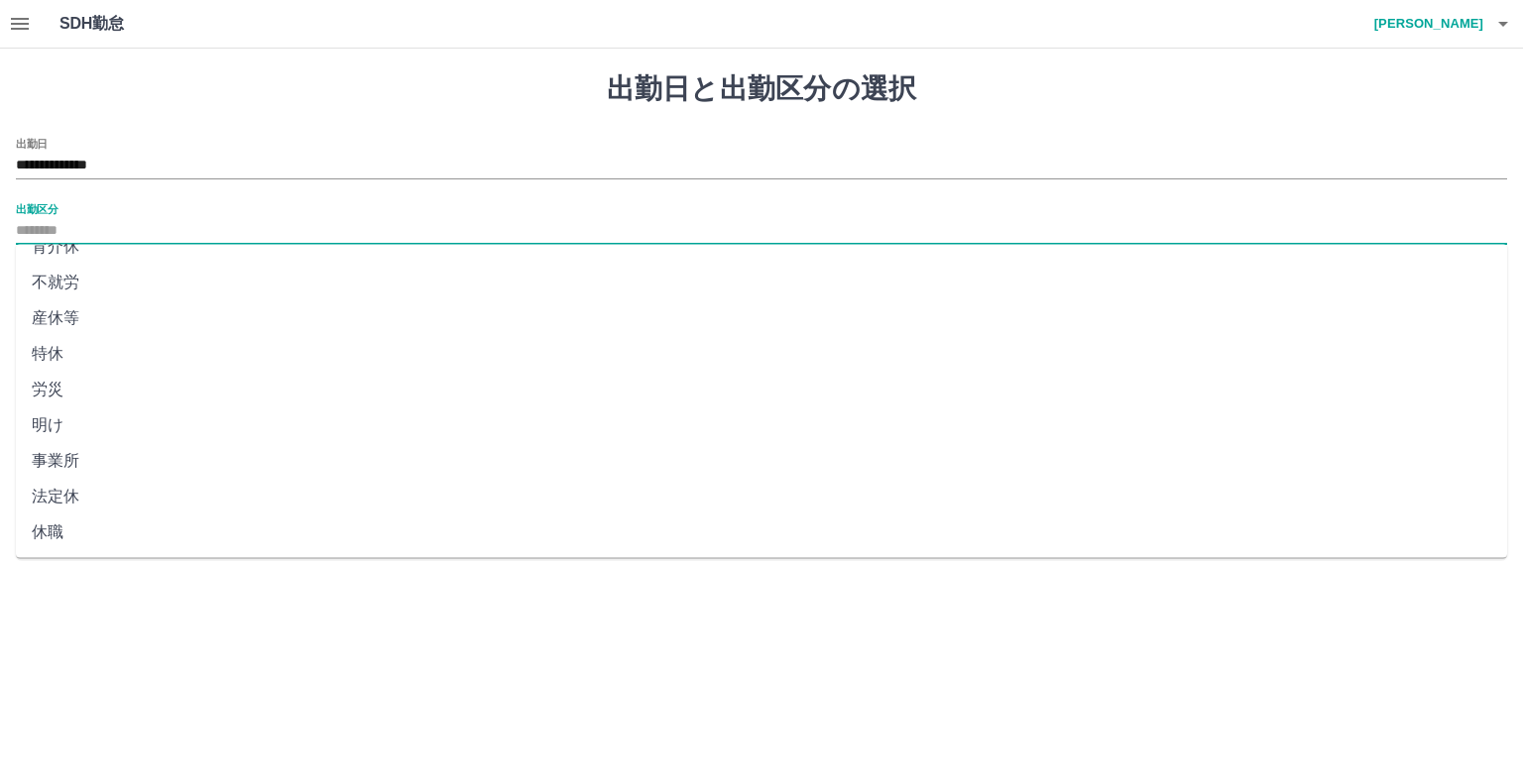 click on "法定休" at bounding box center (762, 497) 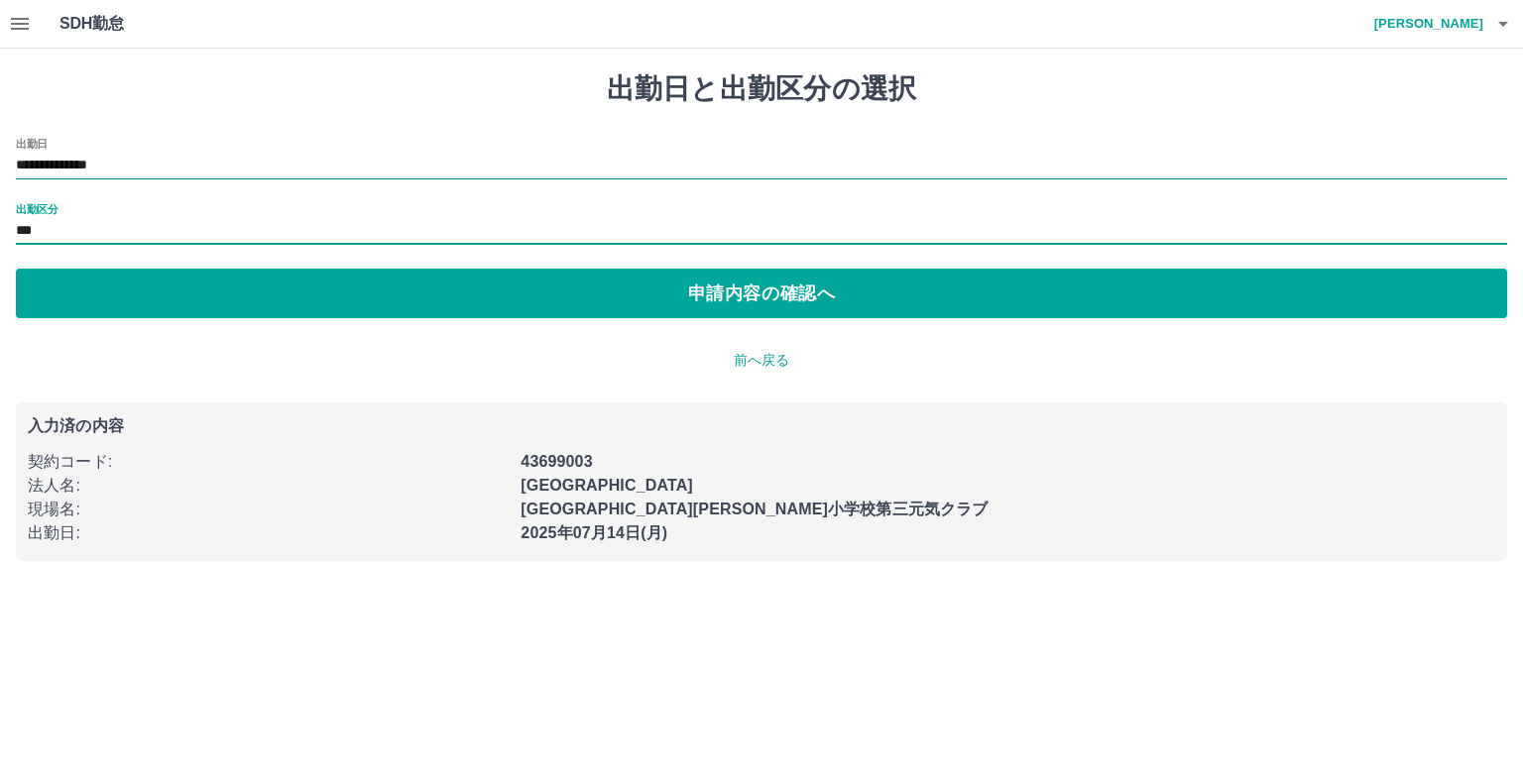 click on "**********" at bounding box center [762, 166] 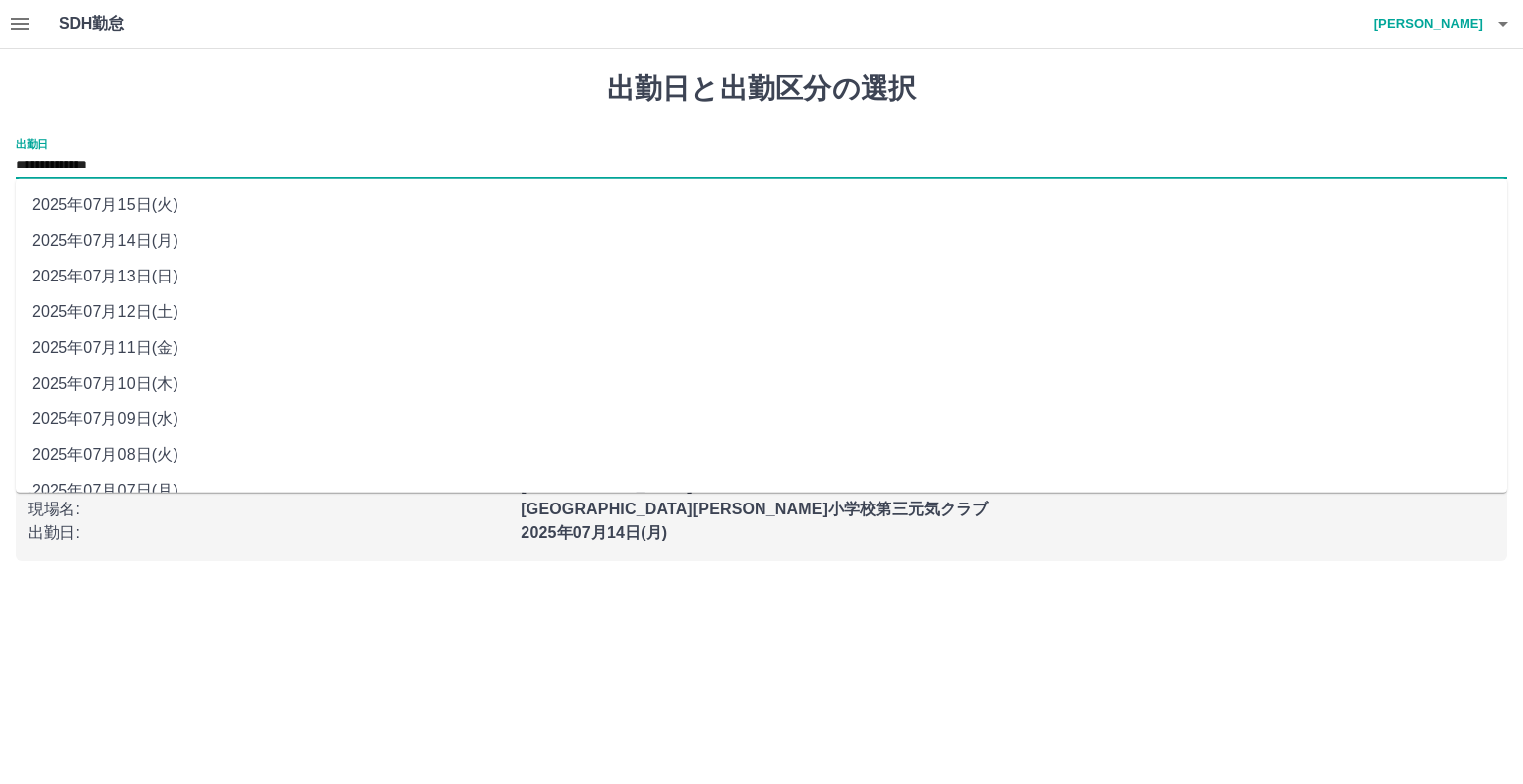 click on "2025年07月13日(日)" at bounding box center [762, 277] 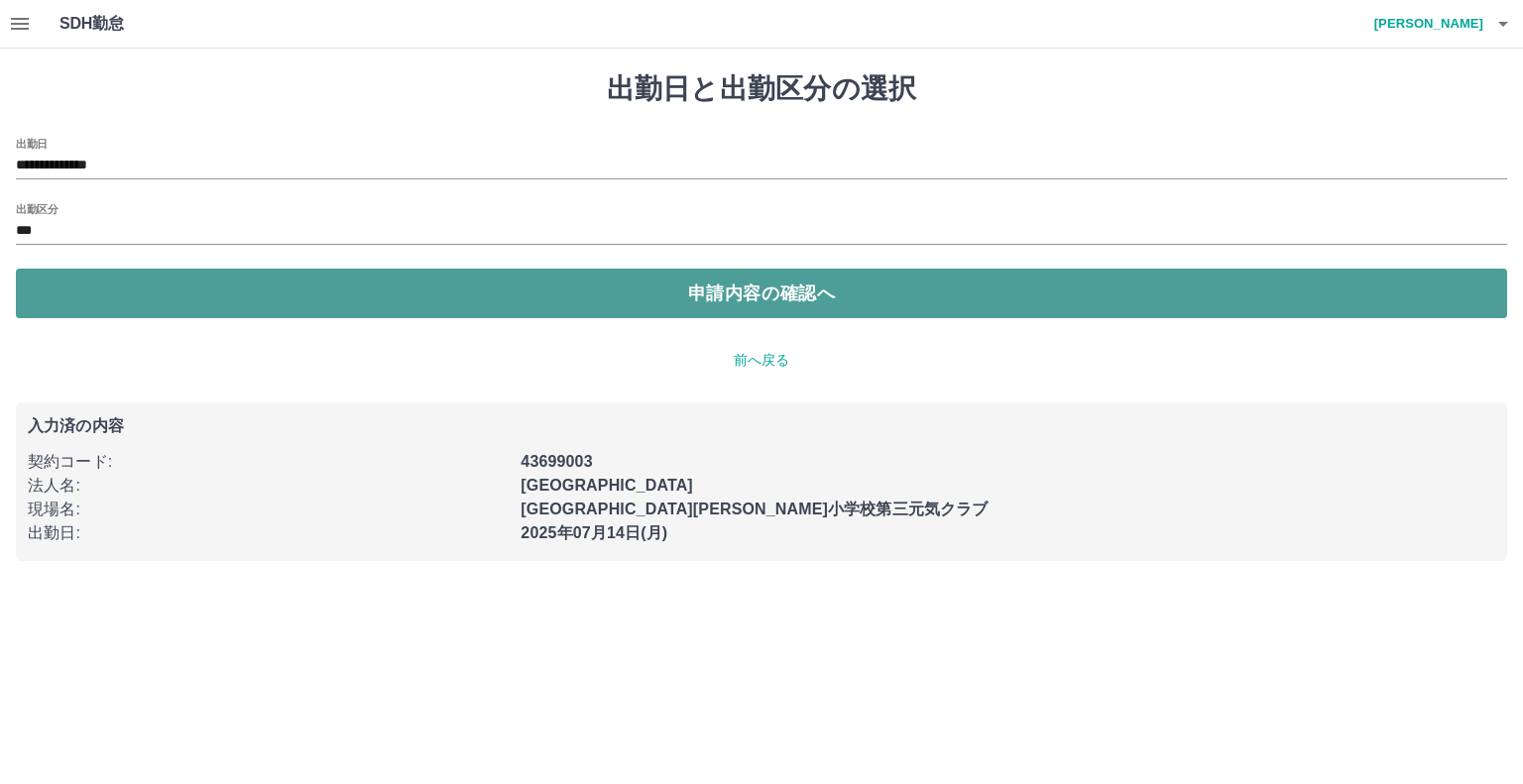 click on "申請内容の確認へ" at bounding box center (762, 293) 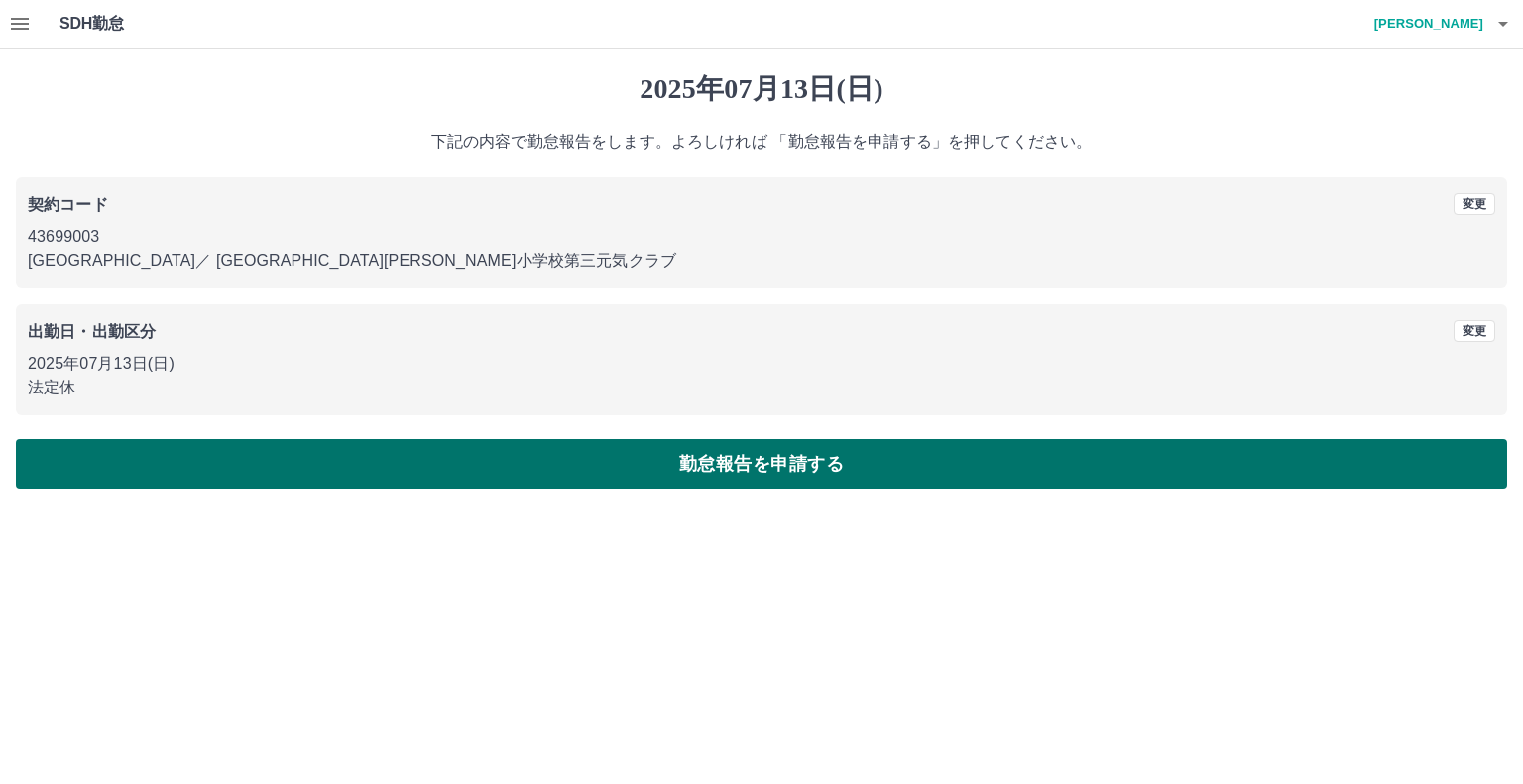 click on "勤怠報告を申請する" at bounding box center (762, 464) 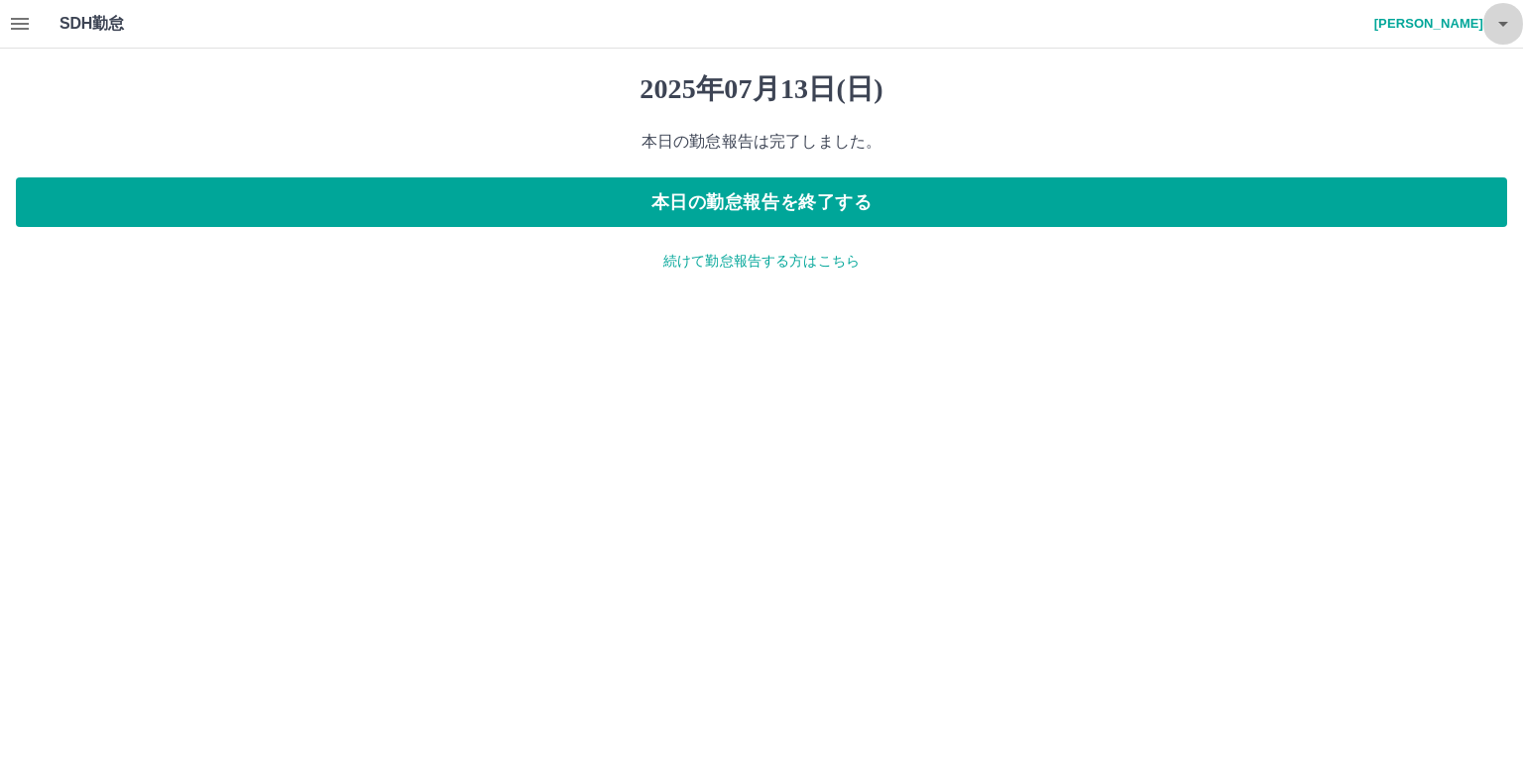 click 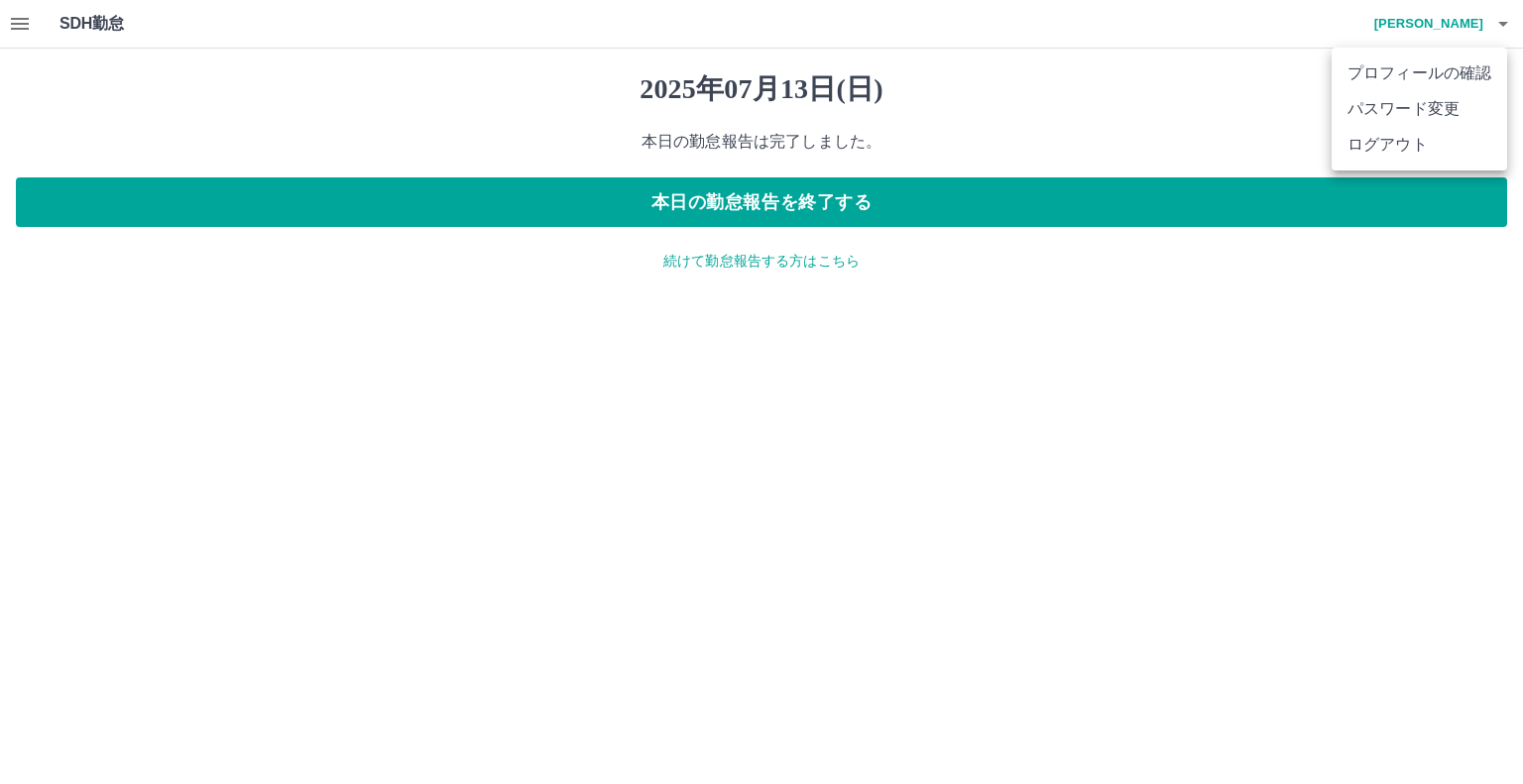 click on "ログアウト" at bounding box center (1419, 145) 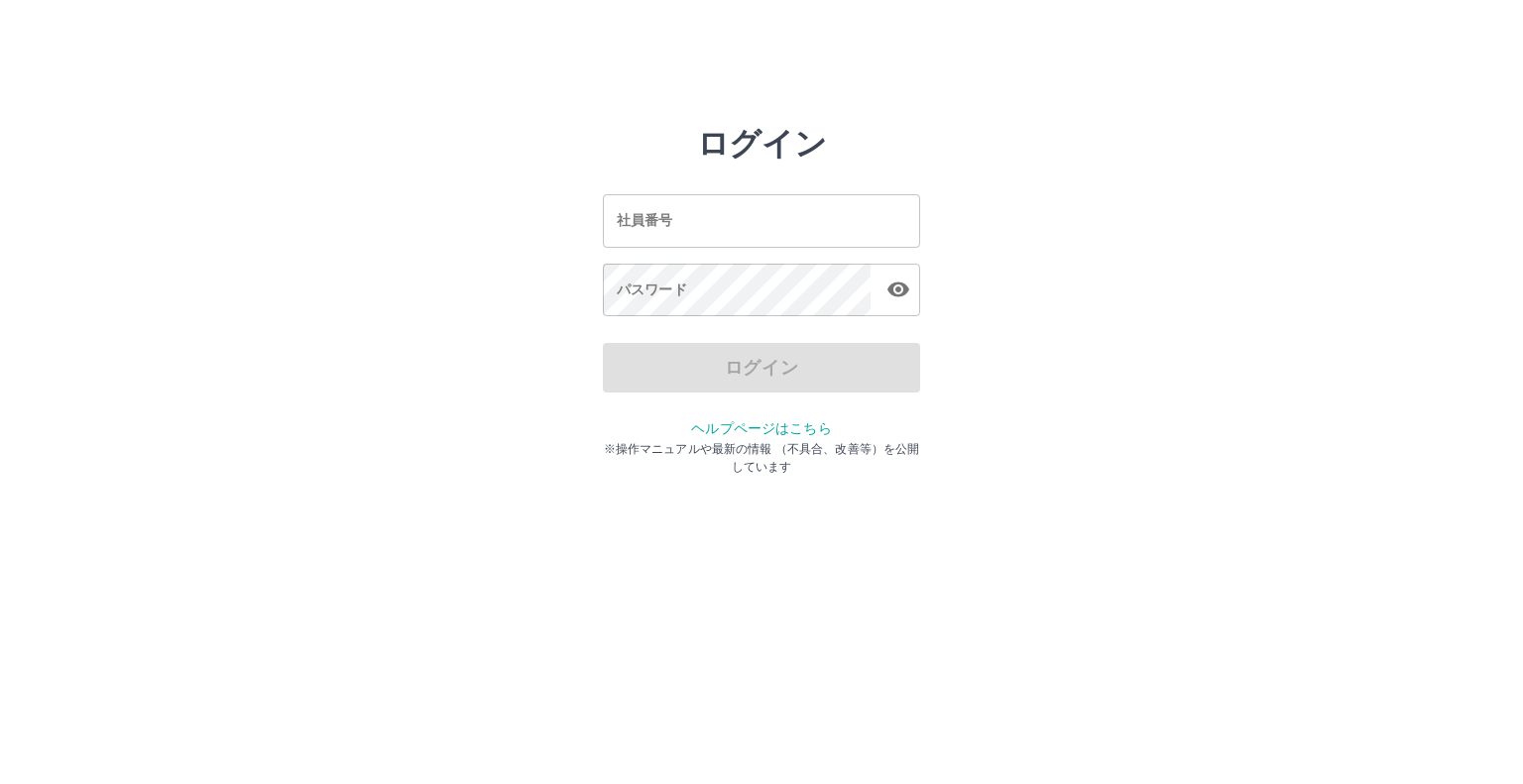scroll, scrollTop: 0, scrollLeft: 0, axis: both 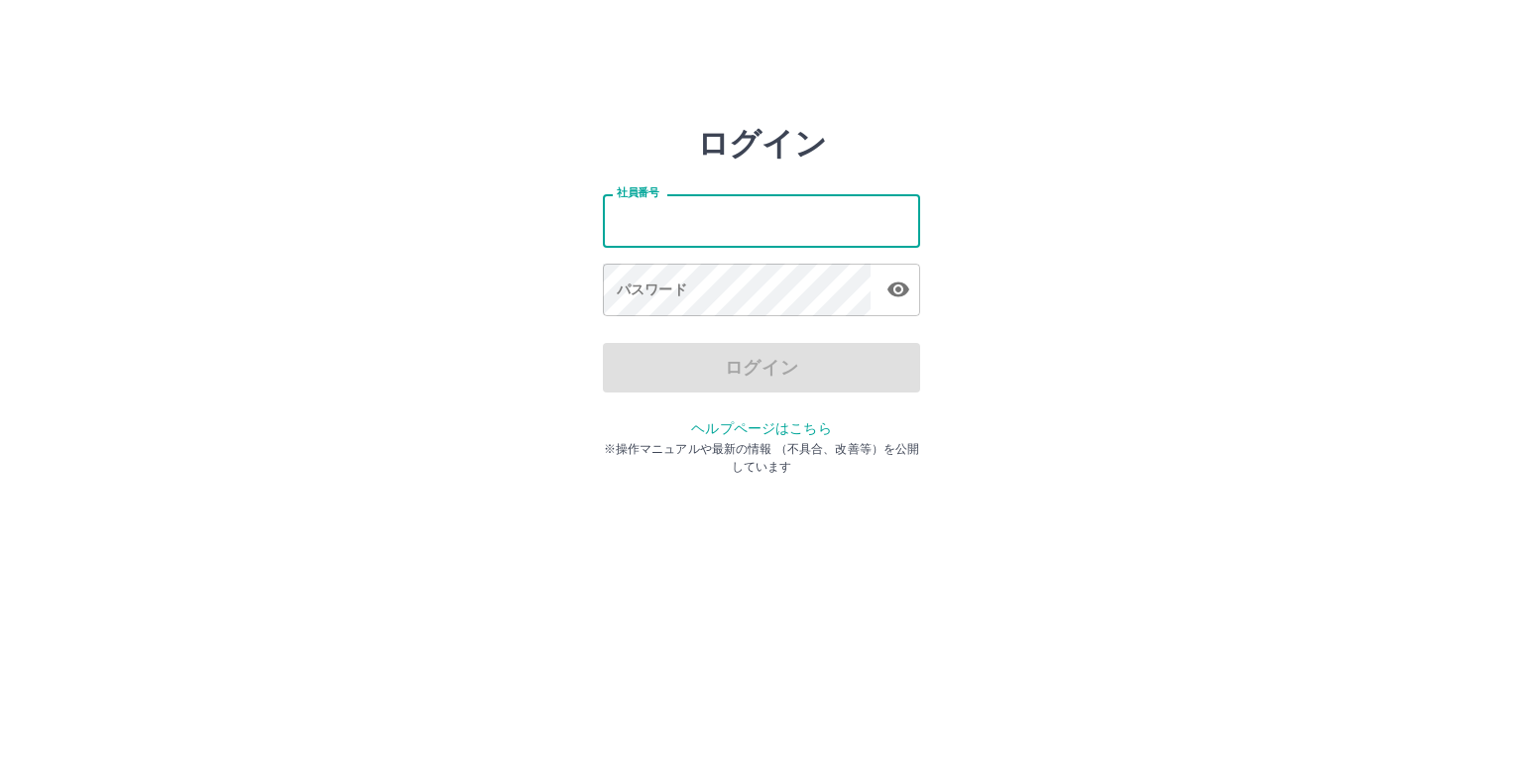 click on "社員番号" at bounding box center [762, 220] 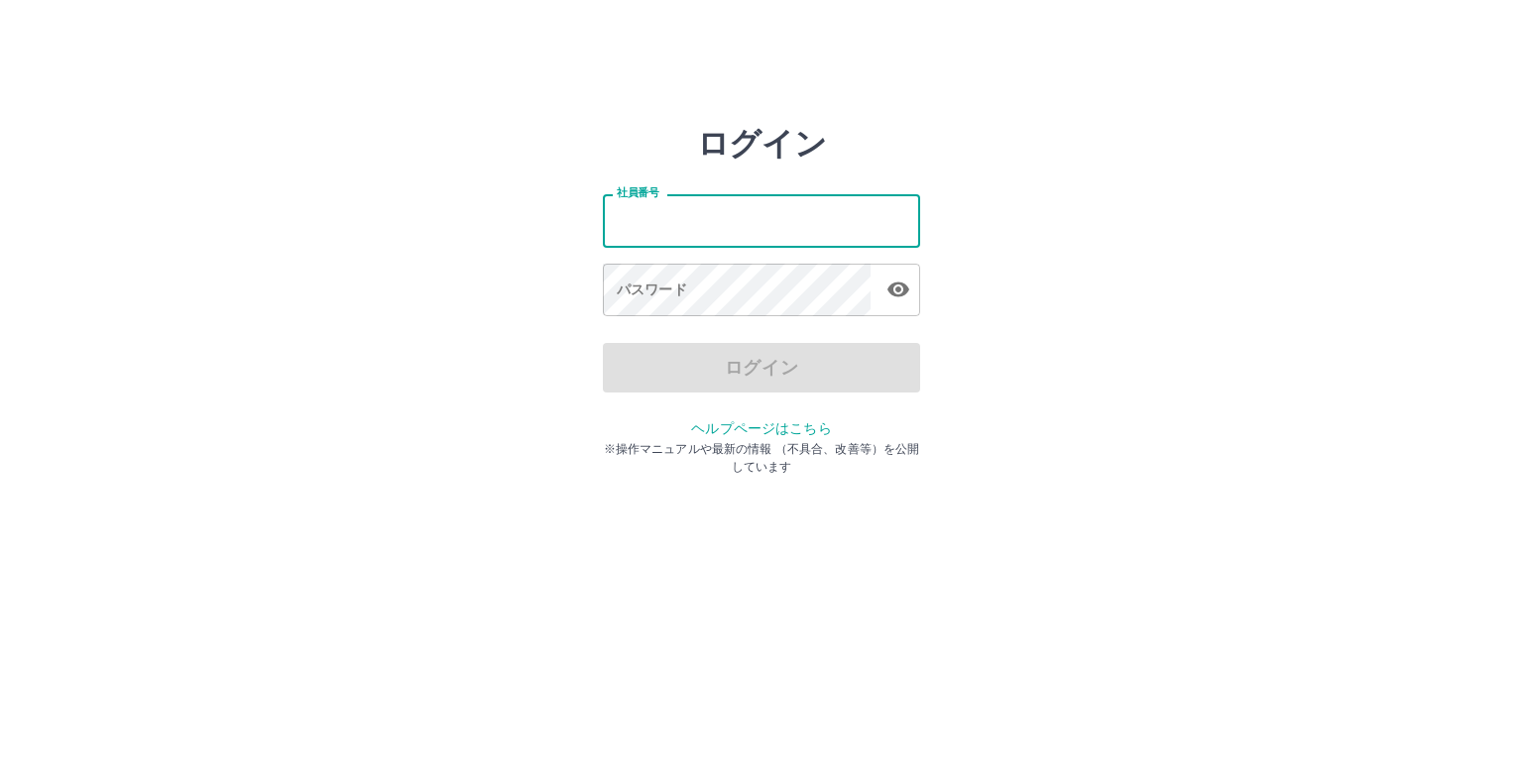 type on "*******" 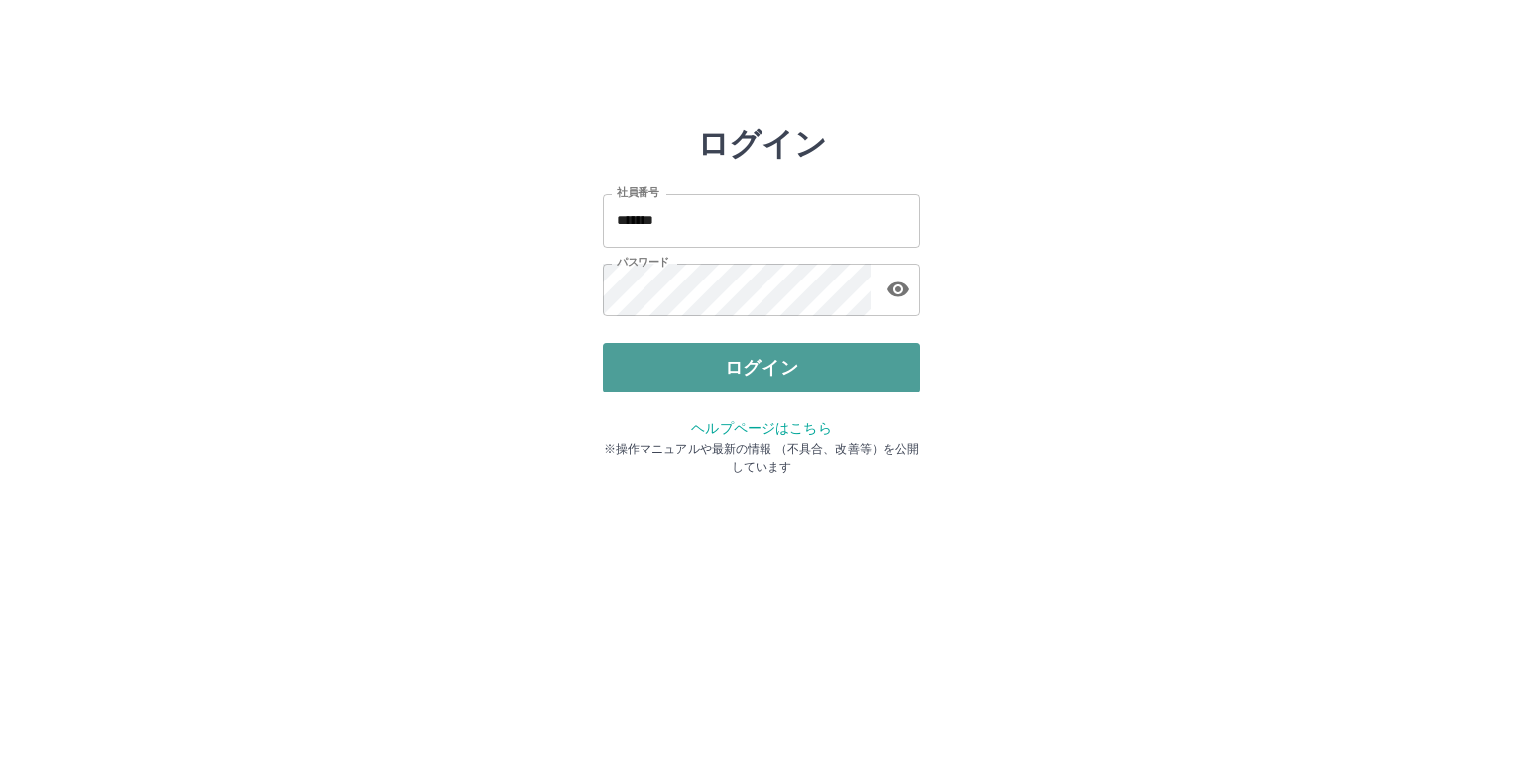 click on "ログイン" at bounding box center (762, 368) 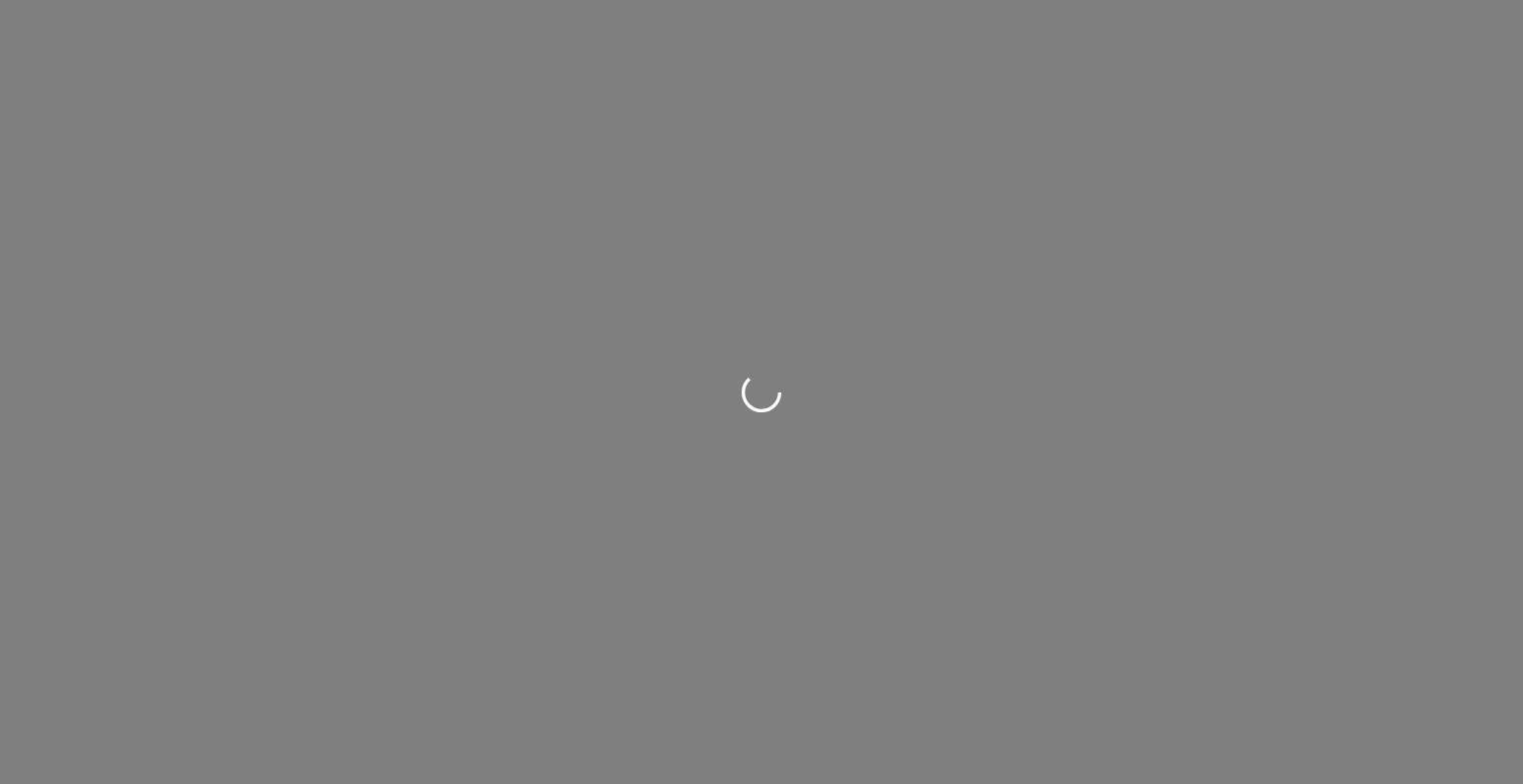 scroll, scrollTop: 0, scrollLeft: 0, axis: both 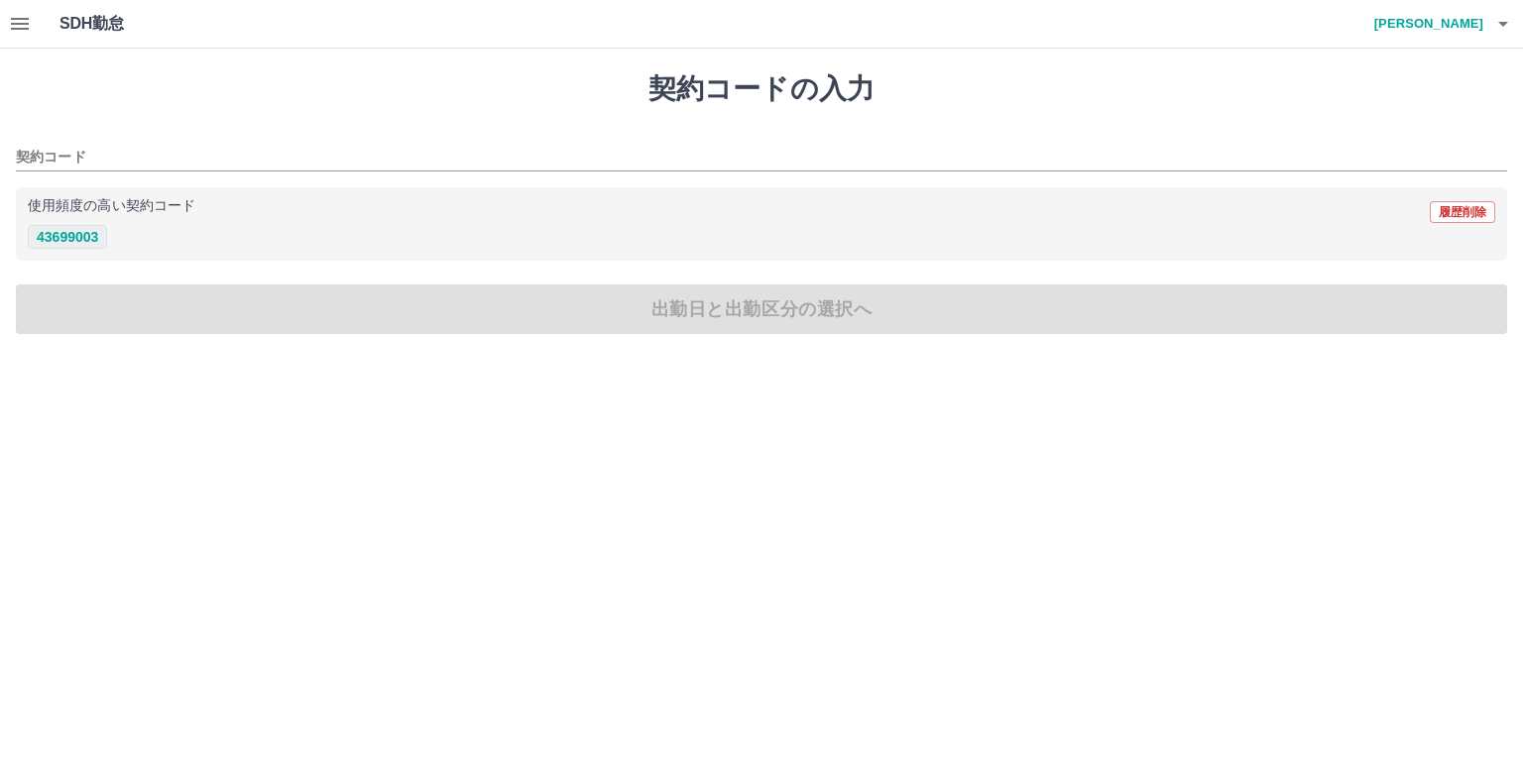 click on "43699003" at bounding box center (67, 237) 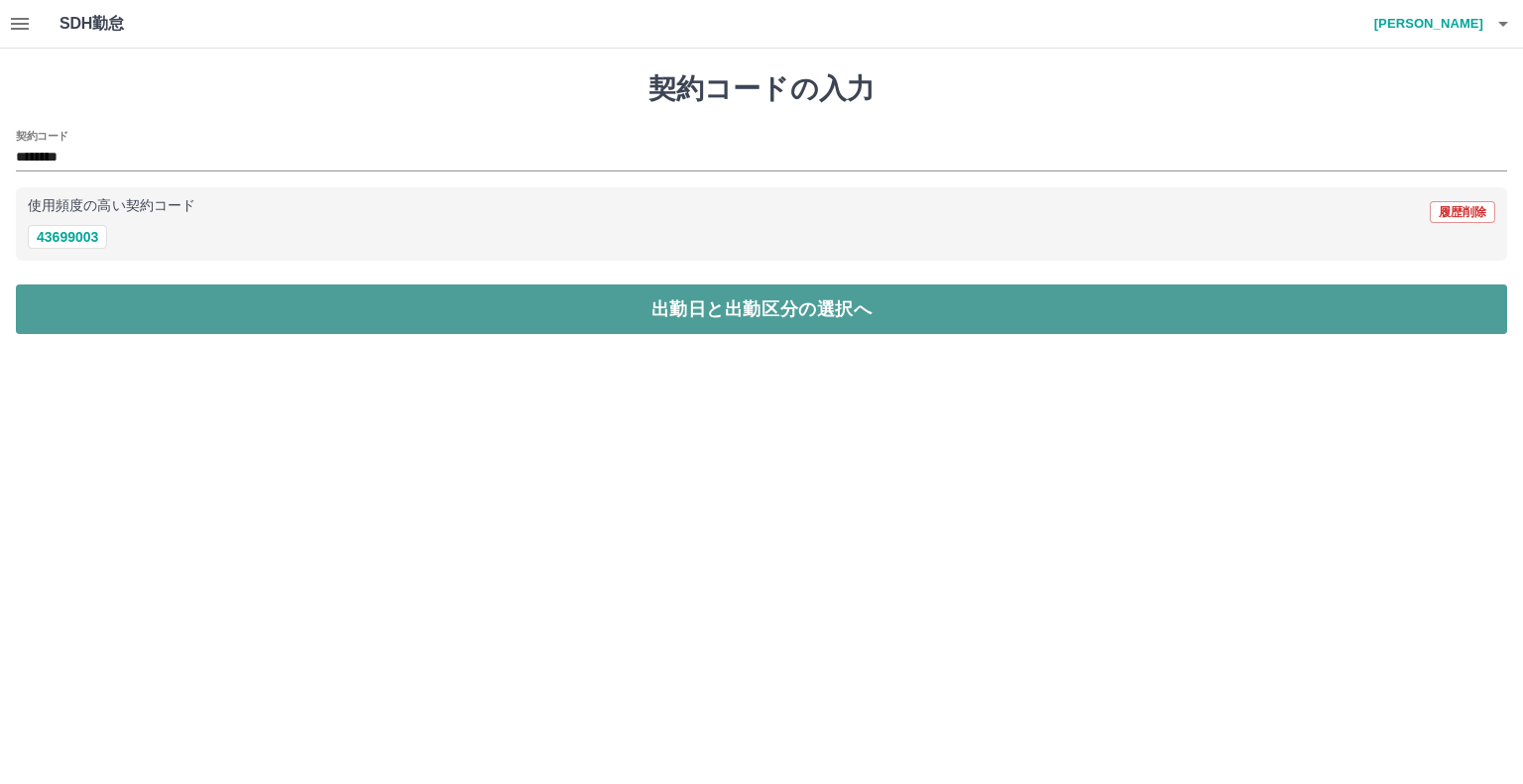 click on "出勤日と出勤区分の選択へ" at bounding box center [762, 309] 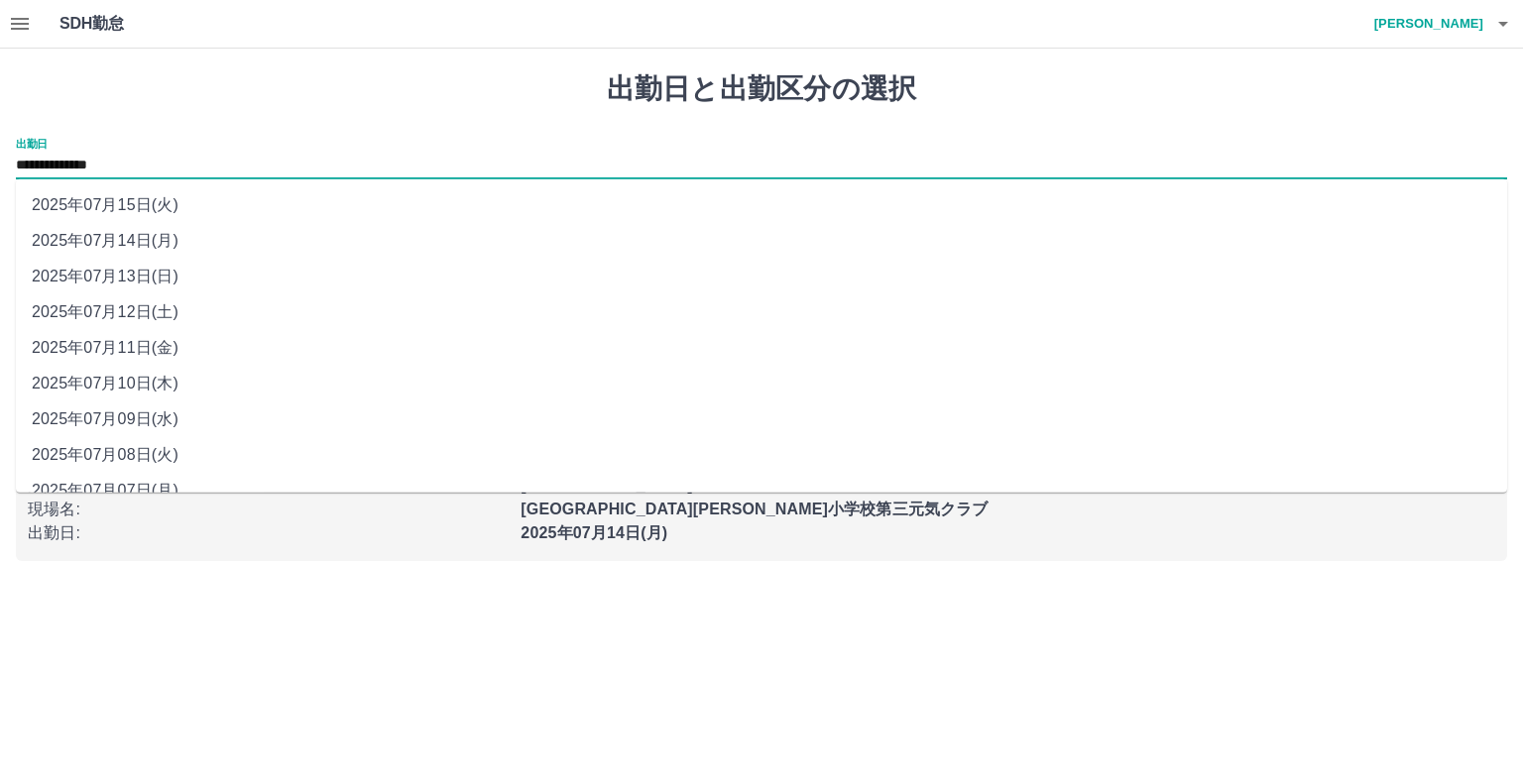 click on "**********" at bounding box center [762, 166] 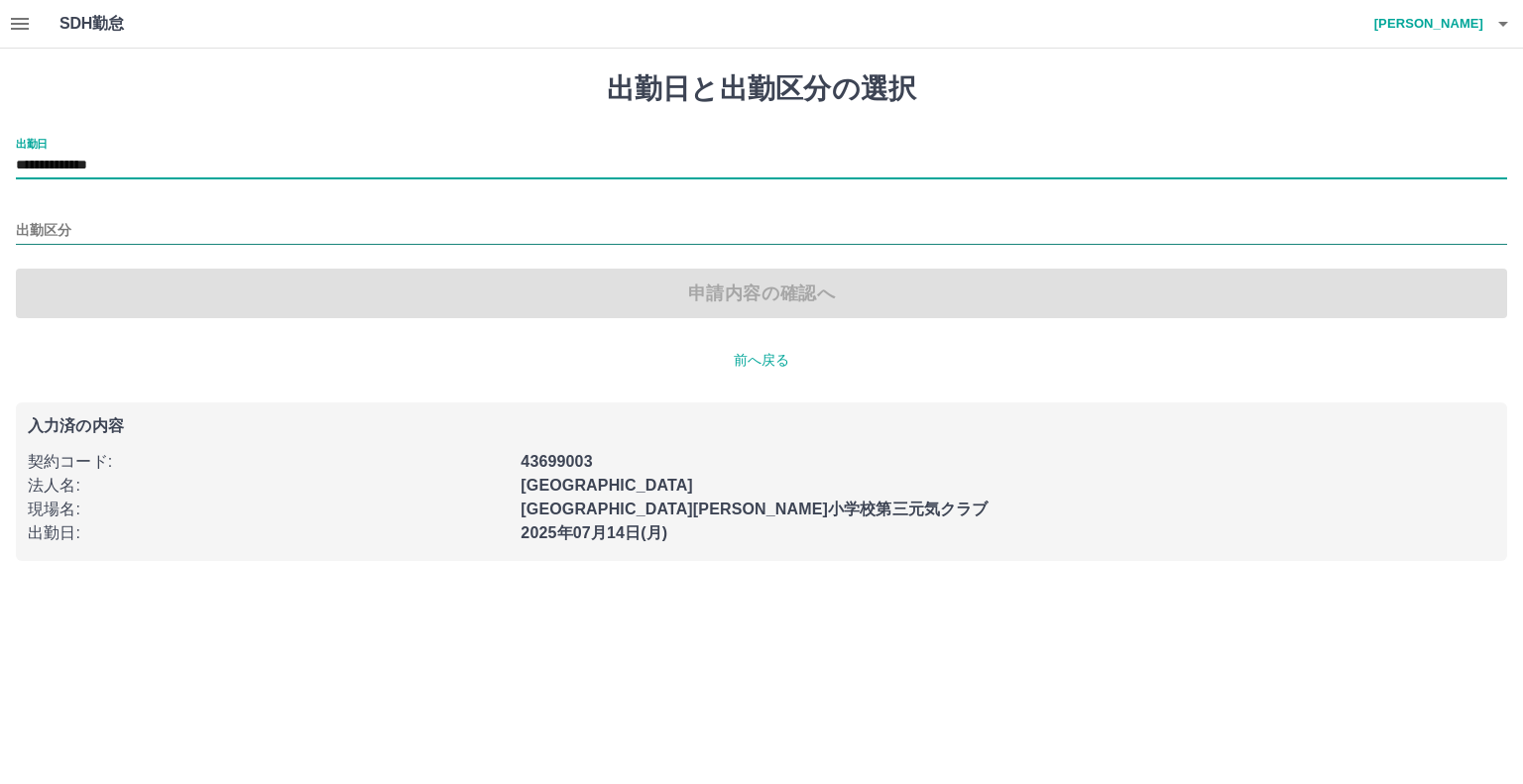 click on "出勤区分" at bounding box center [762, 231] 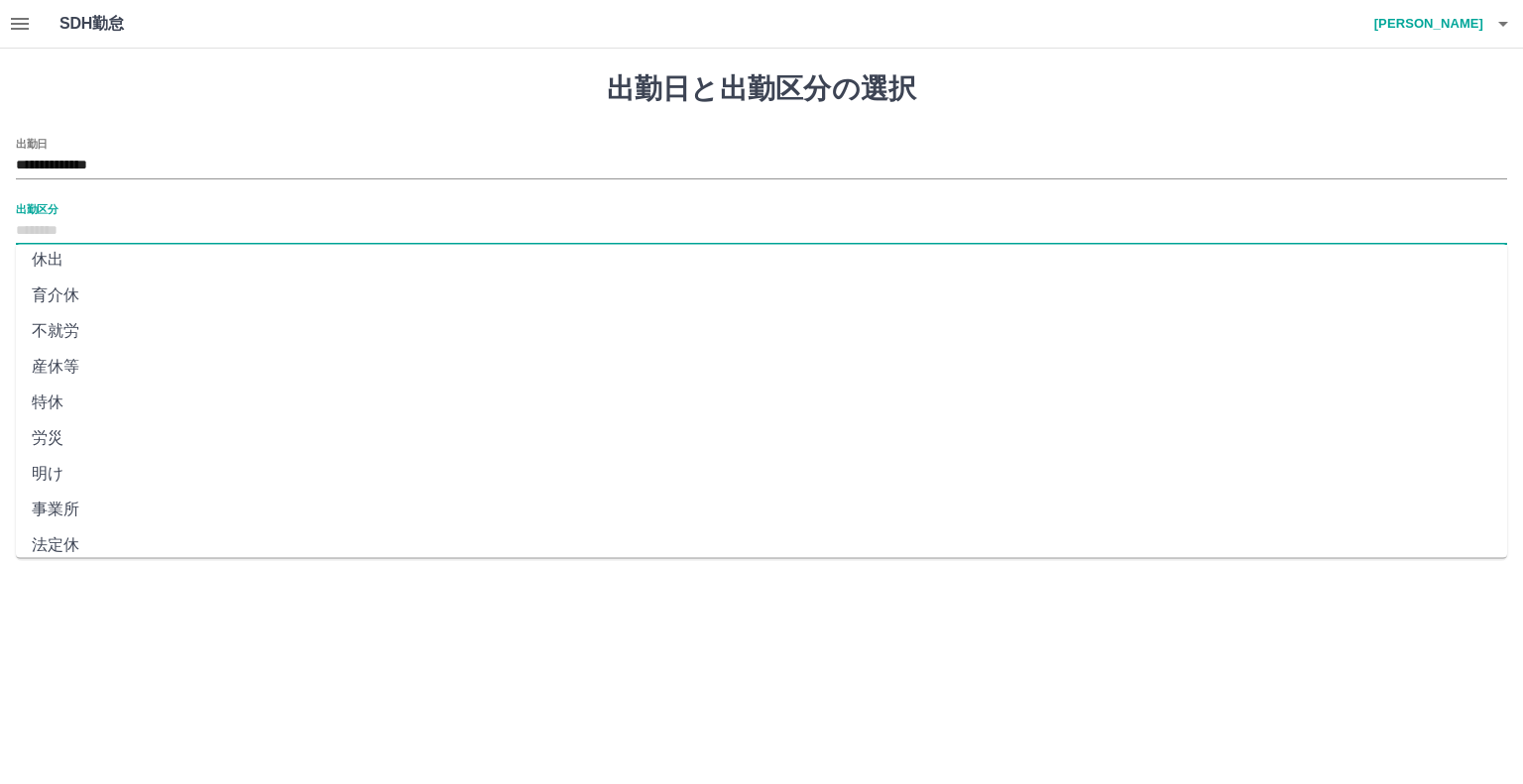 scroll, scrollTop: 297, scrollLeft: 0, axis: vertical 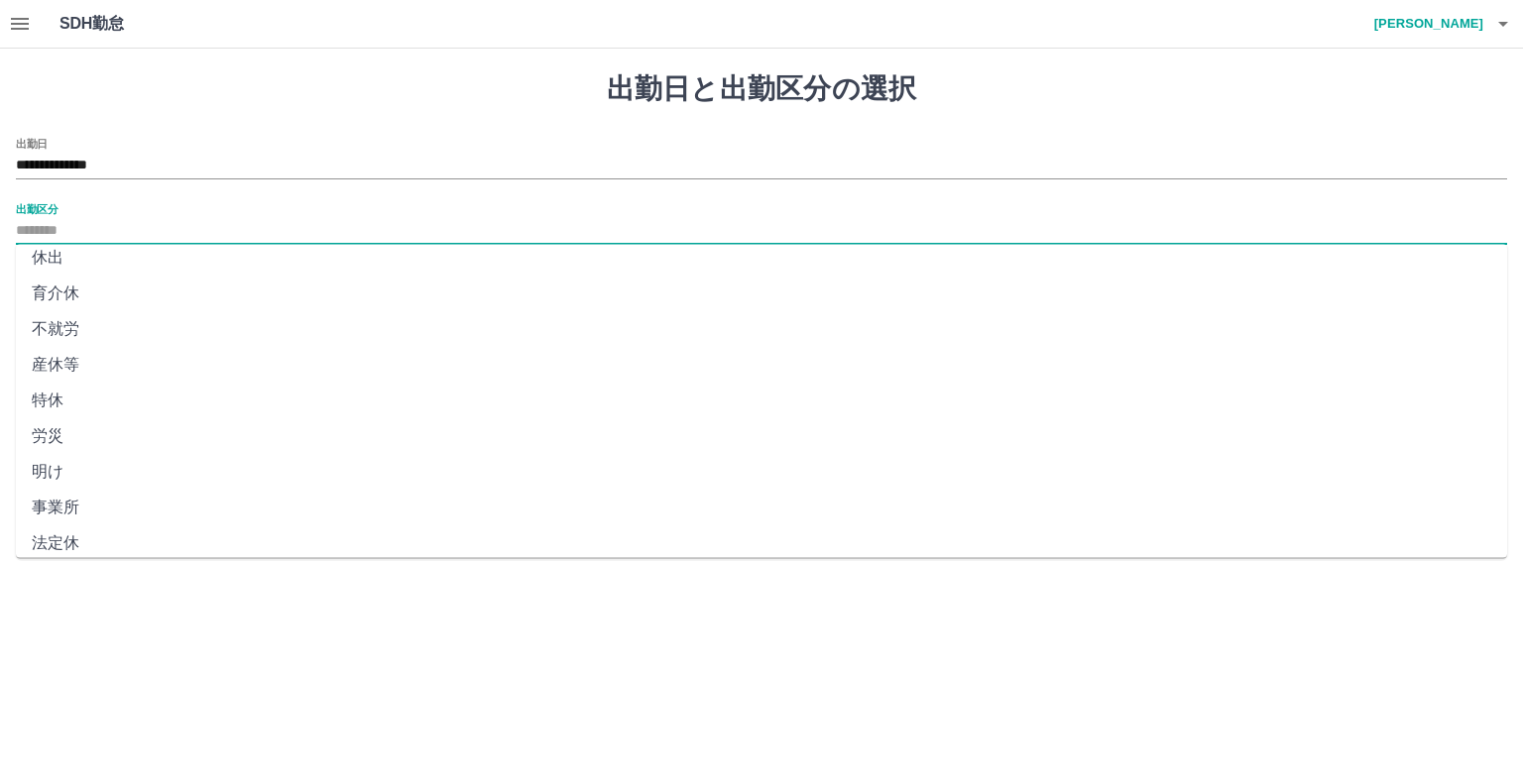 click on "法定休" at bounding box center (762, 543) 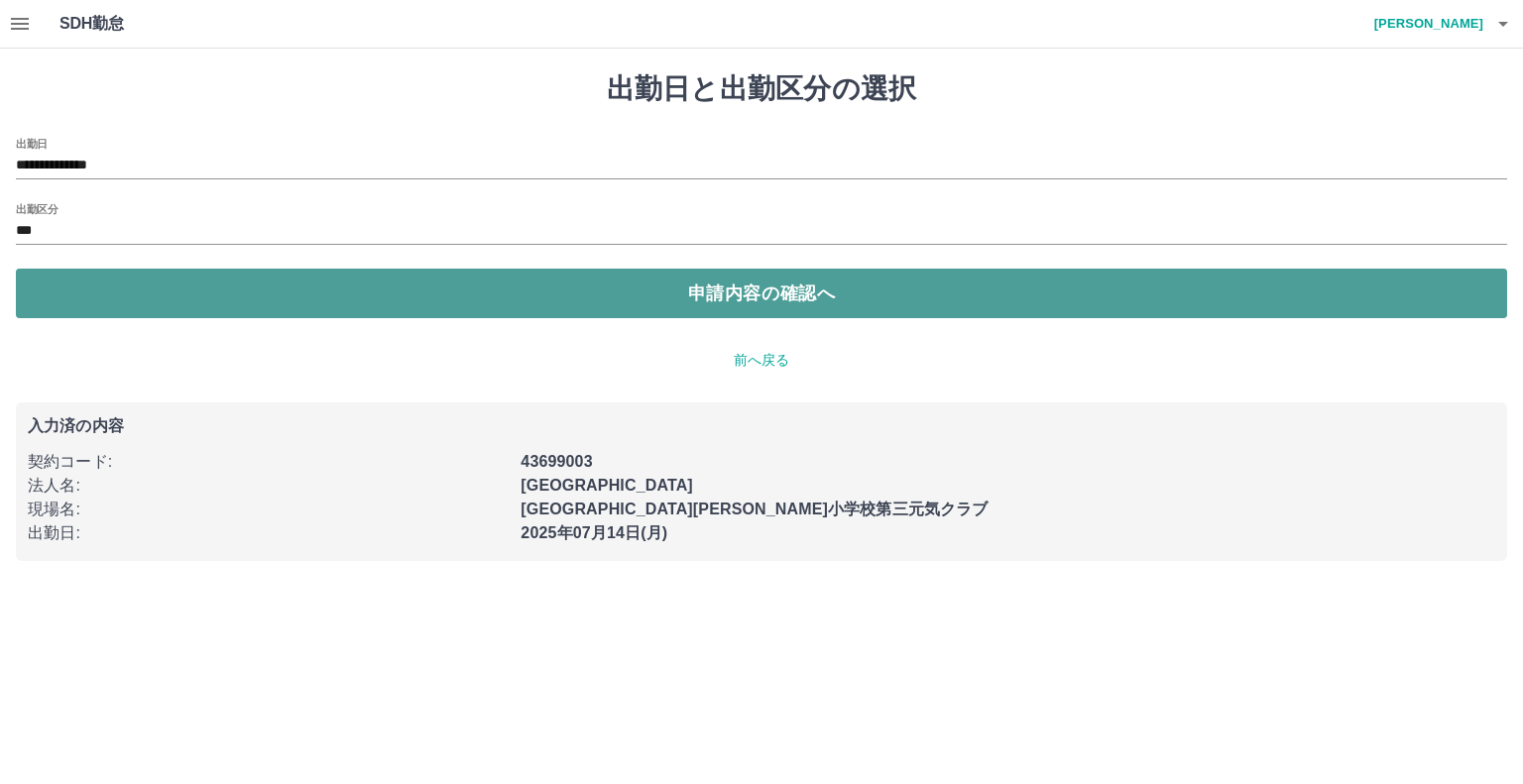 drag, startPoint x: 144, startPoint y: 289, endPoint x: 159, endPoint y: 288, distance: 15.033296 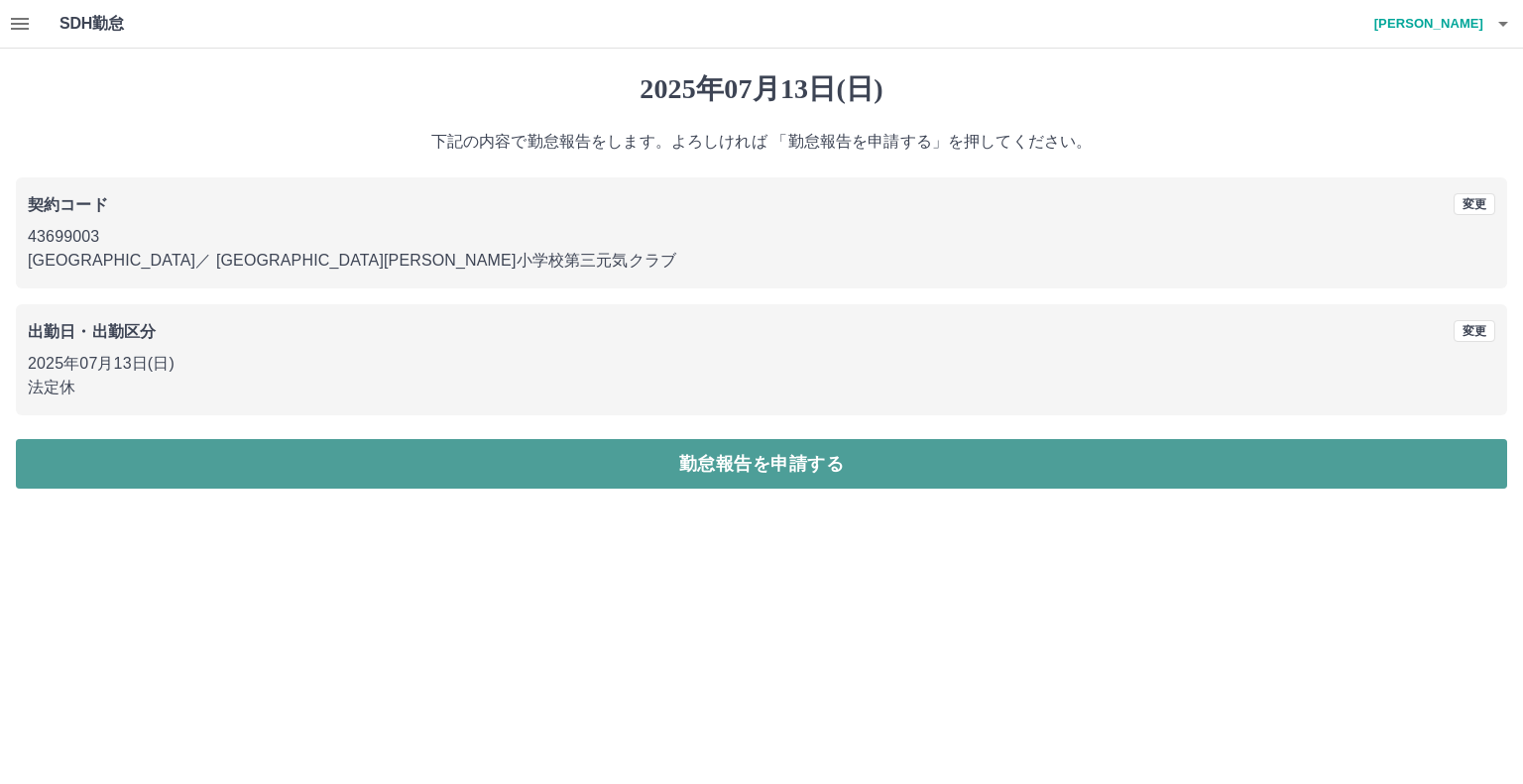 click on "勤怠報告を申請する" at bounding box center (762, 464) 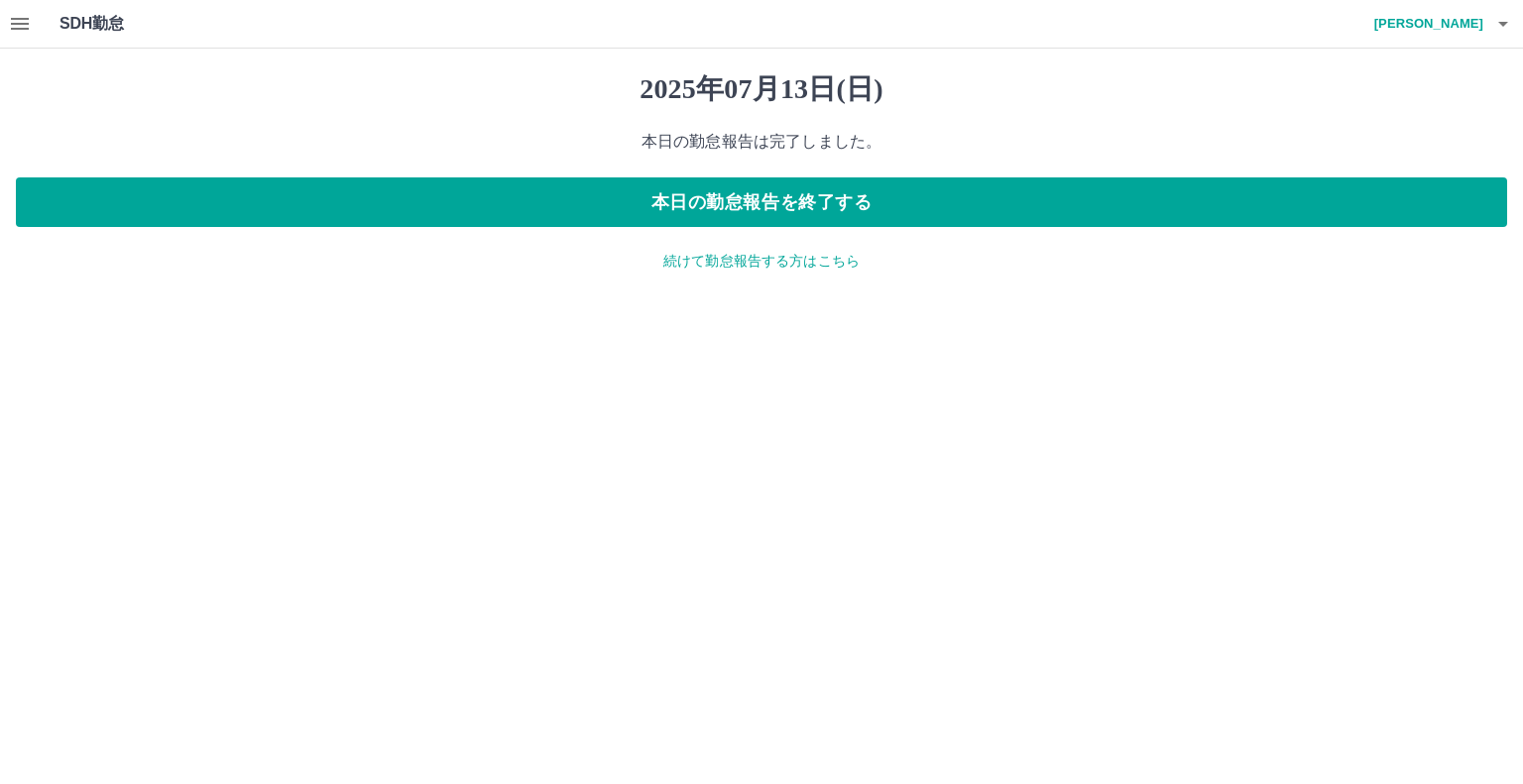 click 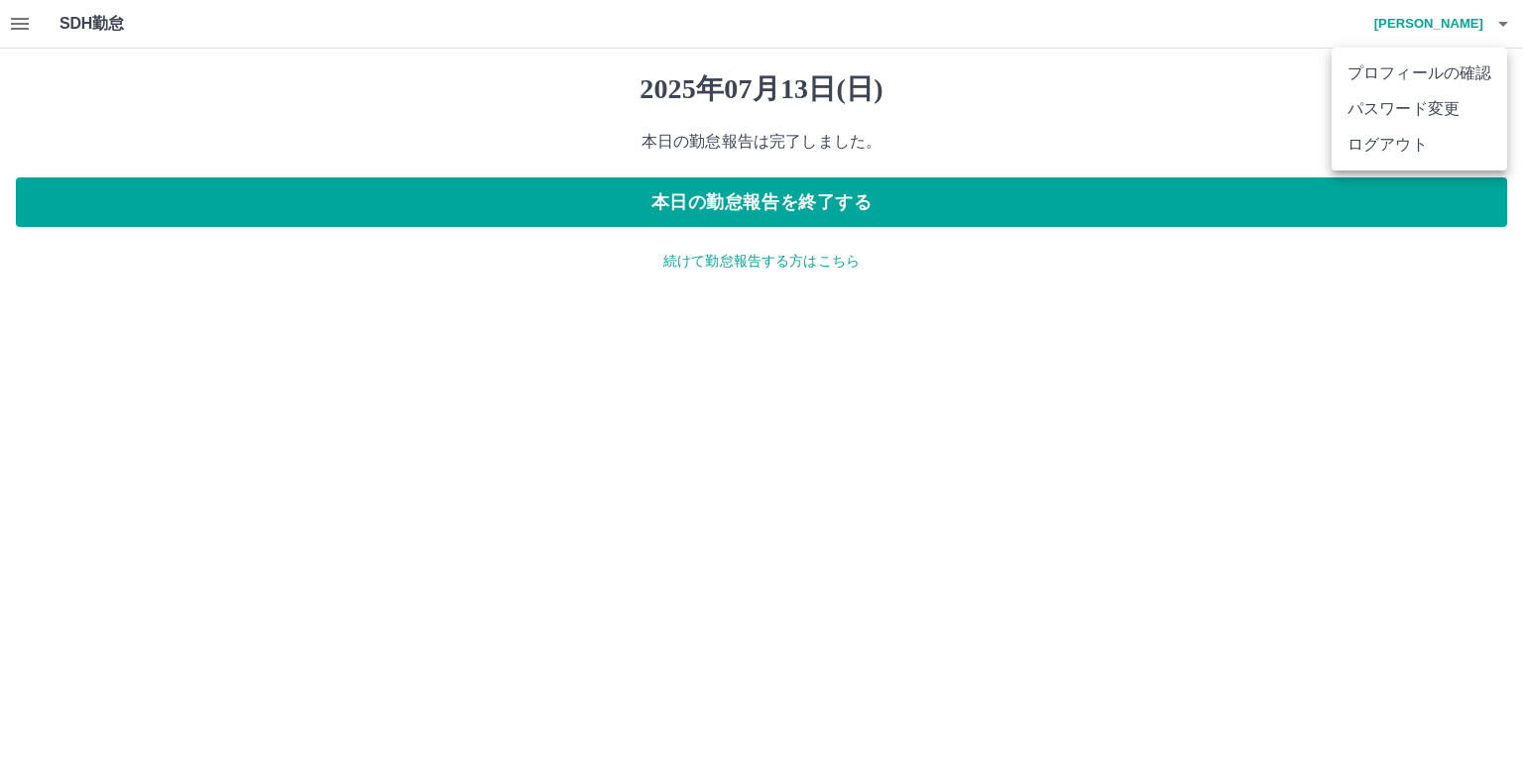 click on "ログアウト" at bounding box center [1419, 145] 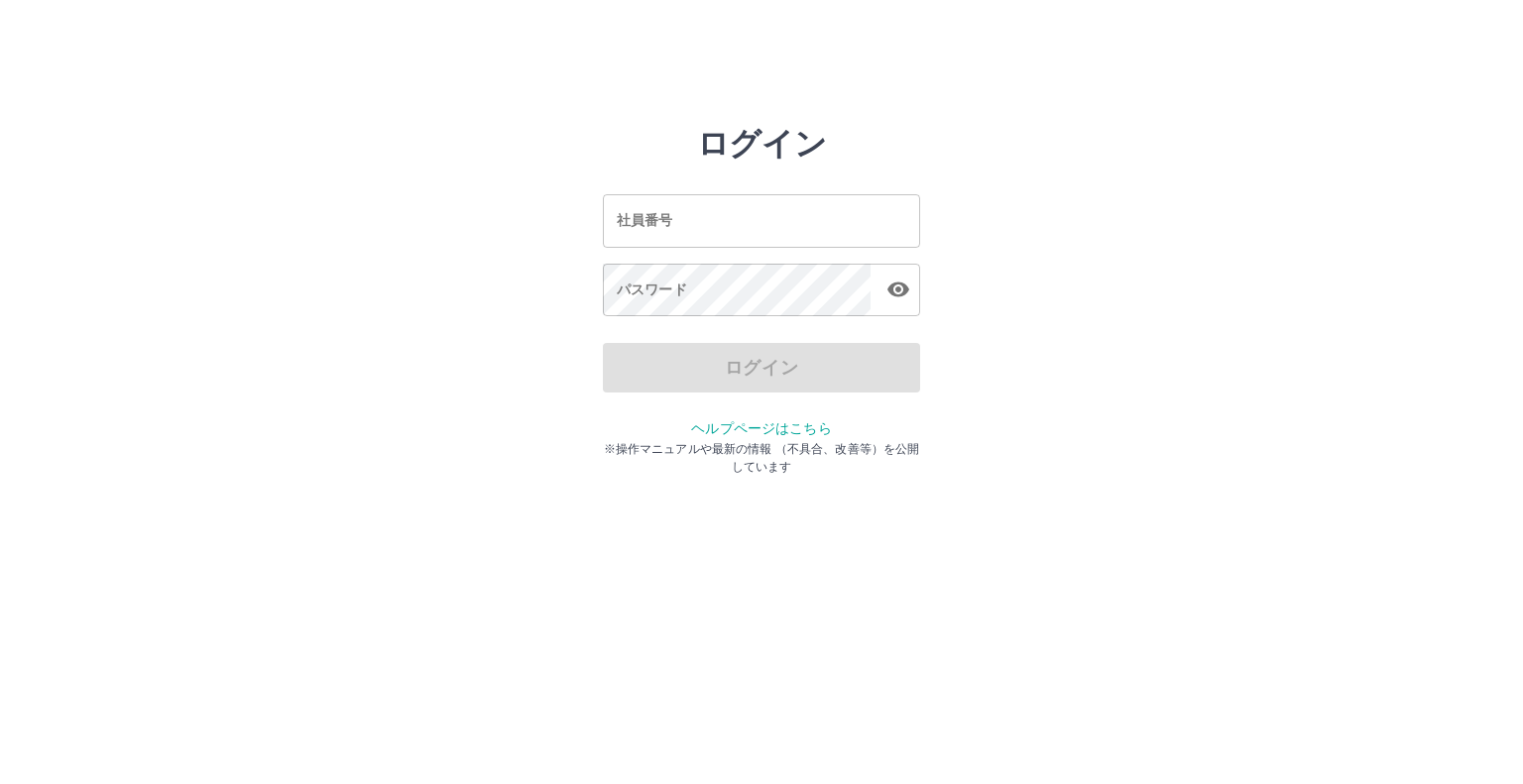 scroll, scrollTop: 0, scrollLeft: 0, axis: both 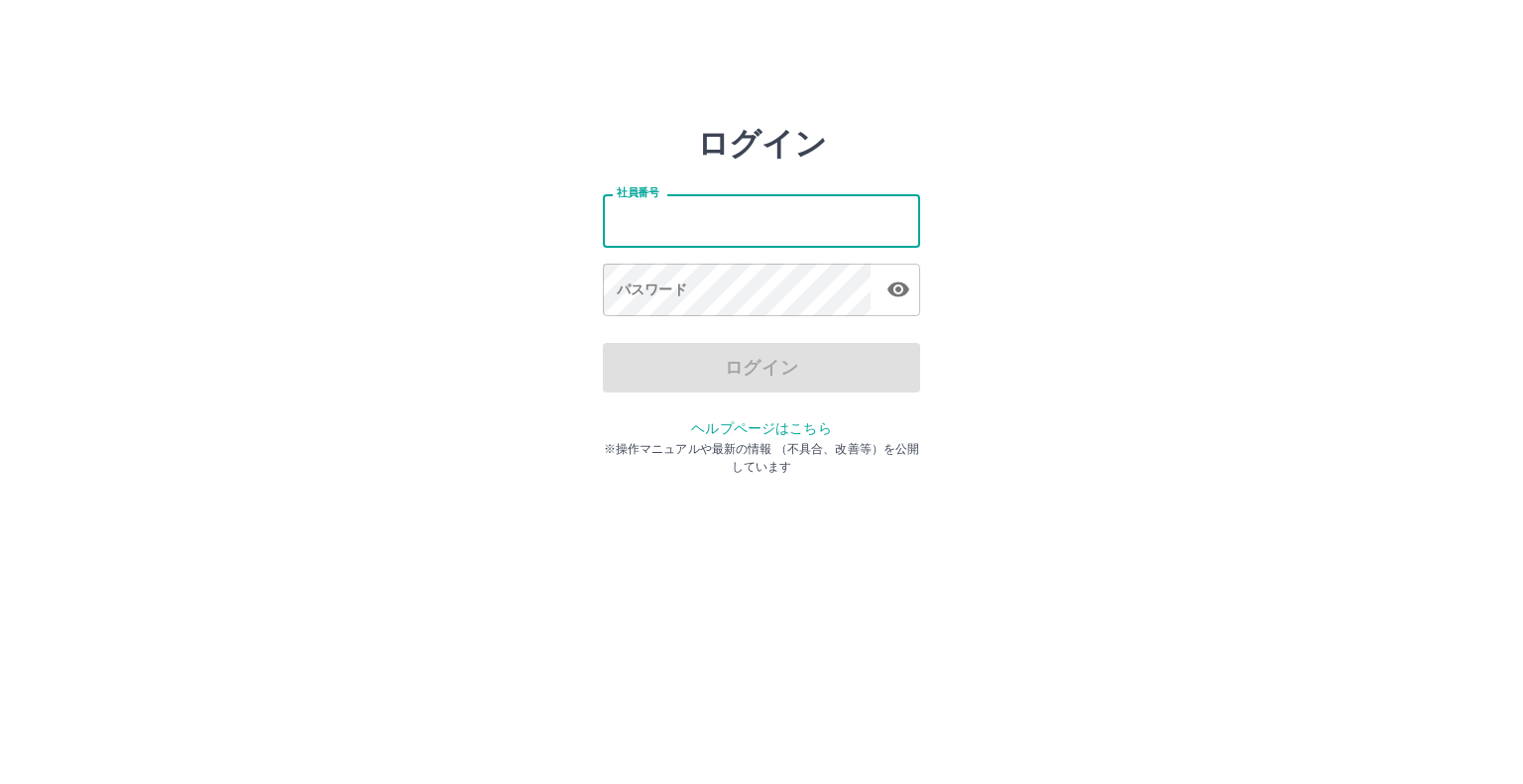 click on "社員番号" at bounding box center (762, 220) 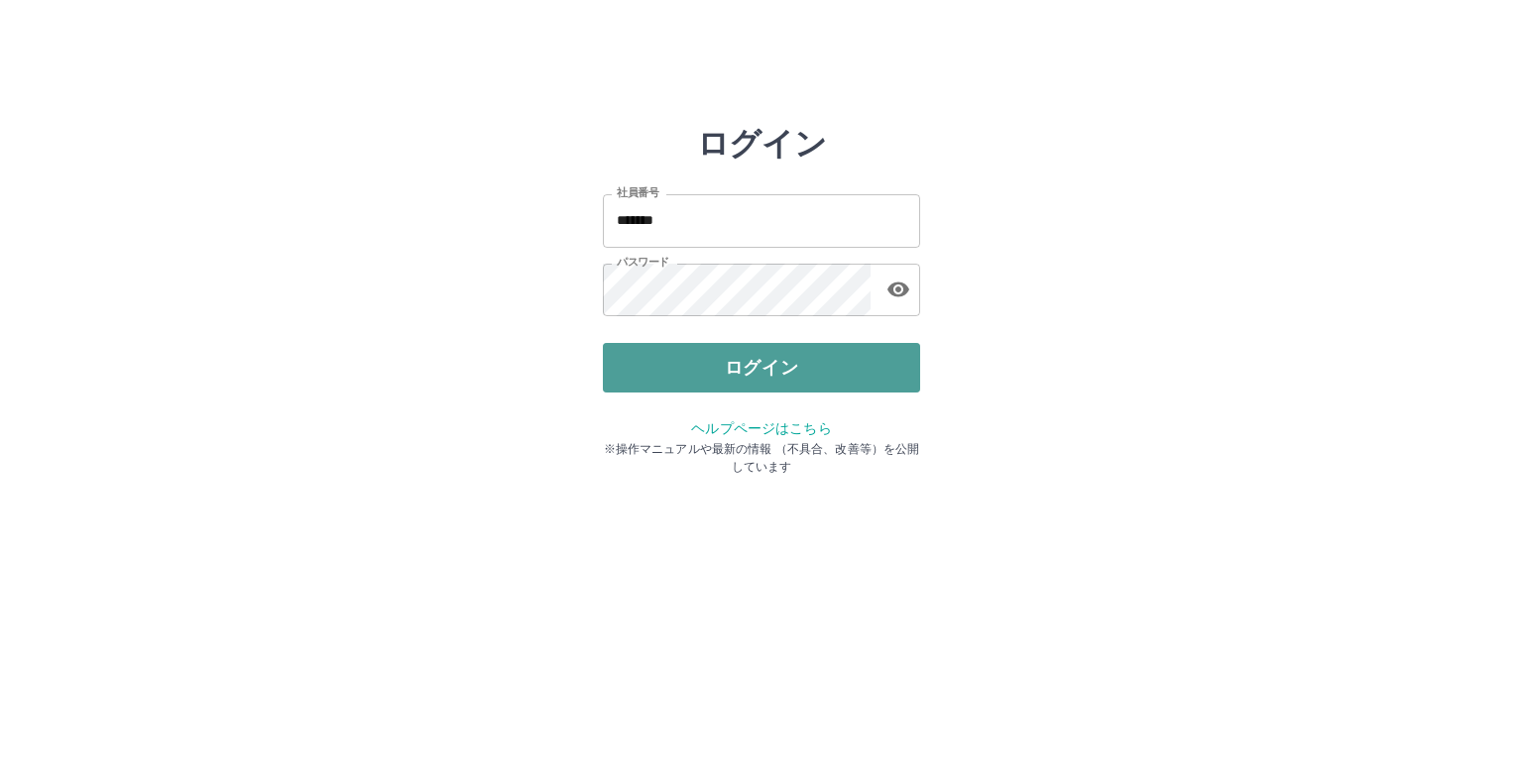 click on "ログイン" at bounding box center (762, 368) 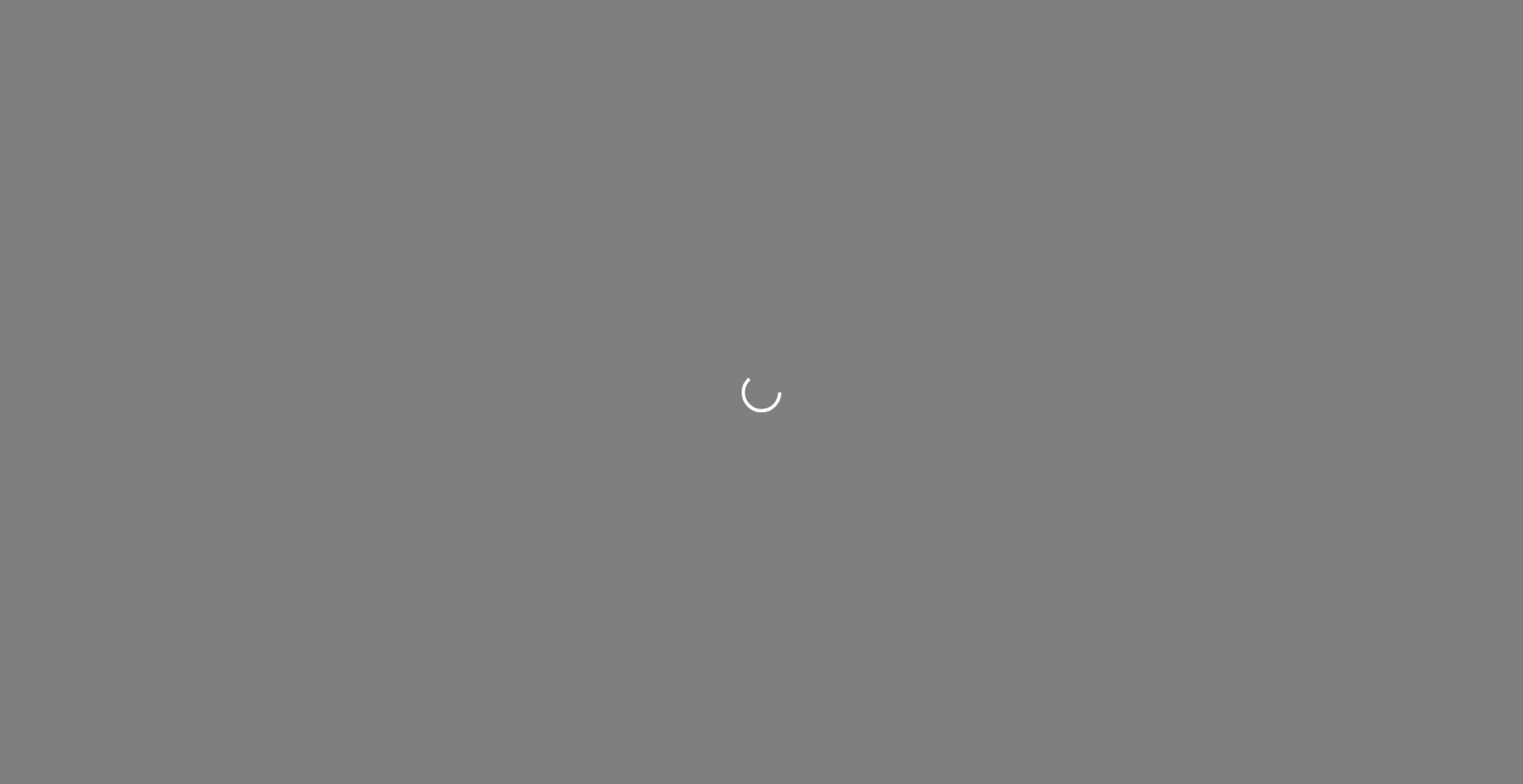 scroll, scrollTop: 0, scrollLeft: 0, axis: both 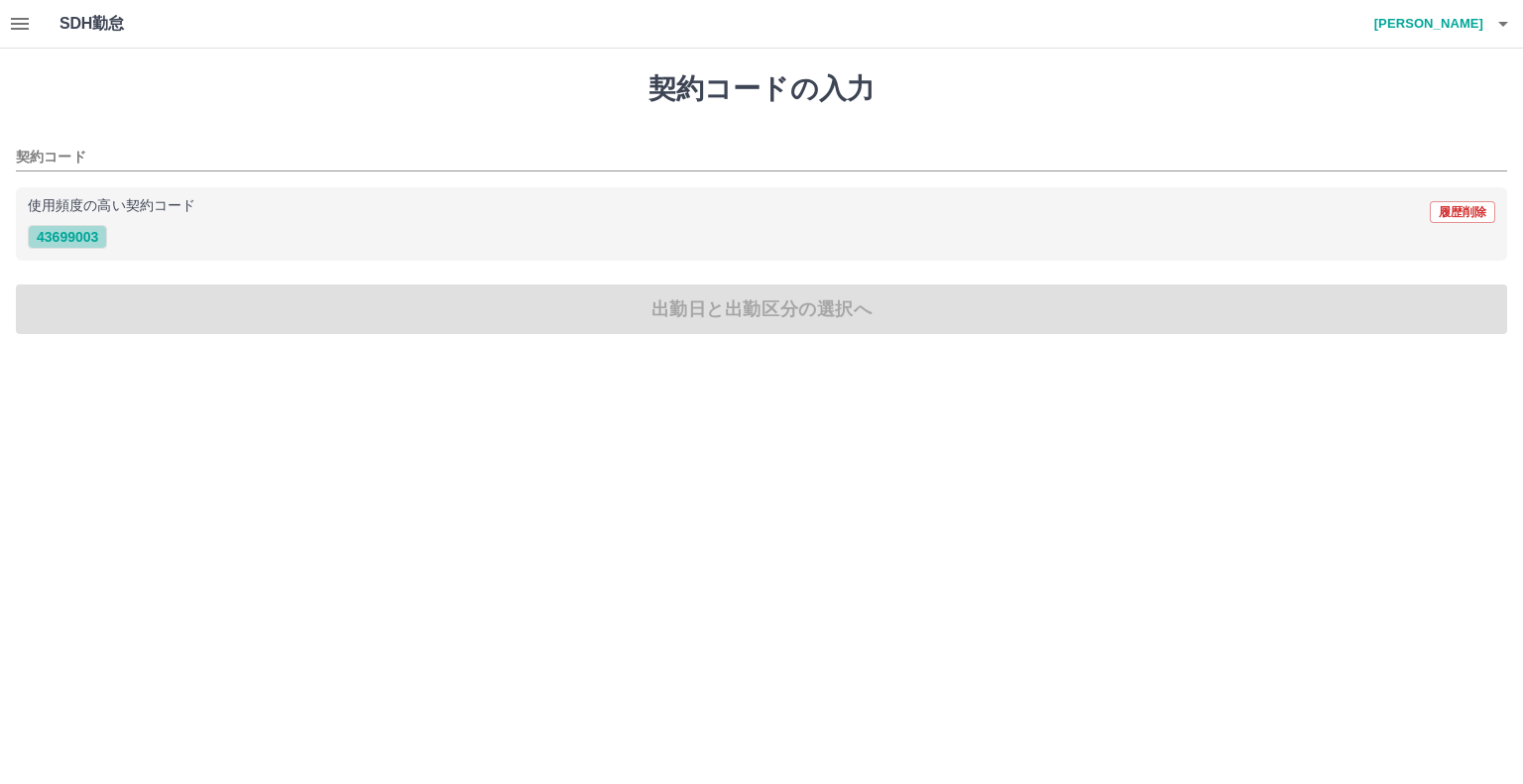 click on "43699003" at bounding box center (67, 237) 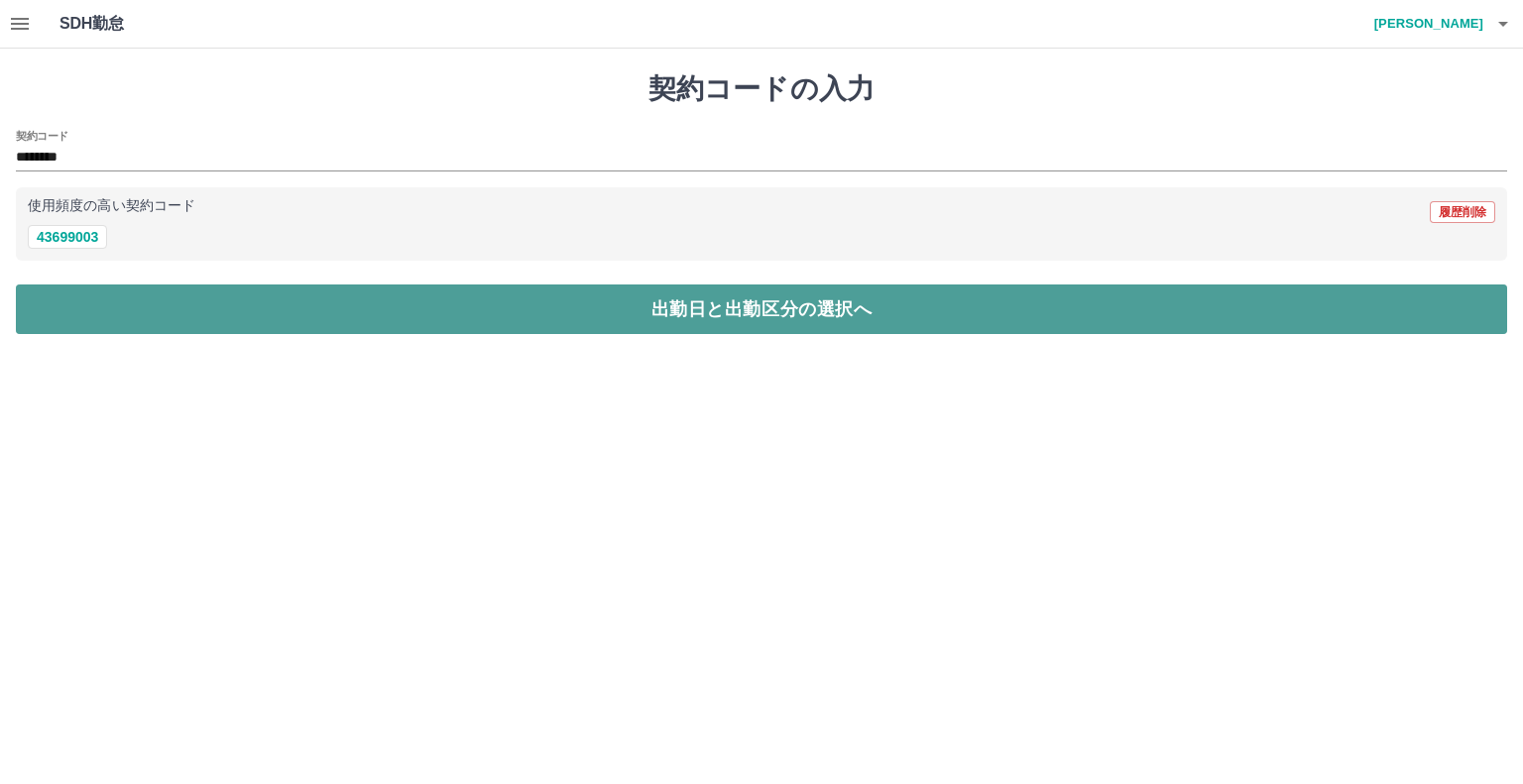 click on "出勤日と出勤区分の選択へ" at bounding box center [762, 309] 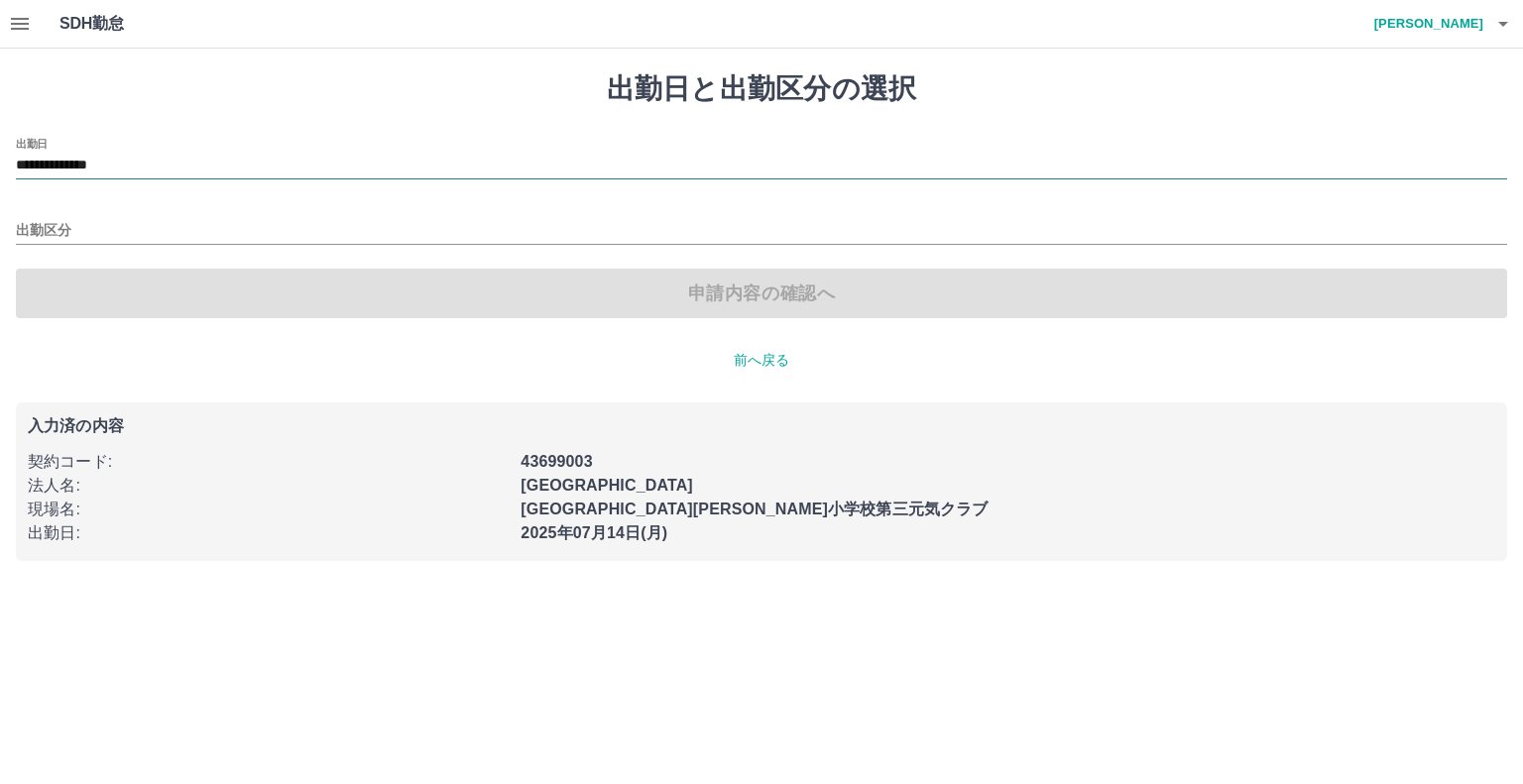 click on "**********" at bounding box center [762, 166] 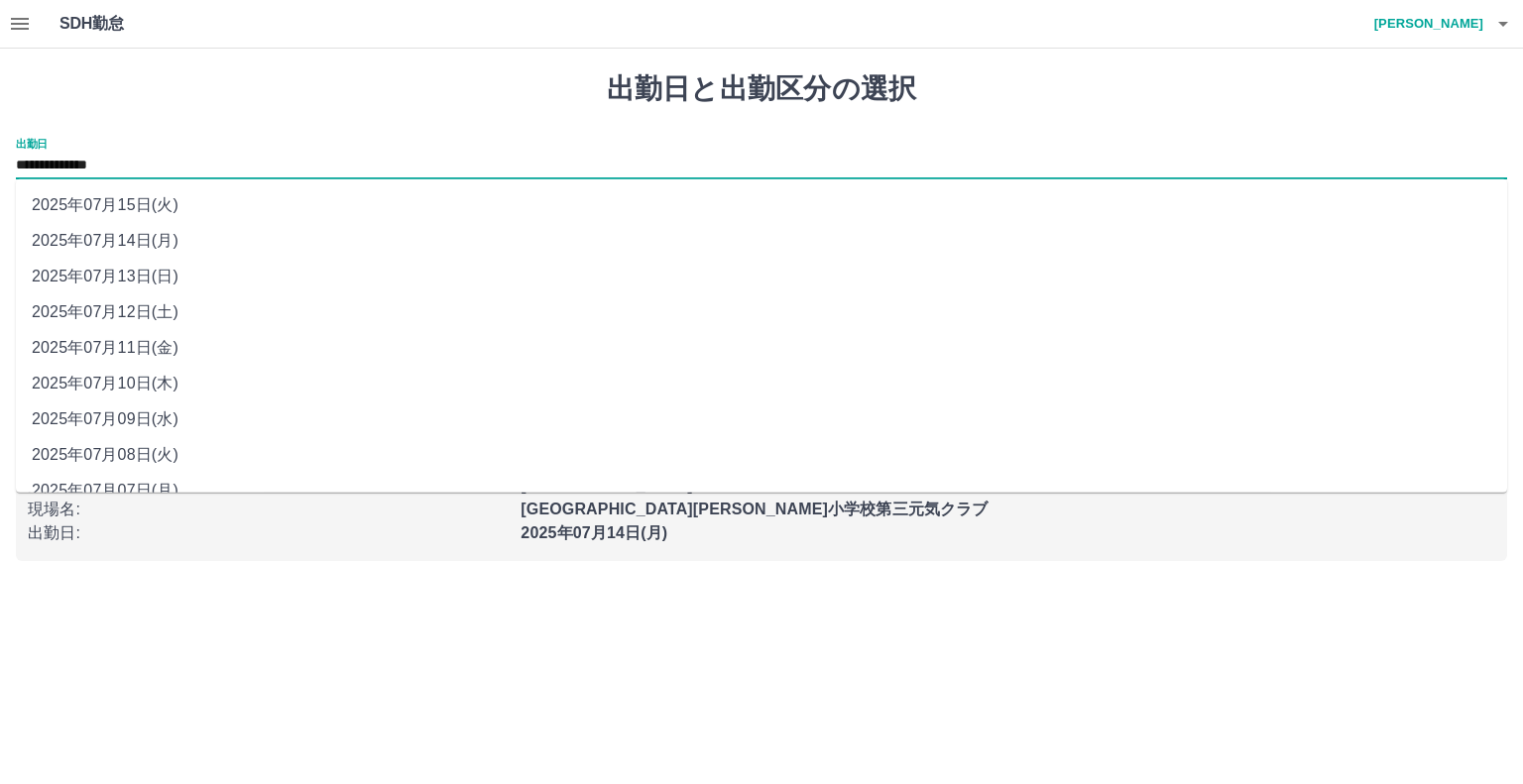 click on "2025年07月13日(日)" at bounding box center [762, 277] 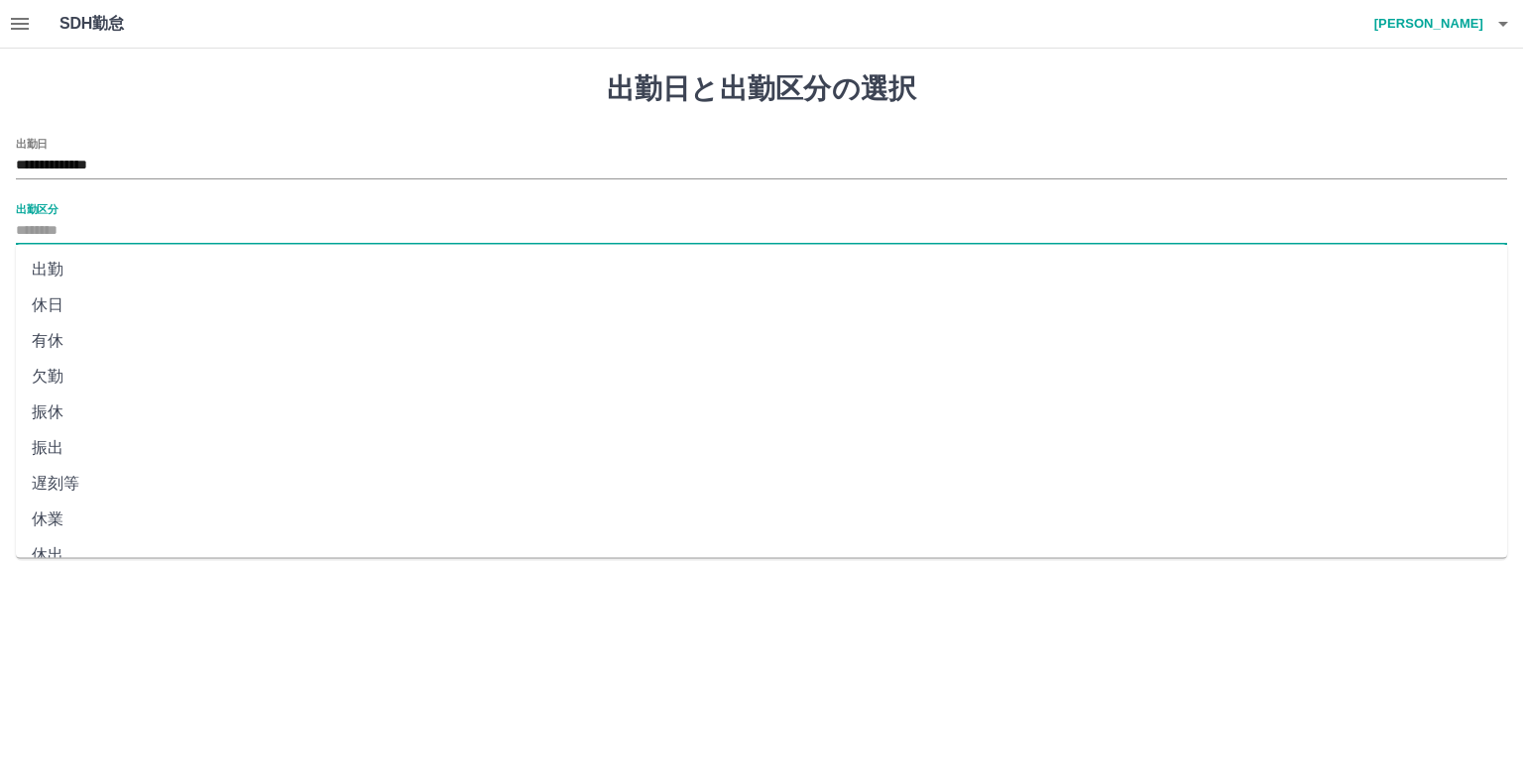 click on "出勤区分" at bounding box center (762, 231) 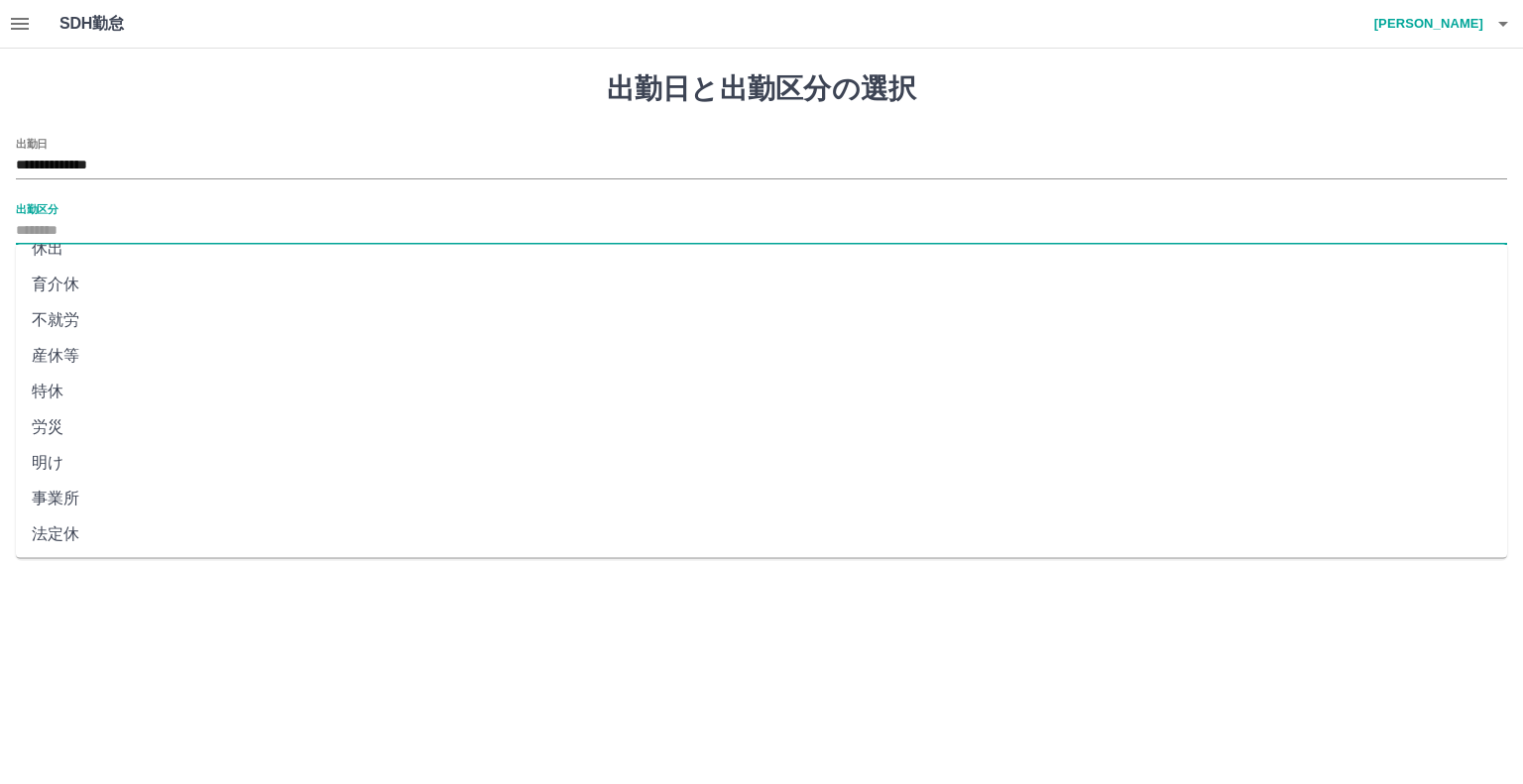 scroll, scrollTop: 344, scrollLeft: 0, axis: vertical 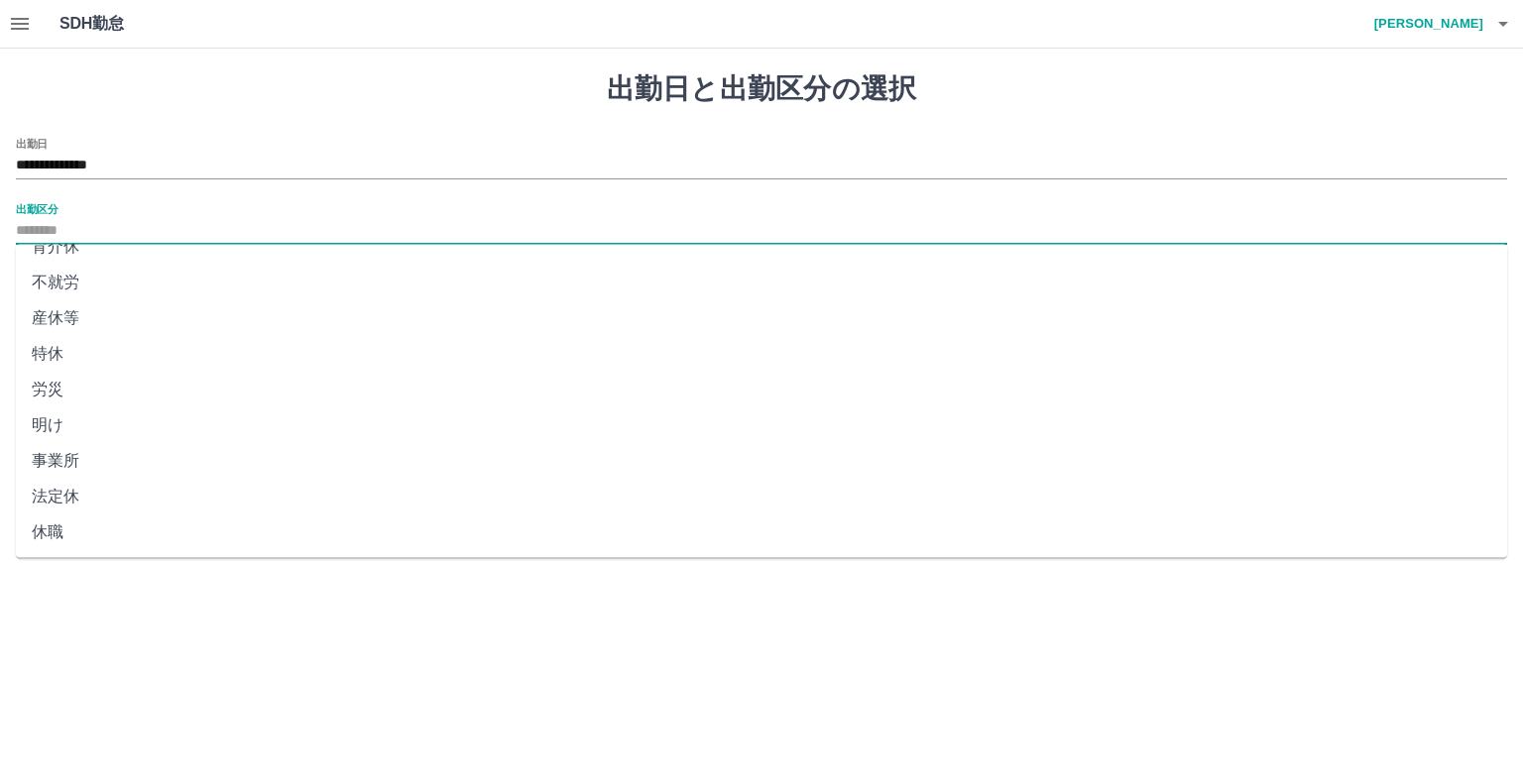 click on "法定休" at bounding box center [762, 497] 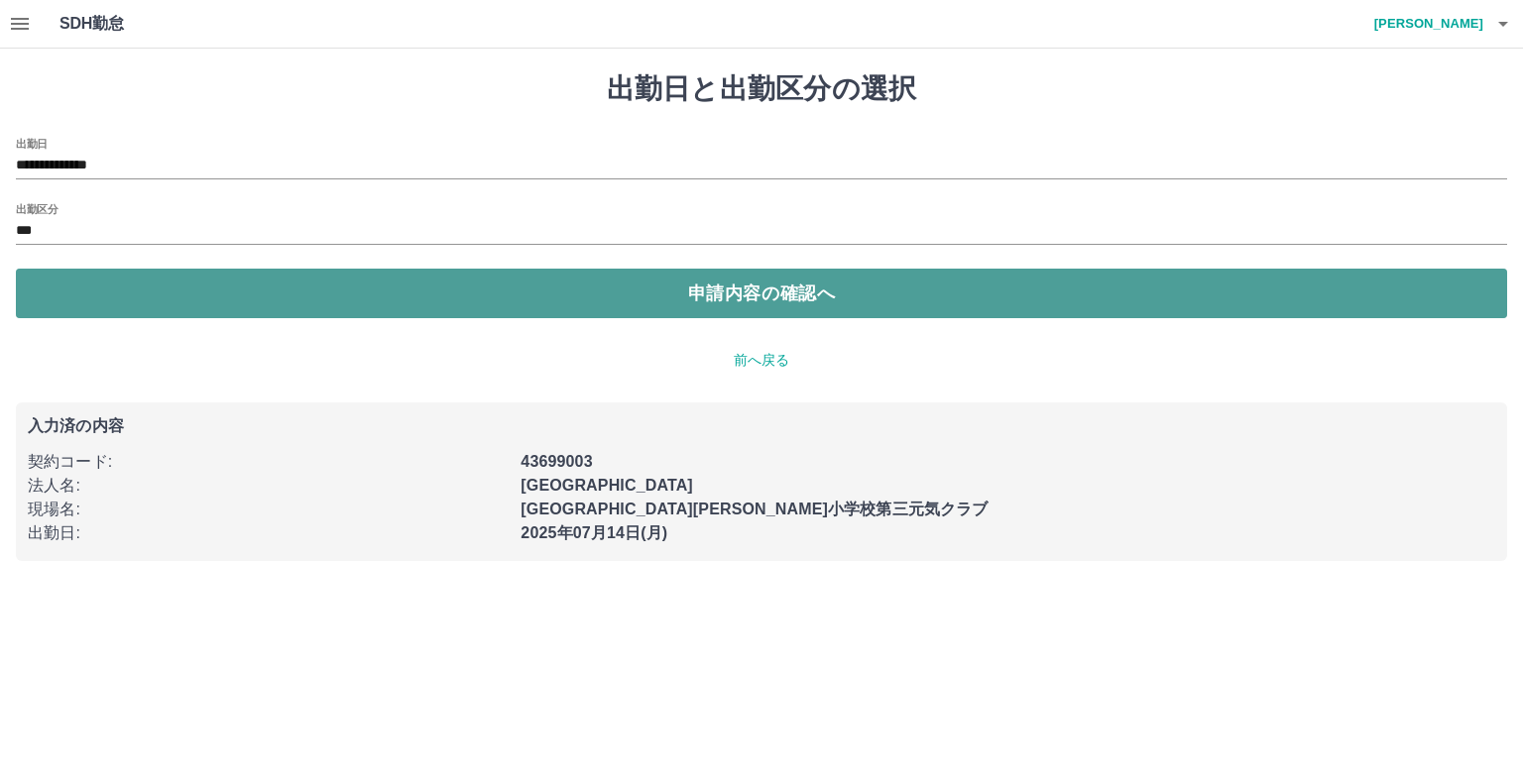 click on "申請内容の確認へ" at bounding box center (762, 293) 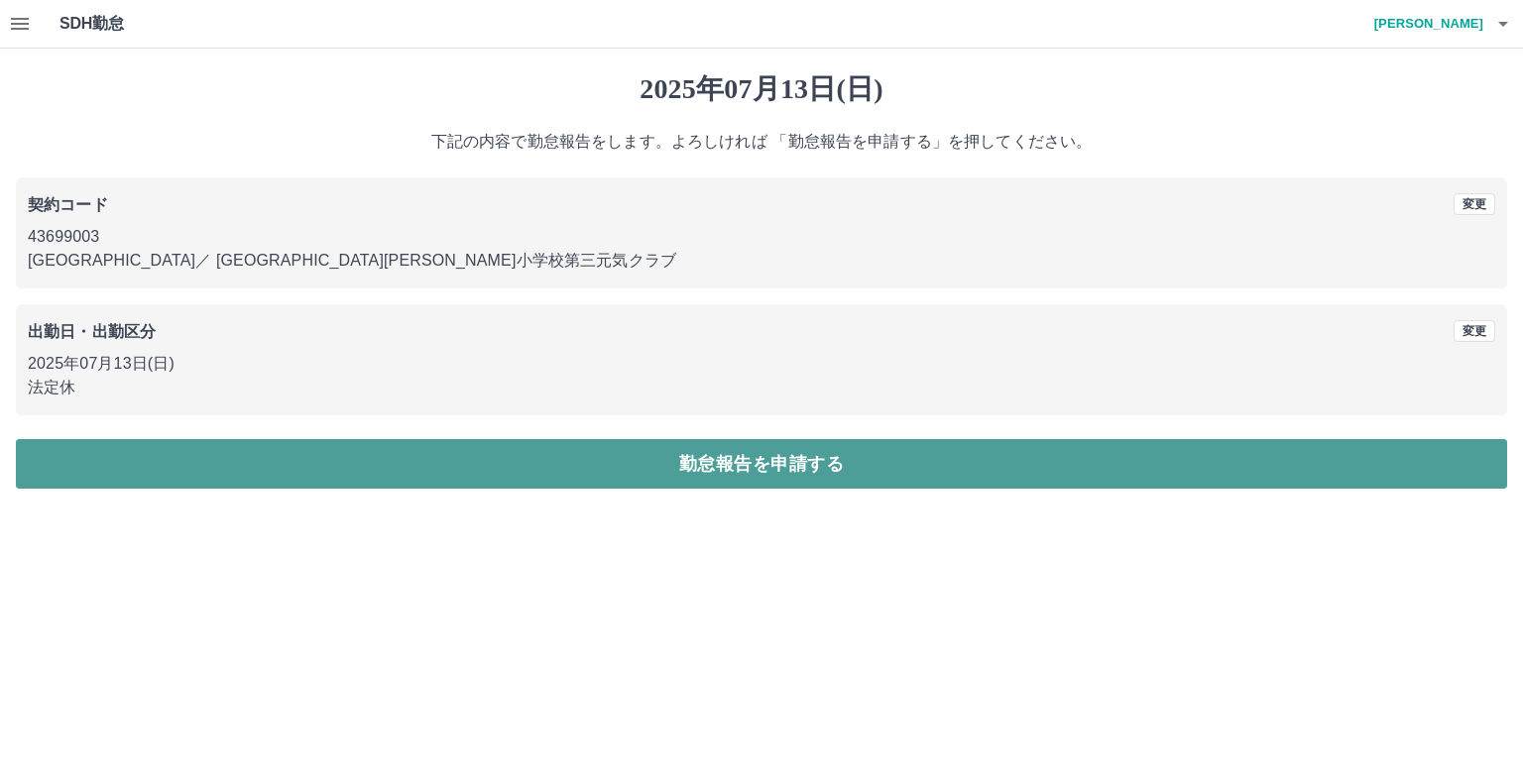 click on "勤怠報告を申請する" at bounding box center [762, 464] 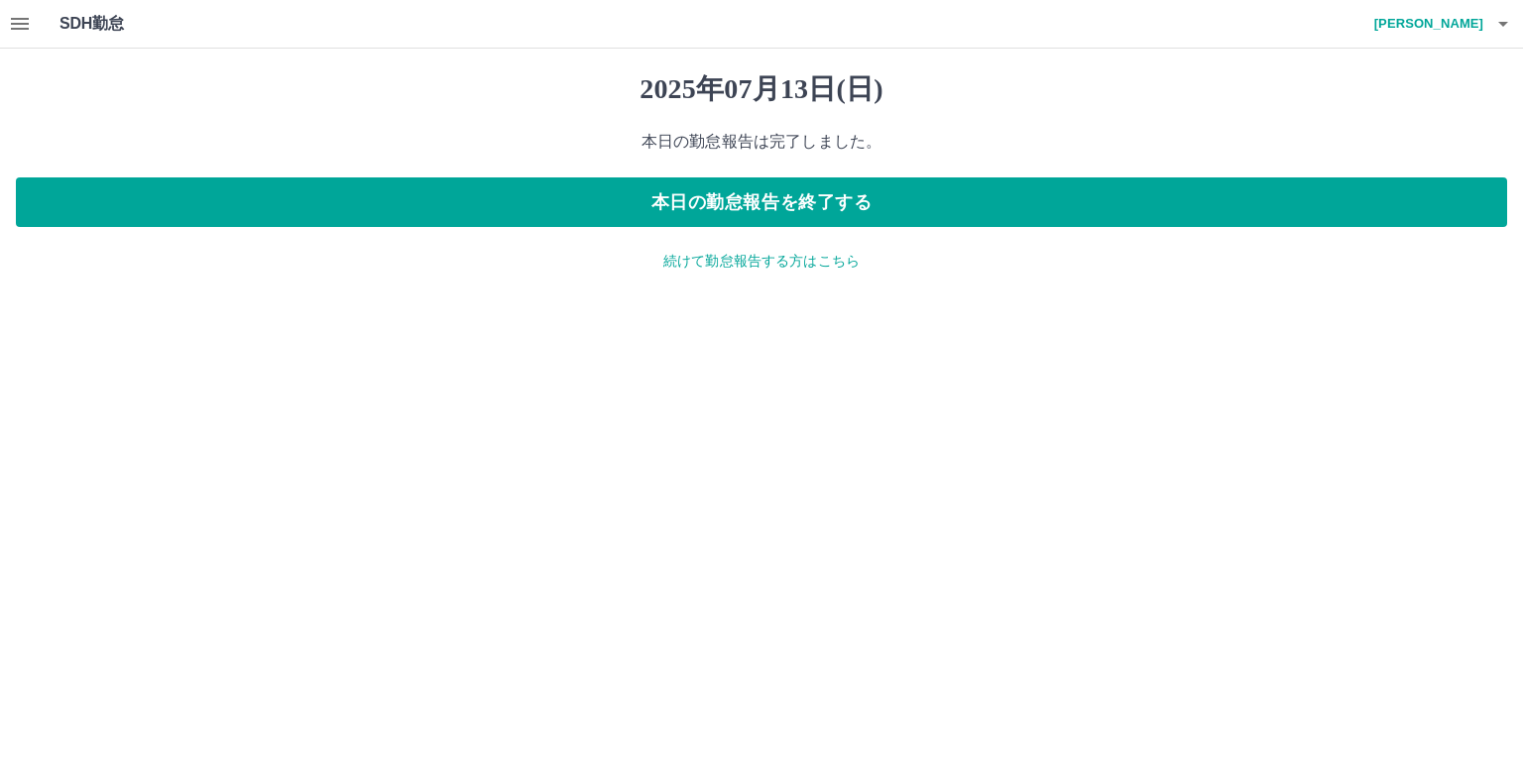 click 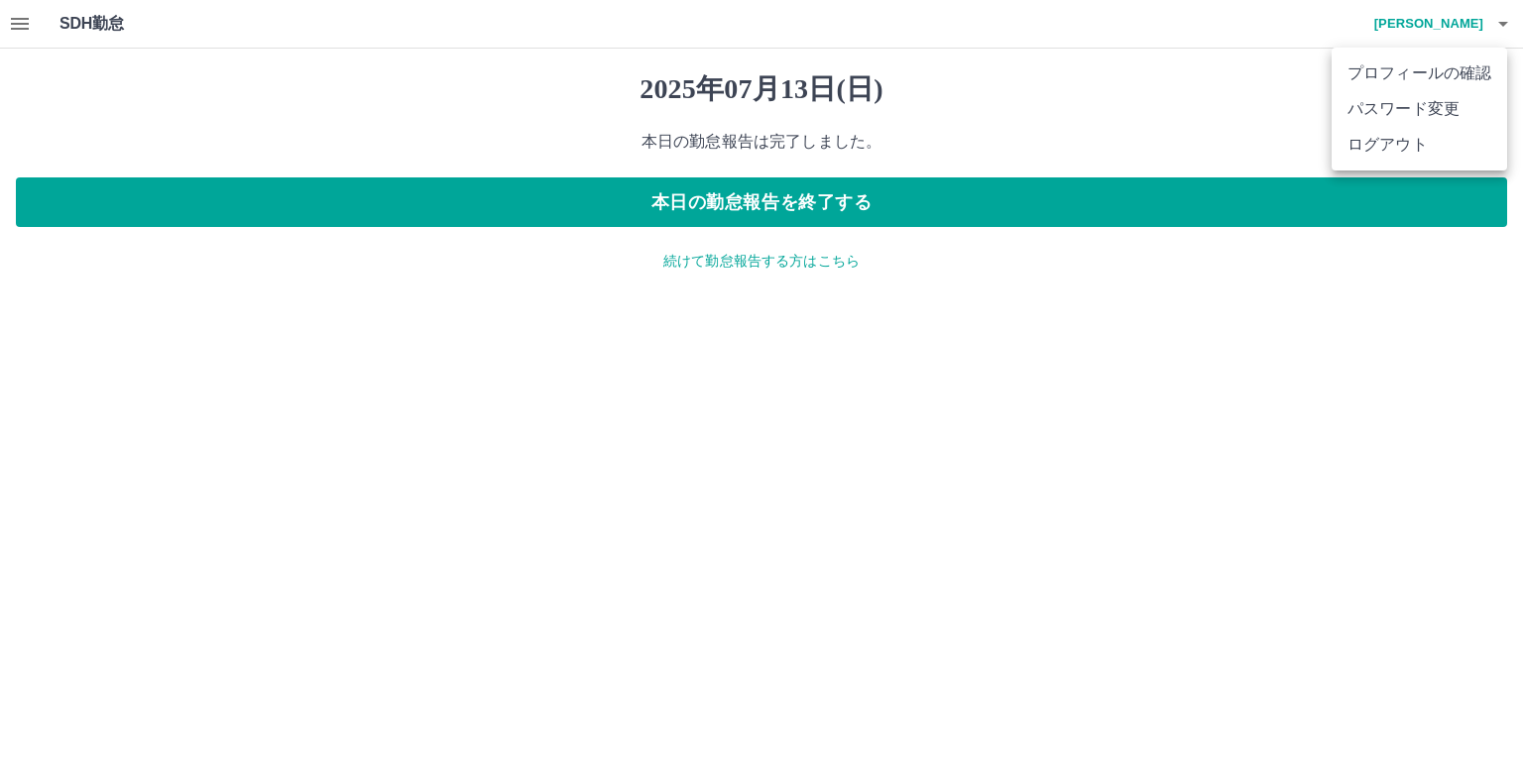 click on "ログアウト" at bounding box center (1419, 145) 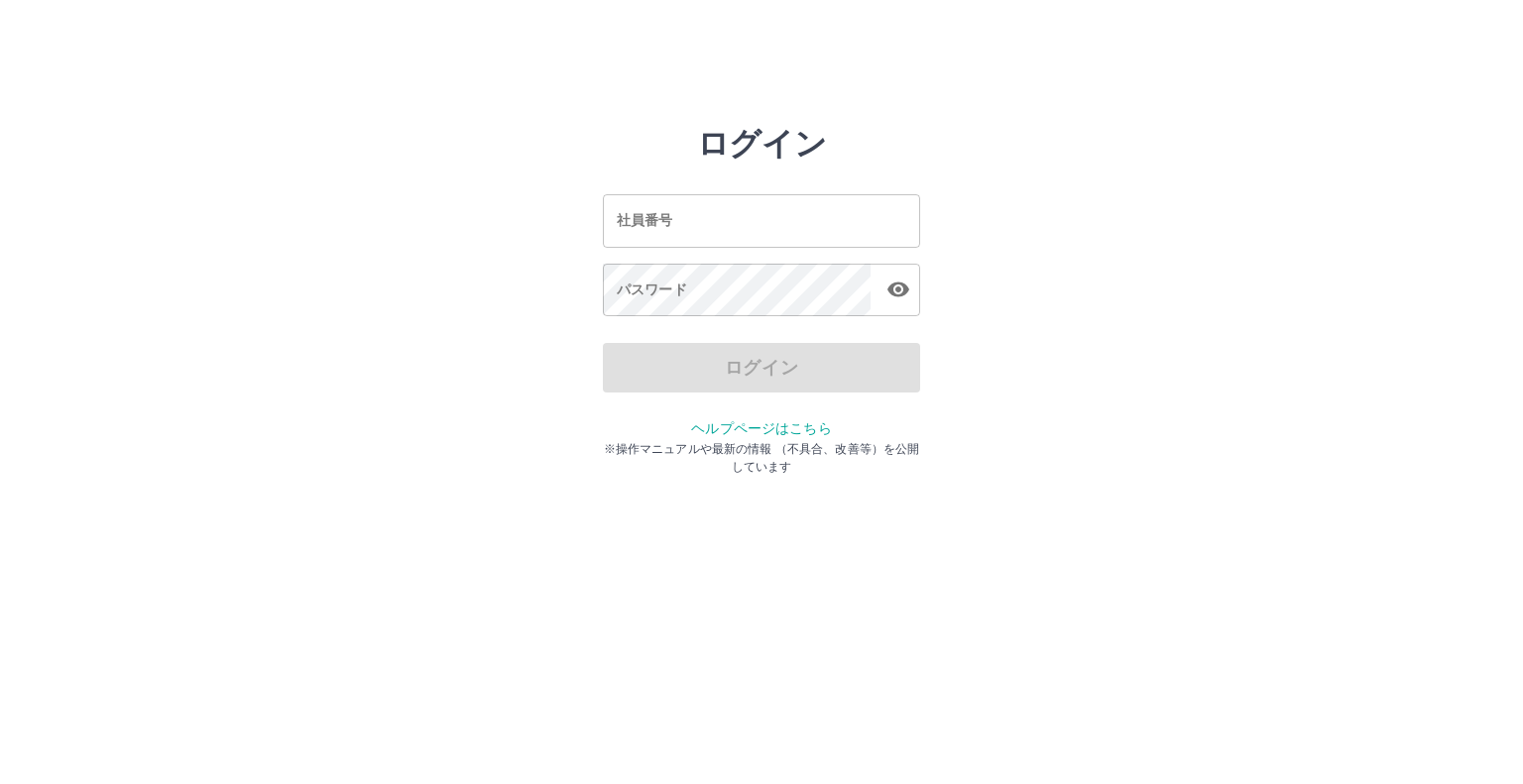 scroll, scrollTop: 0, scrollLeft: 0, axis: both 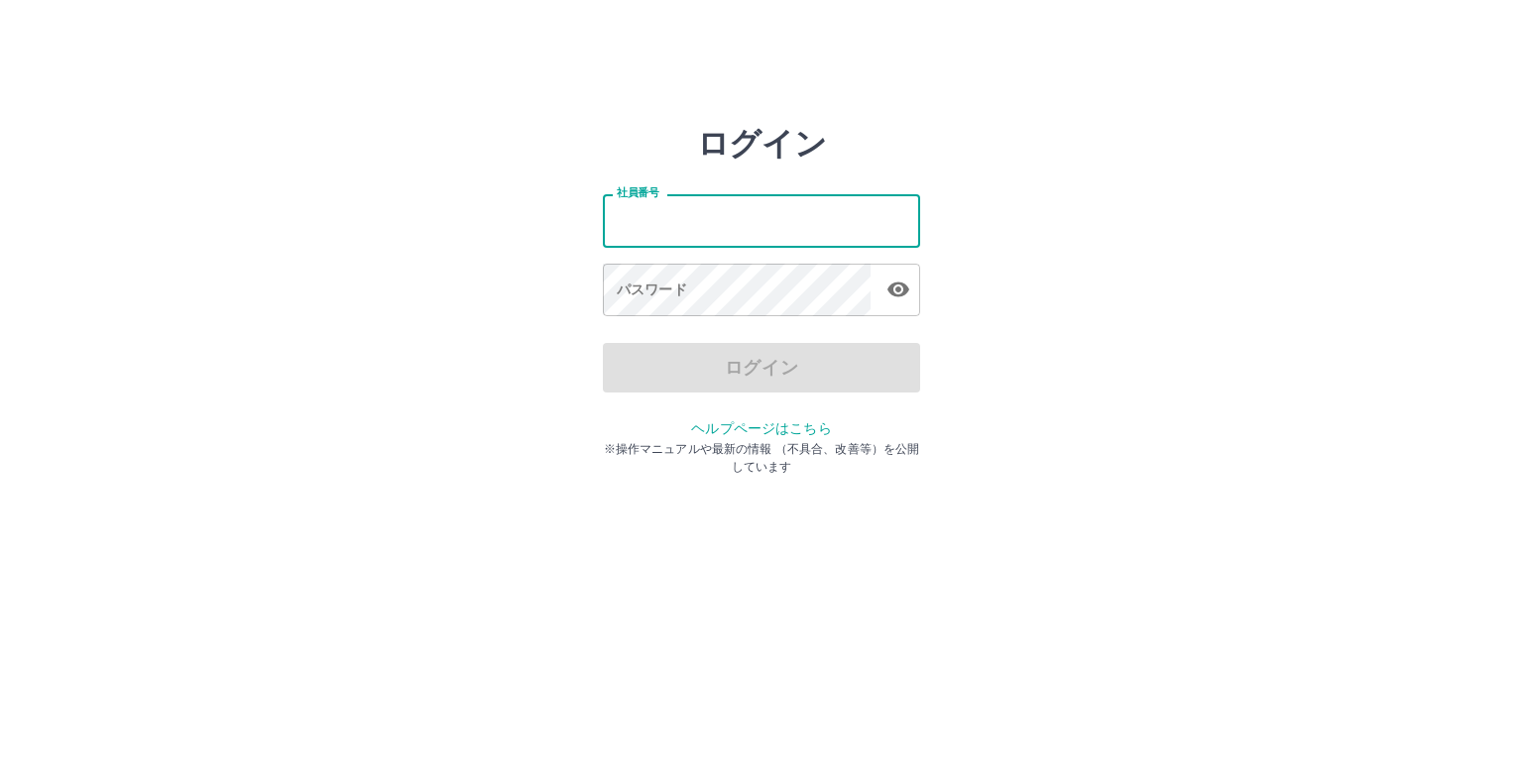click on "社員番号" at bounding box center (762, 220) 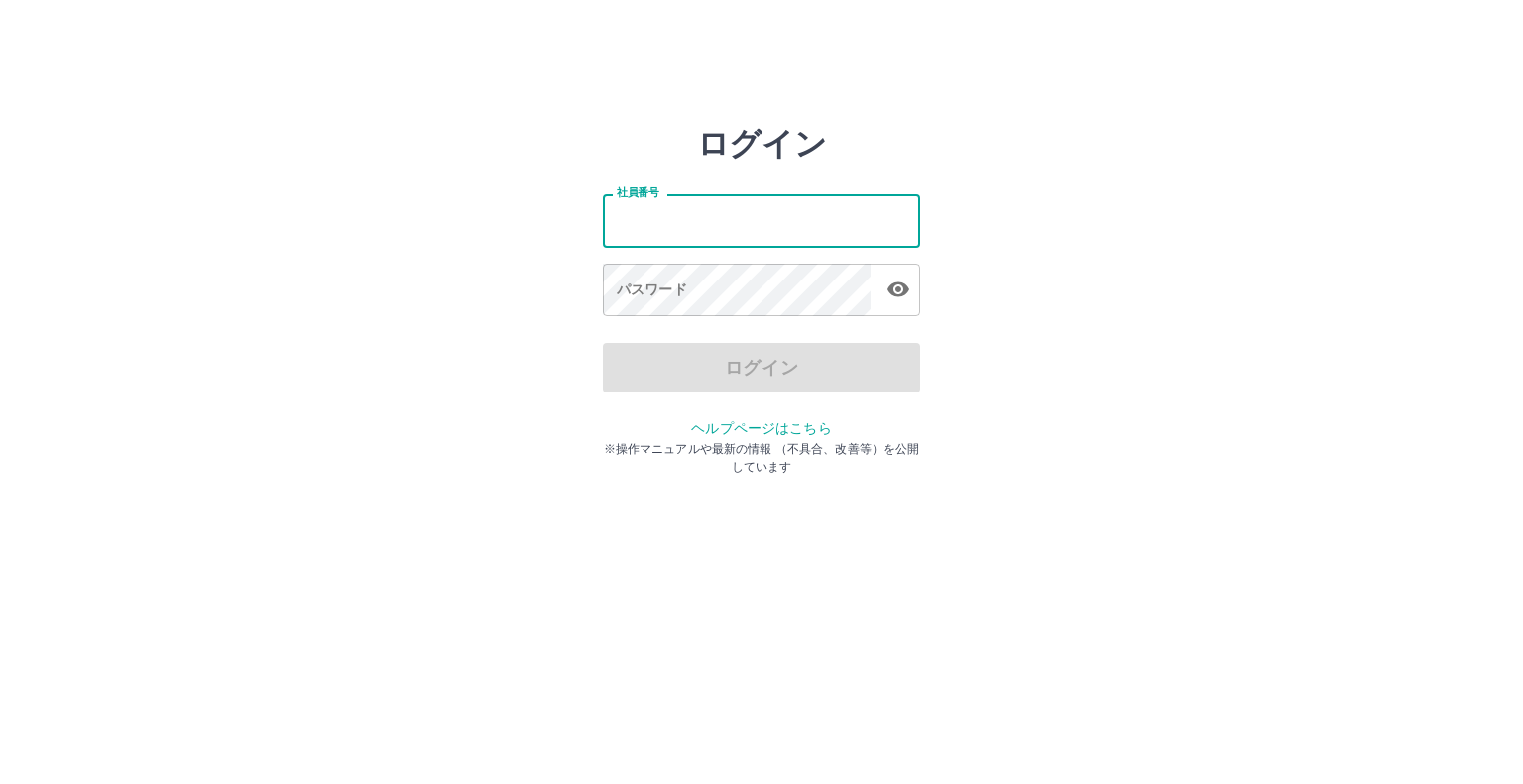type on "*******" 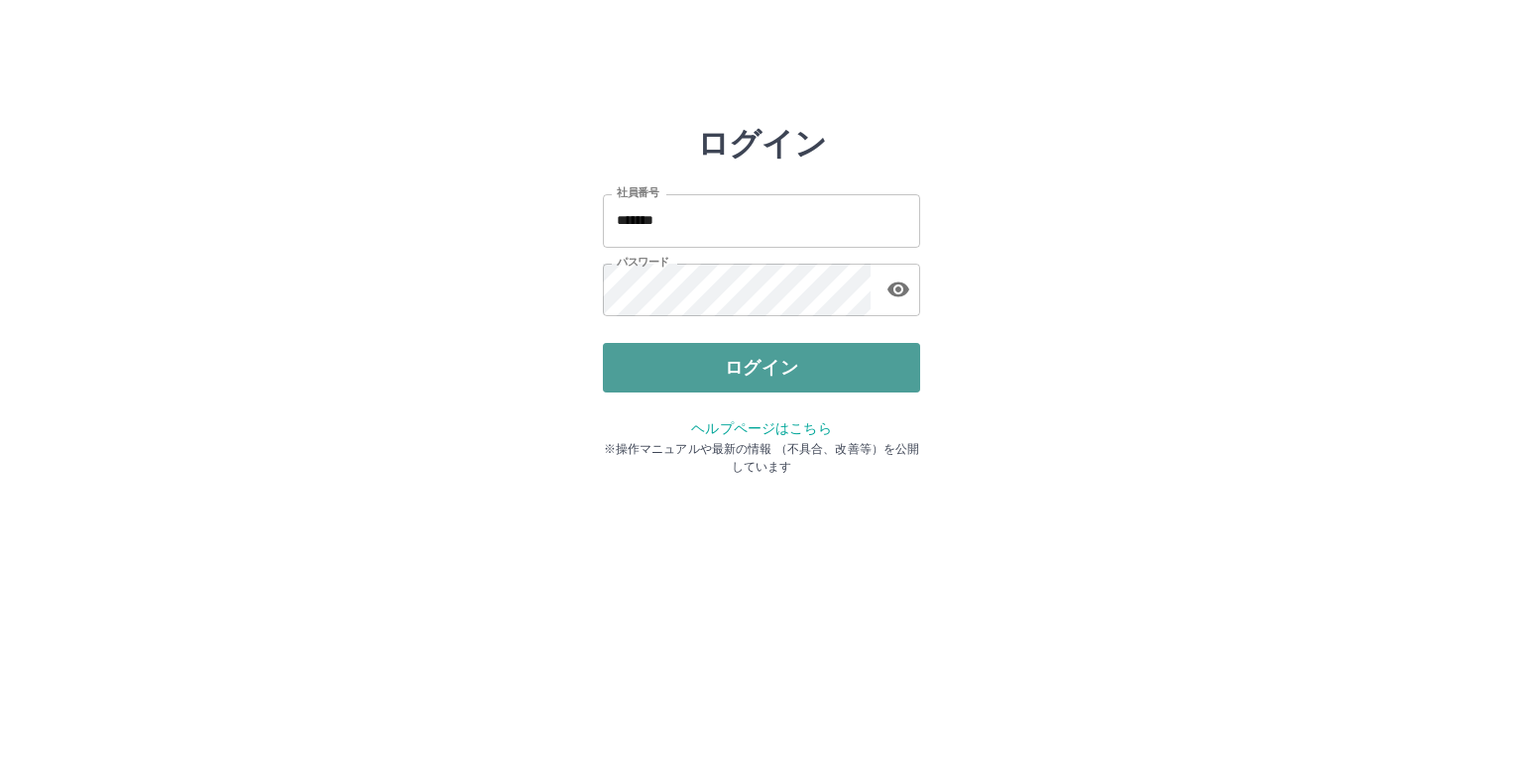 click on "ログイン" at bounding box center [762, 368] 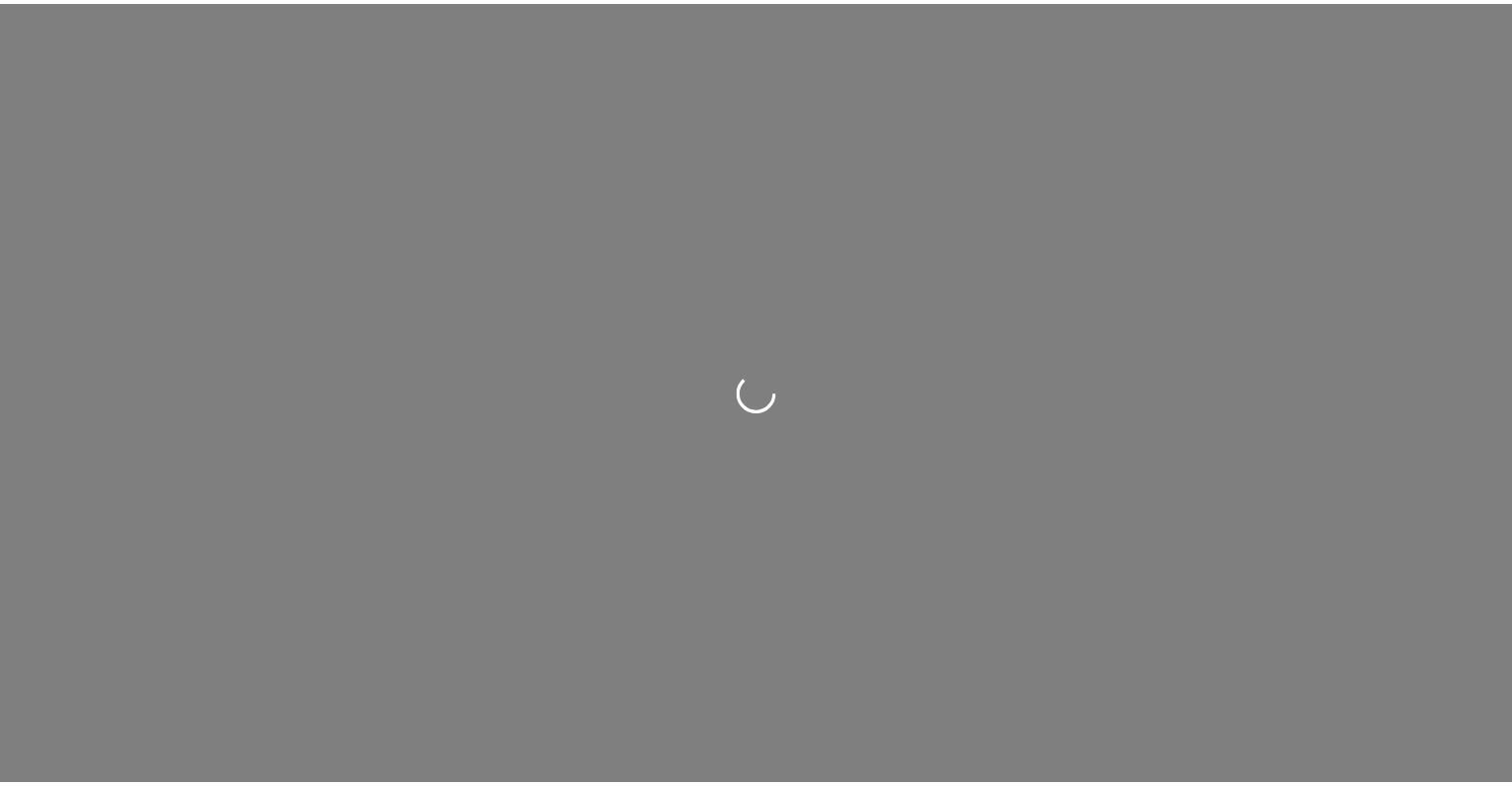 scroll, scrollTop: 0, scrollLeft: 0, axis: both 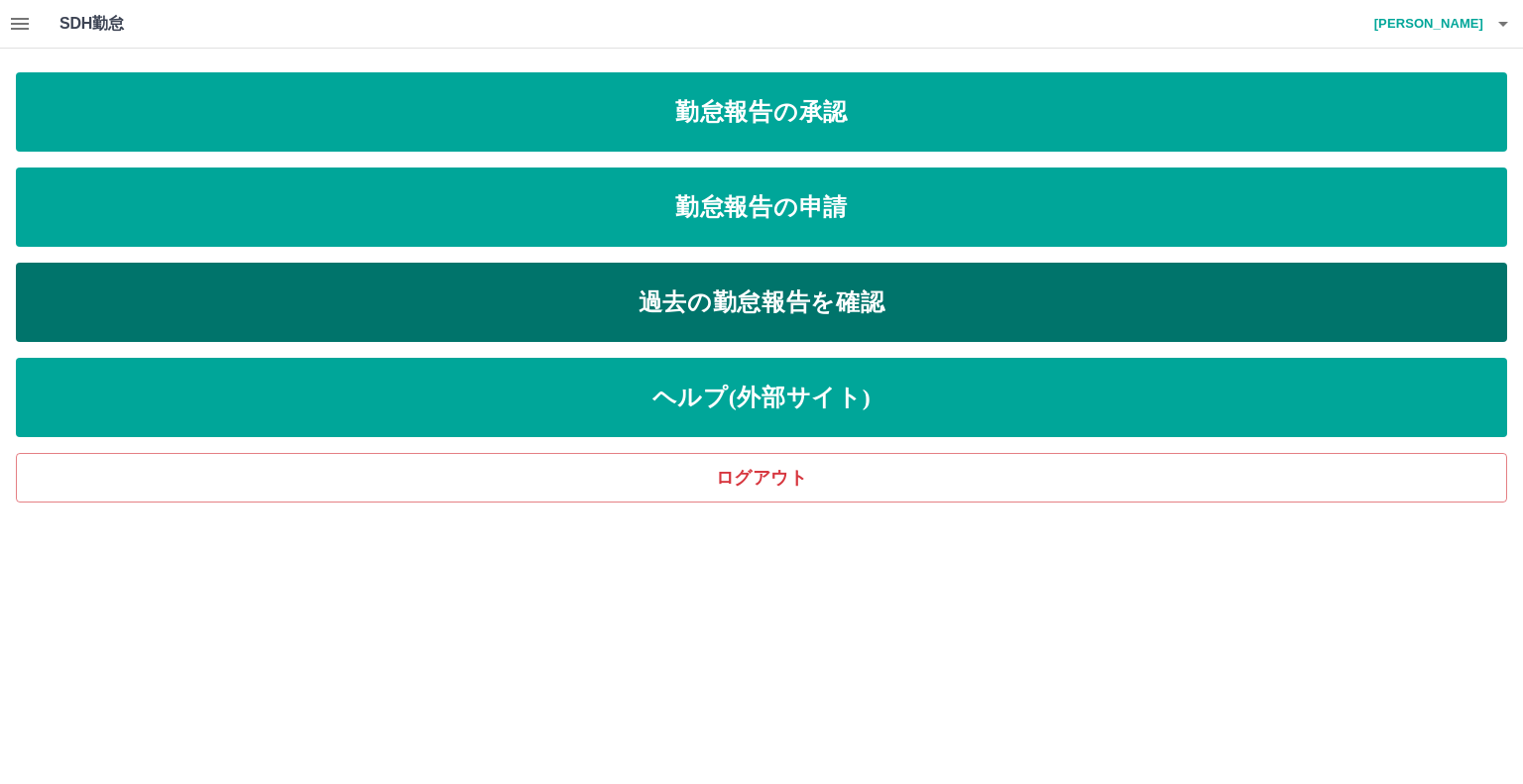 click on "過去の勤怠報告を確認" at bounding box center (762, 302) 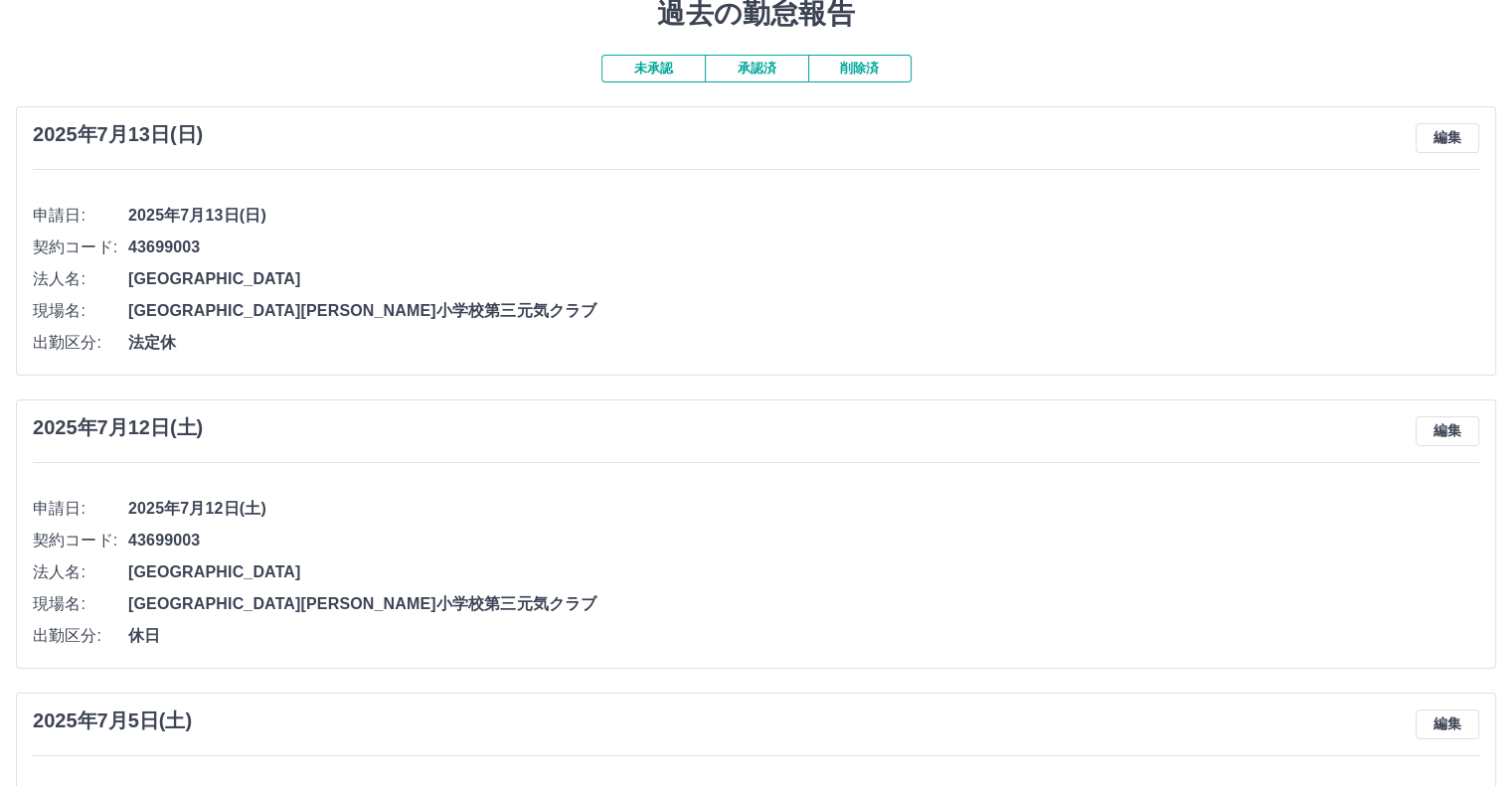 scroll, scrollTop: 0, scrollLeft: 0, axis: both 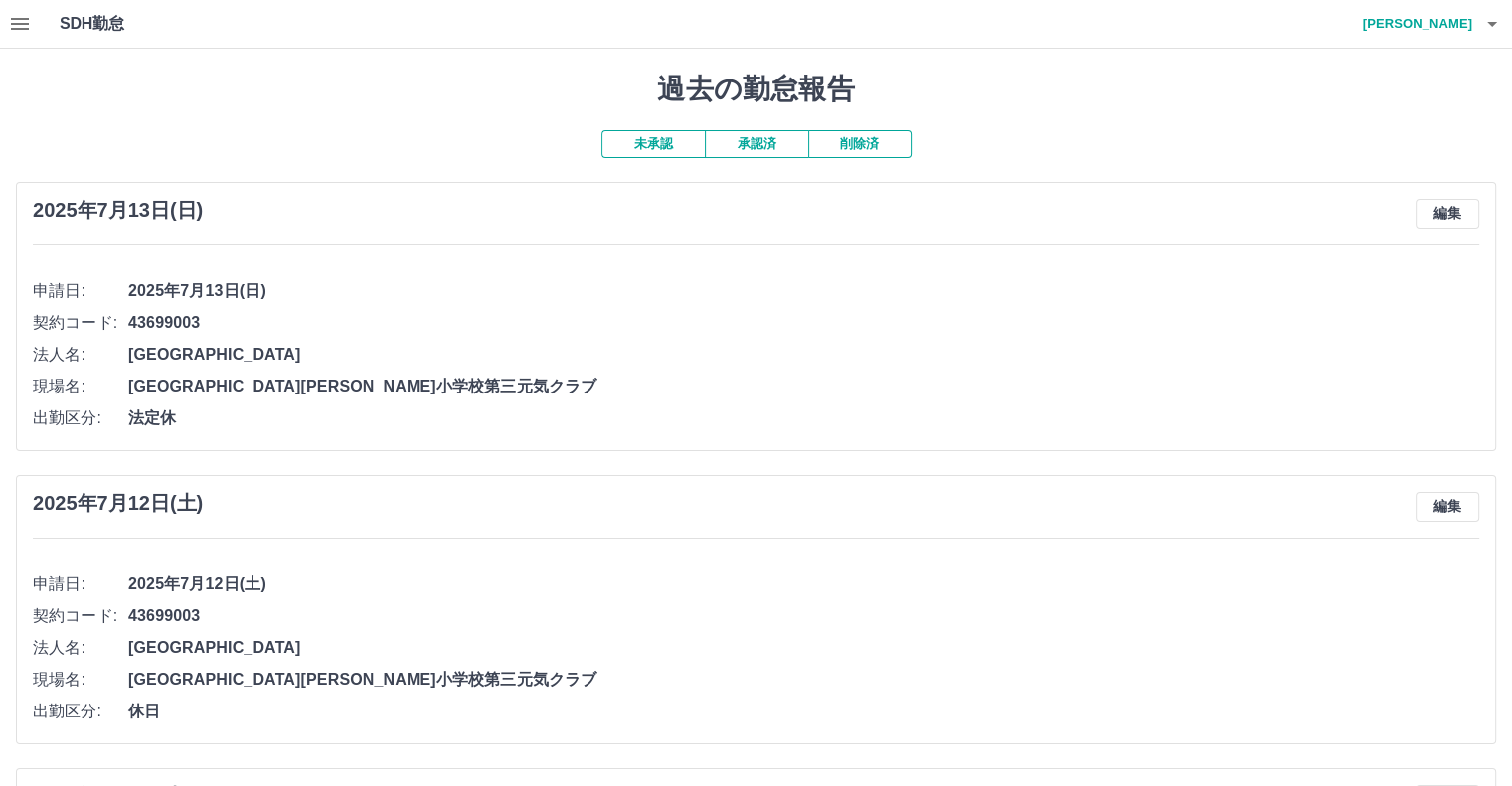 click 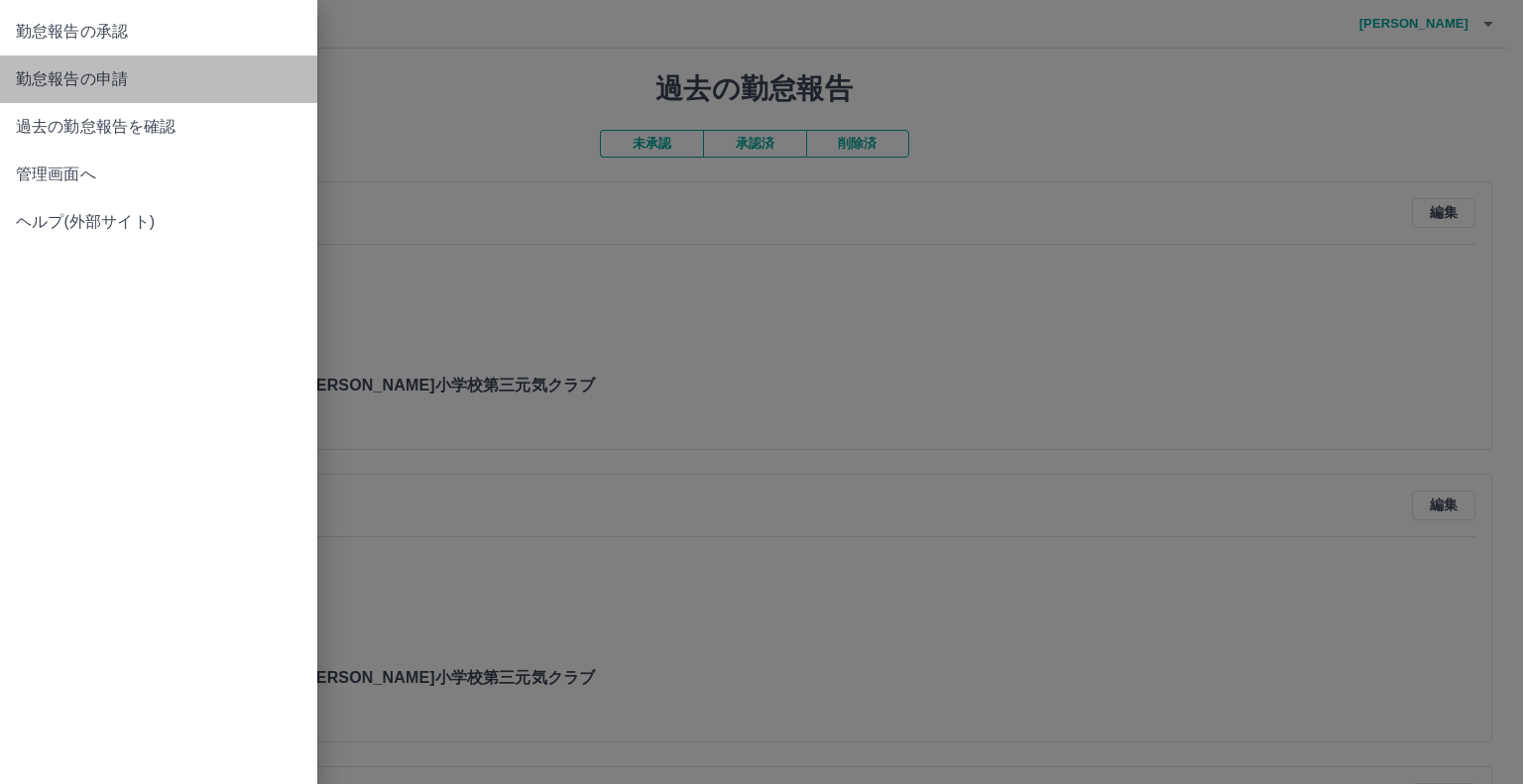 drag, startPoint x: 70, startPoint y: 81, endPoint x: 85, endPoint y: 85, distance: 15.524175 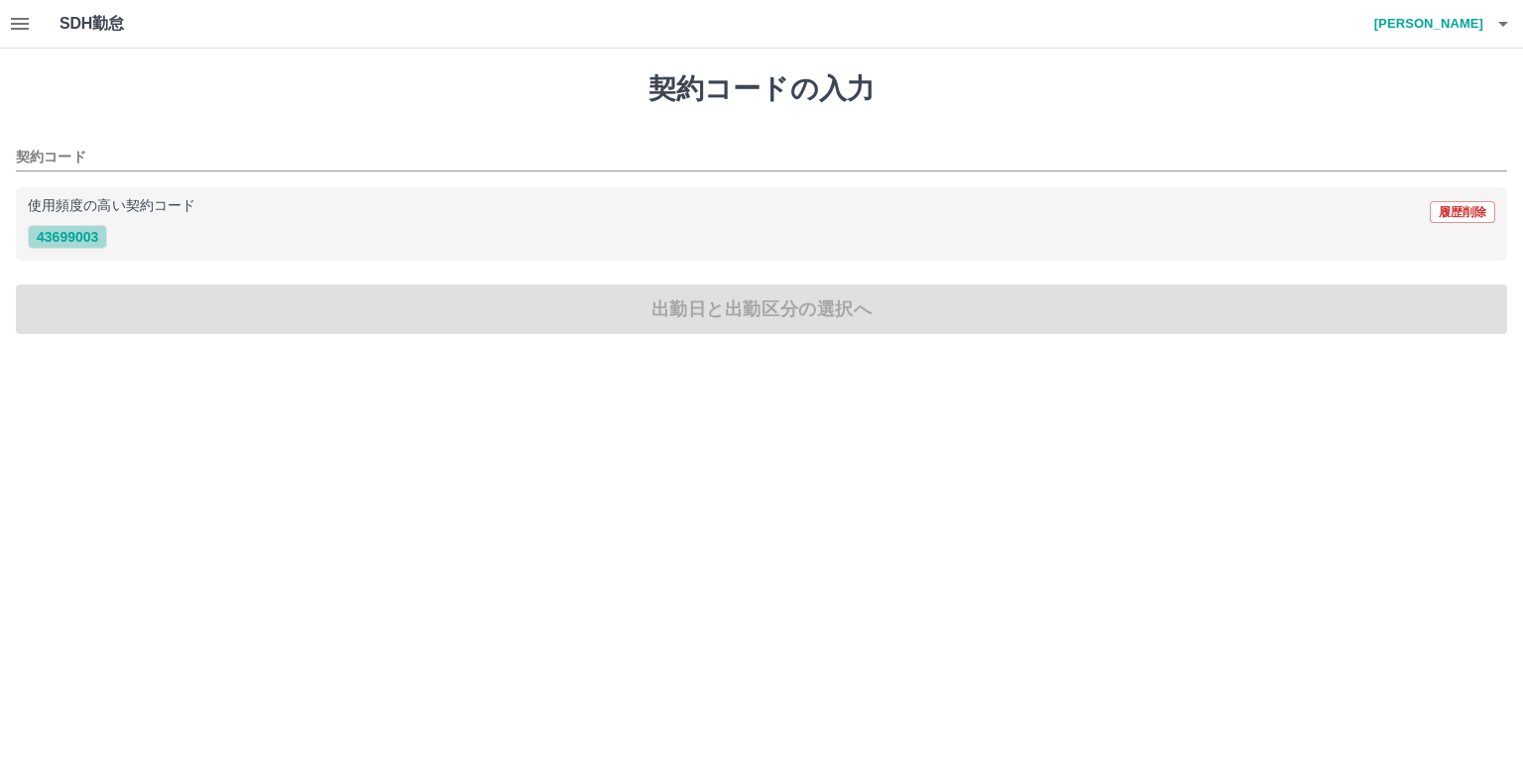 click on "43699003" at bounding box center (67, 237) 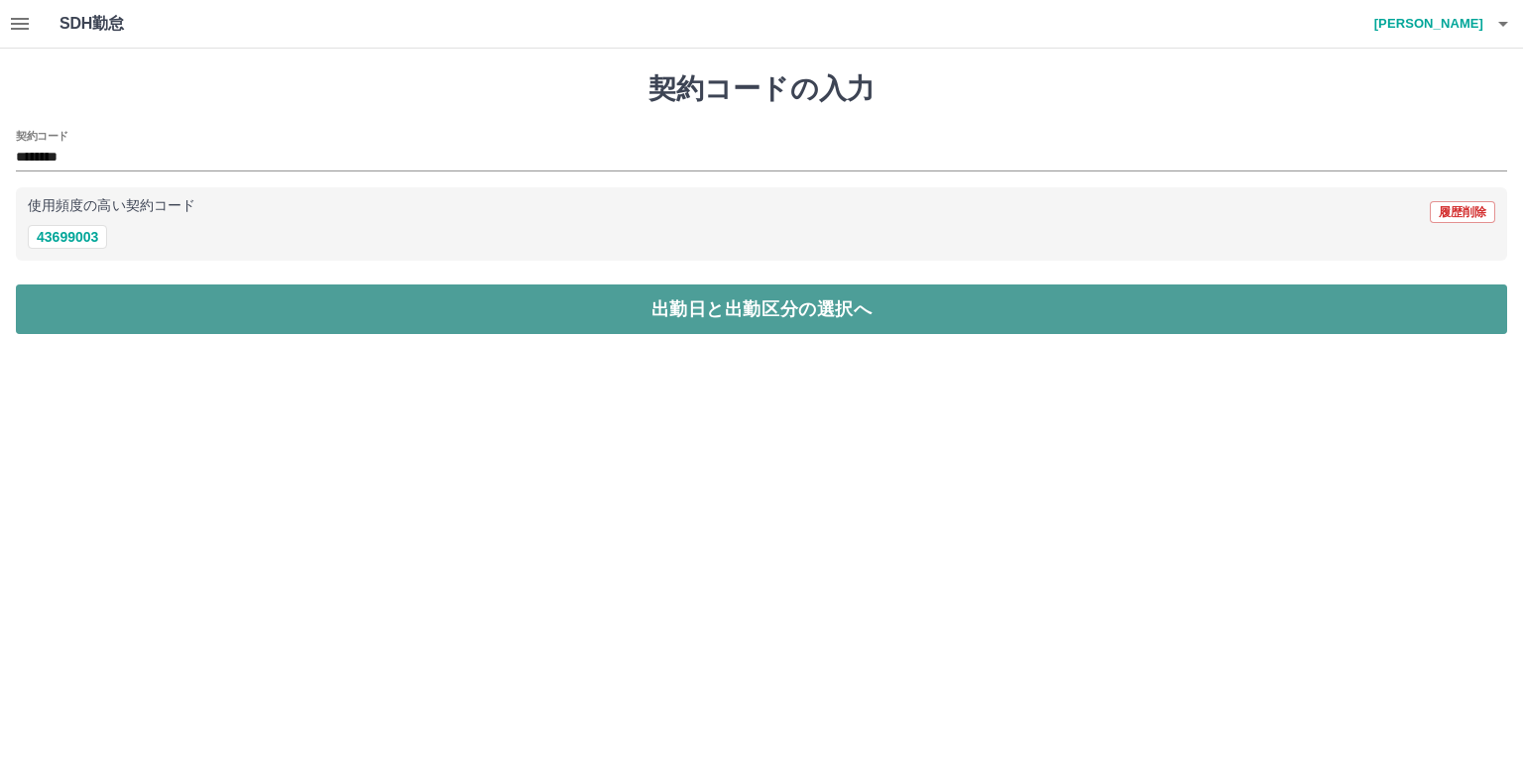 click on "出勤日と出勤区分の選択へ" at bounding box center (762, 309) 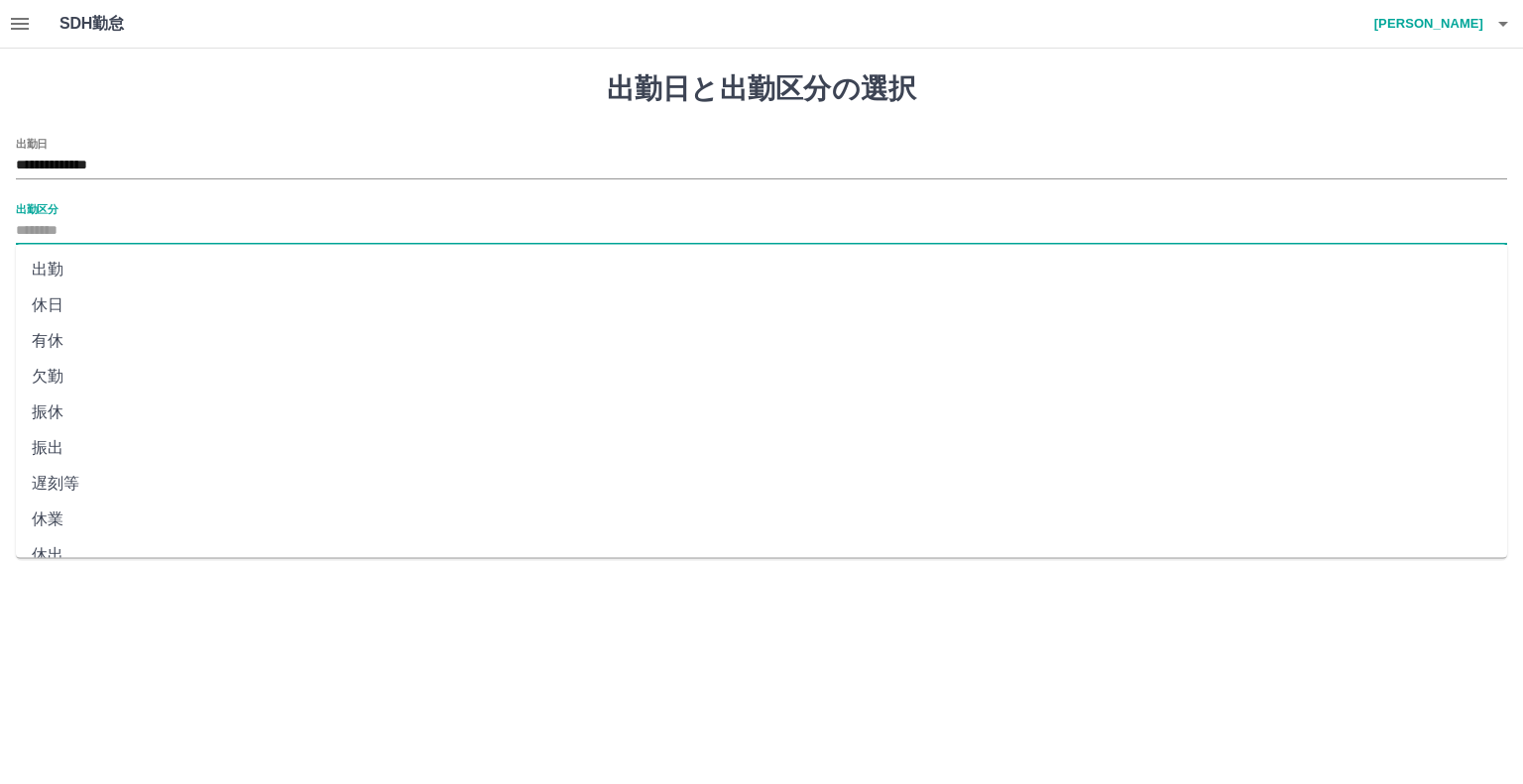 click on "出勤区分" at bounding box center (762, 231) 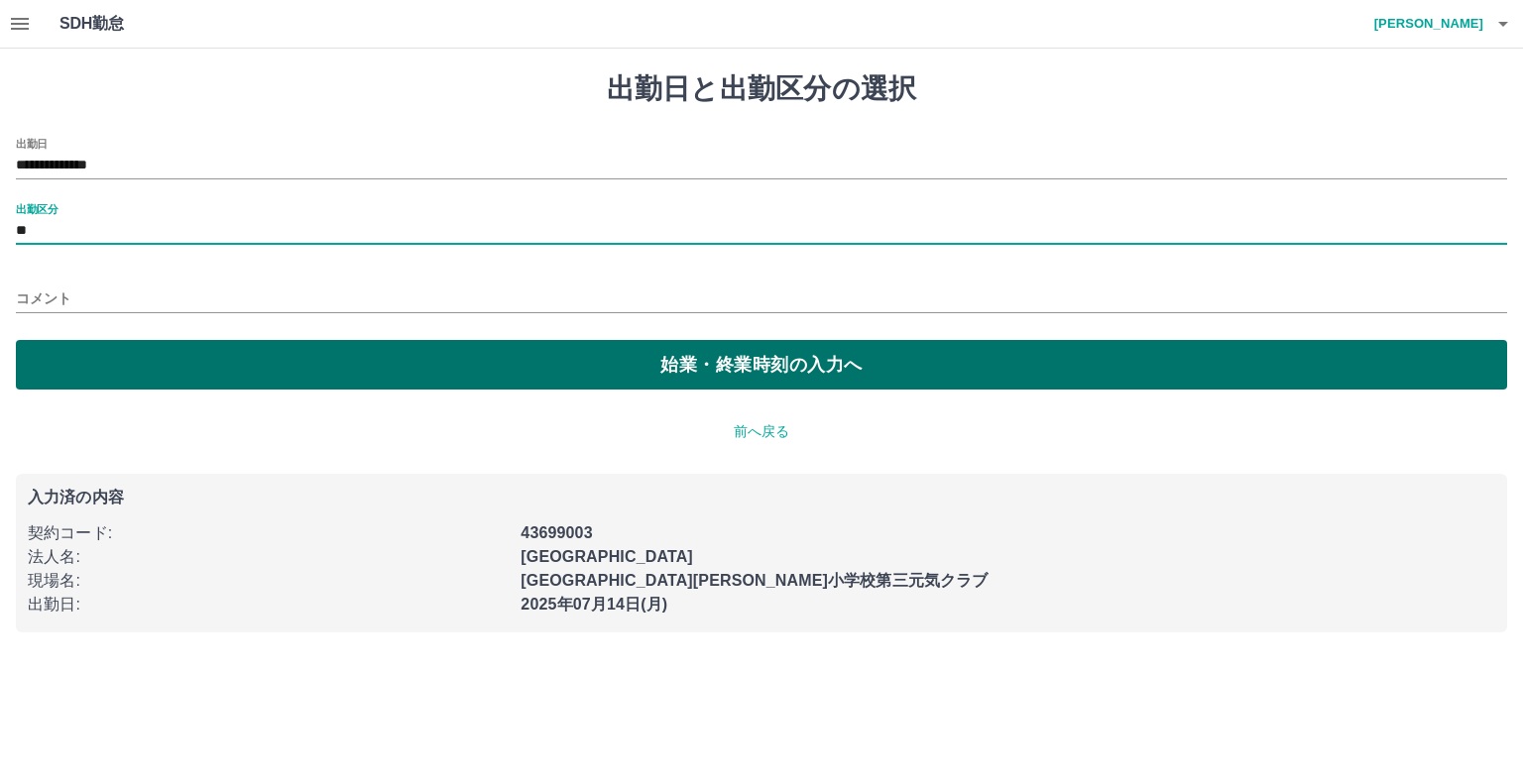 click on "始業・終業時刻の入力へ" at bounding box center [762, 365] 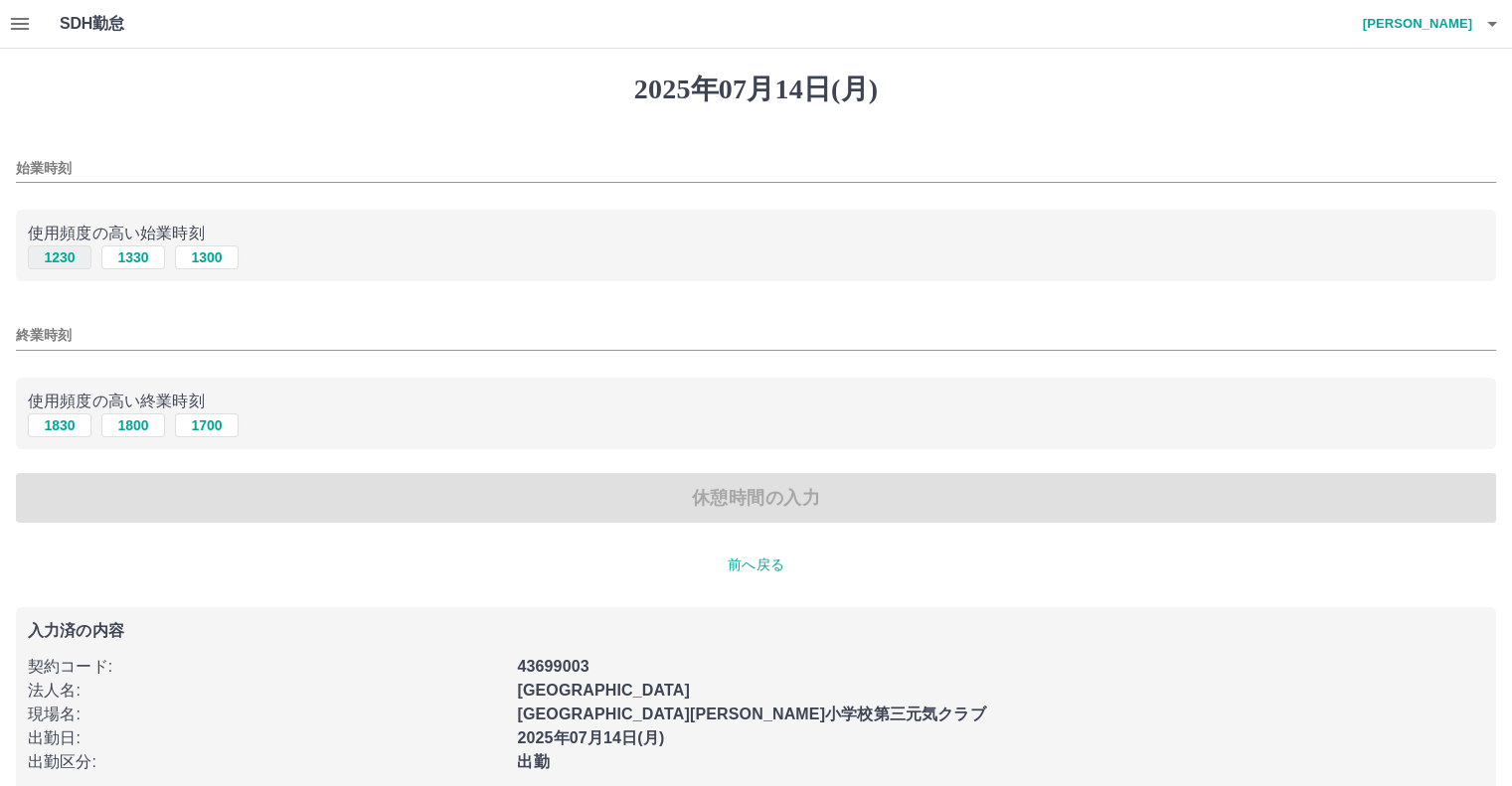 click on "1230" at bounding box center [60, 257] 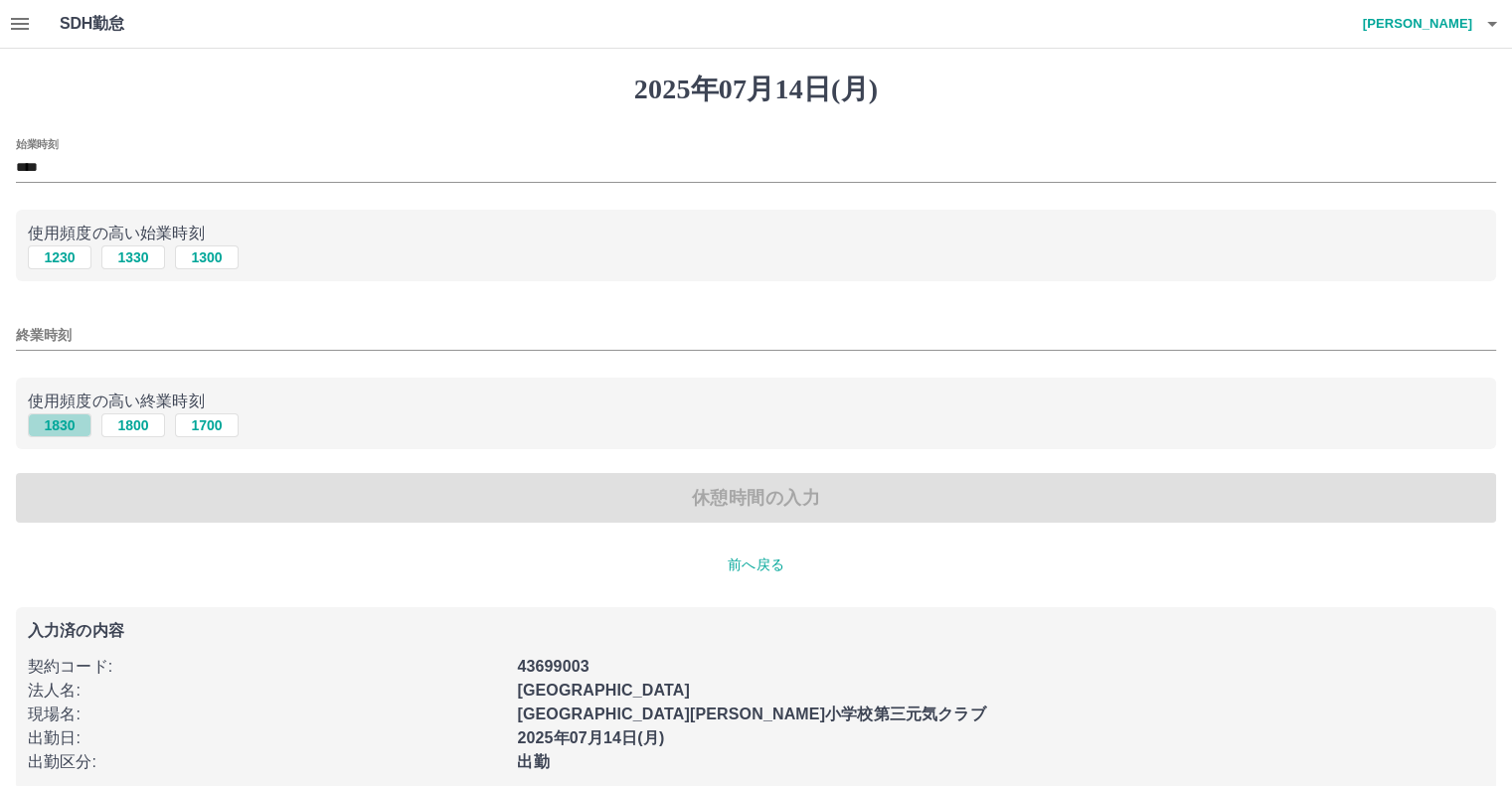 click on "1830" at bounding box center [60, 425] 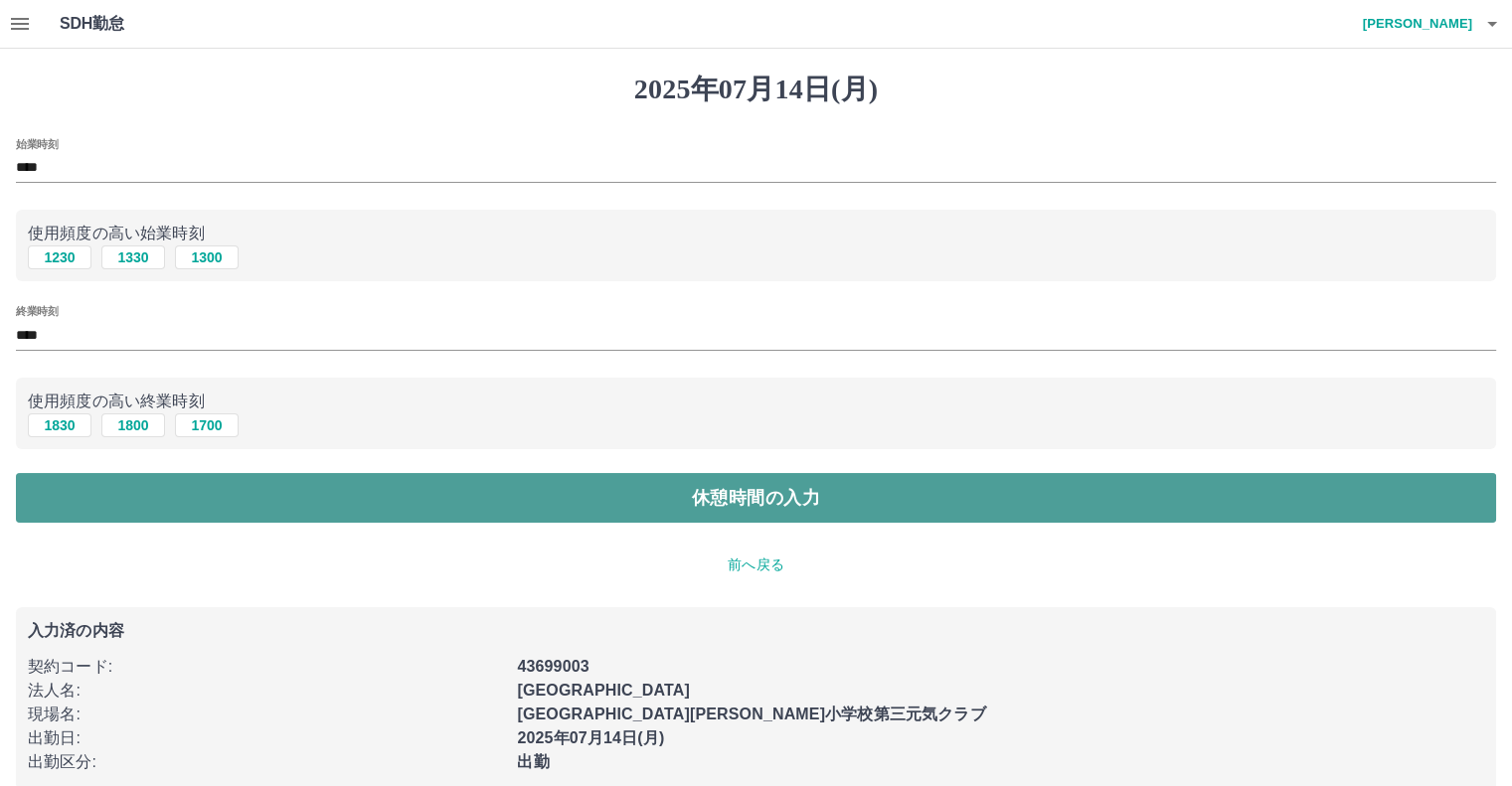 click on "休憩時間の入力" at bounding box center [756, 498] 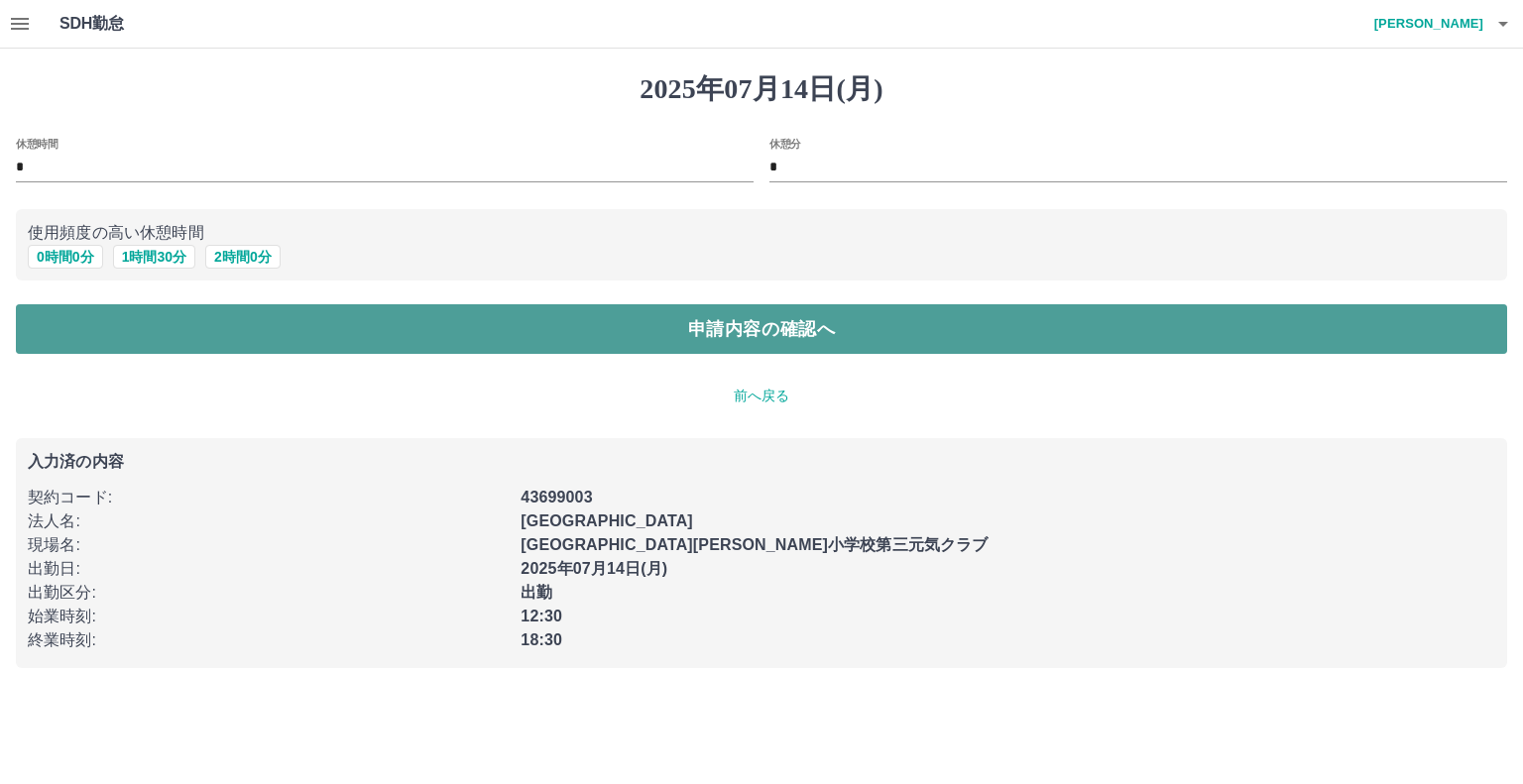 click on "申請内容の確認へ" at bounding box center [762, 329] 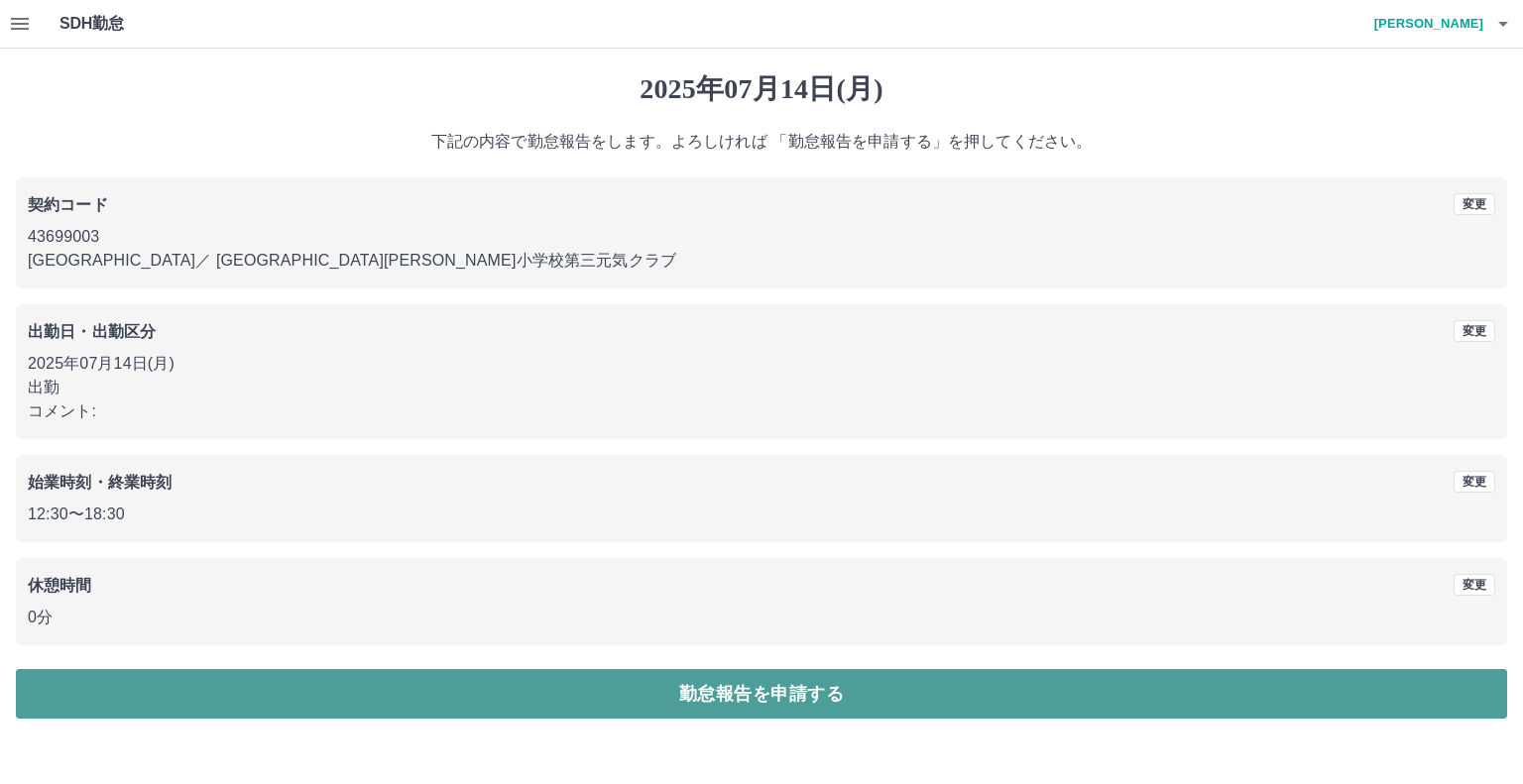 click on "勤怠報告を申請する" at bounding box center [762, 694] 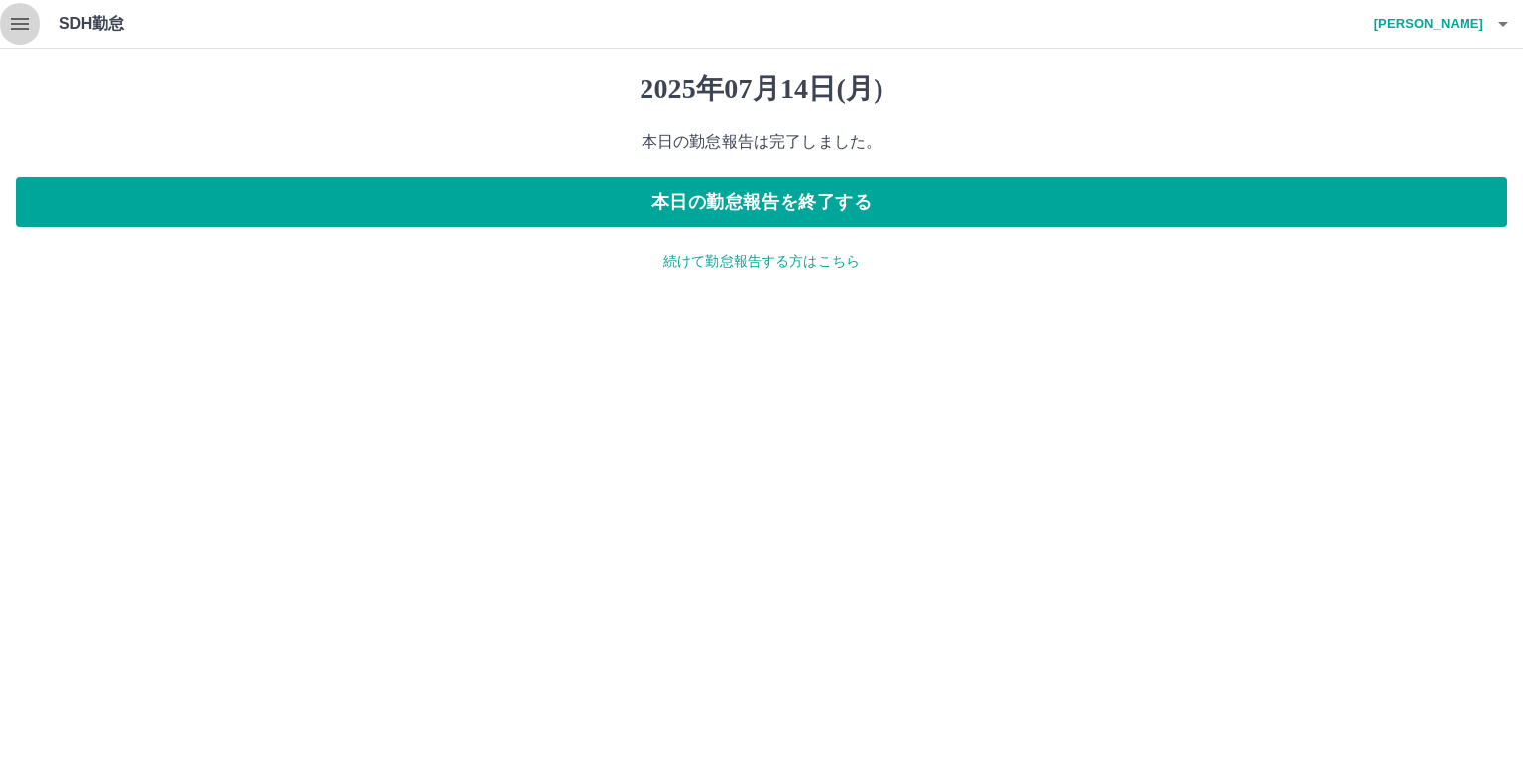 click 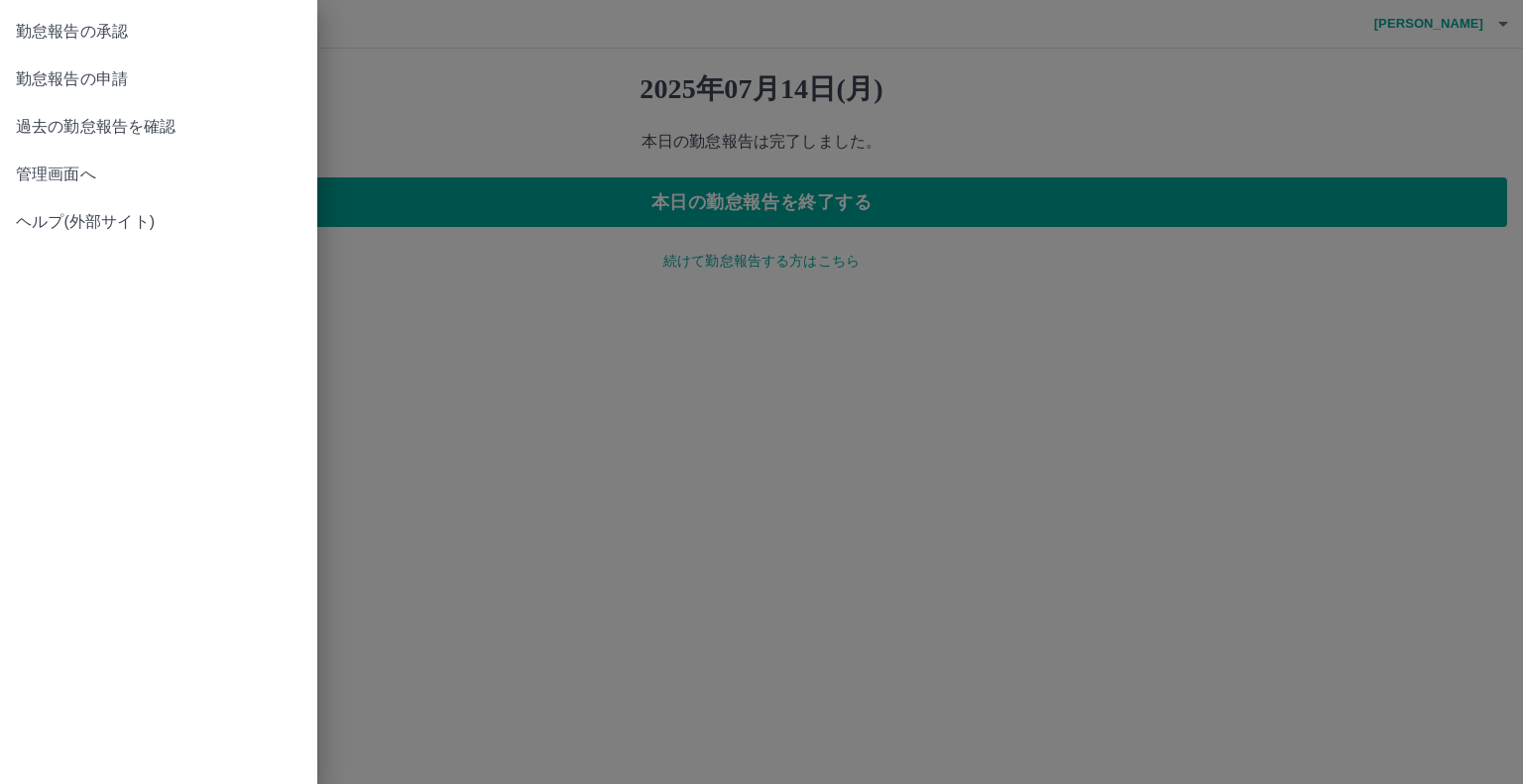 click on "勤怠報告の承認" at bounding box center (159, 32) 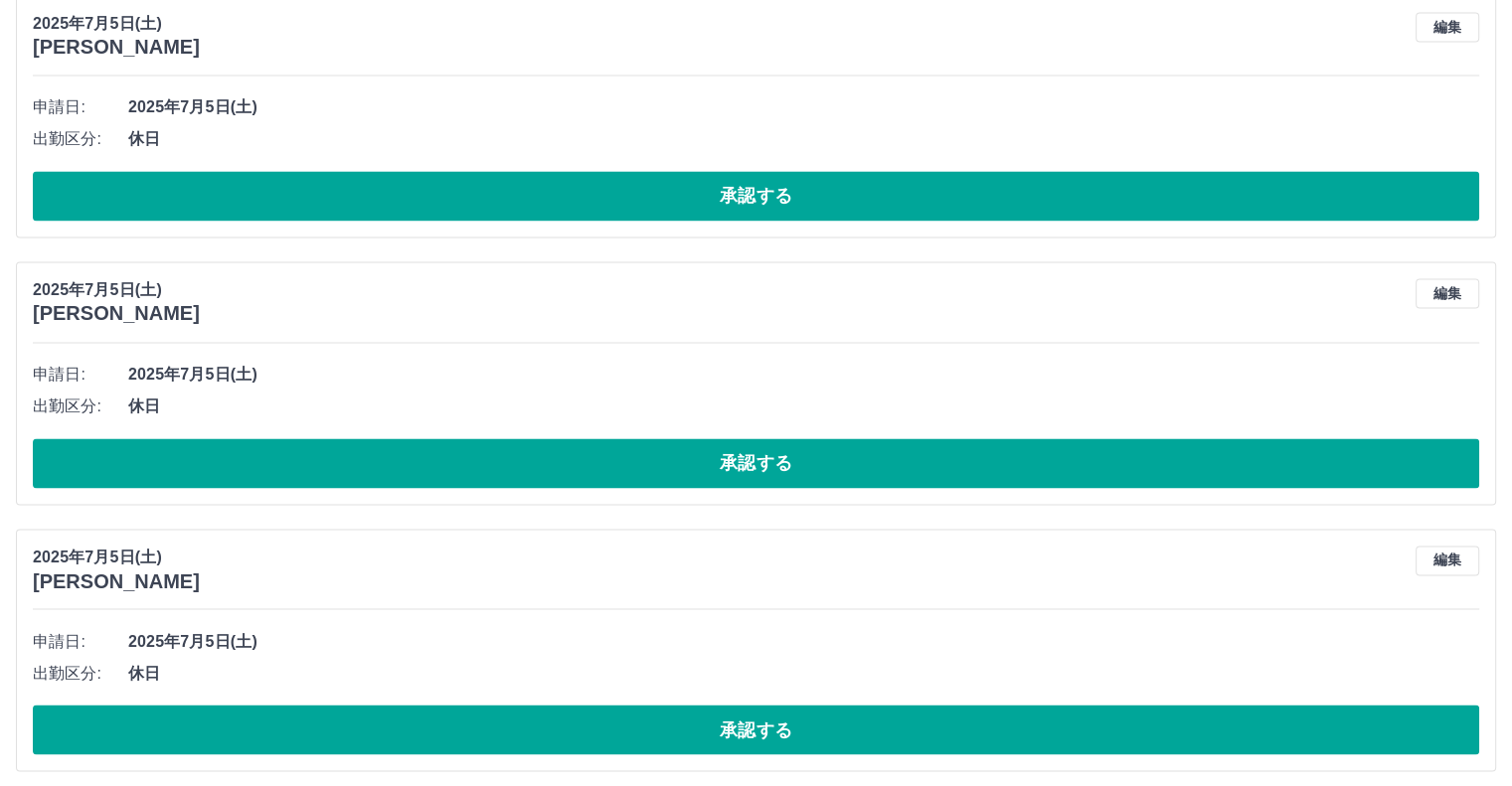 scroll, scrollTop: 3194, scrollLeft: 0, axis: vertical 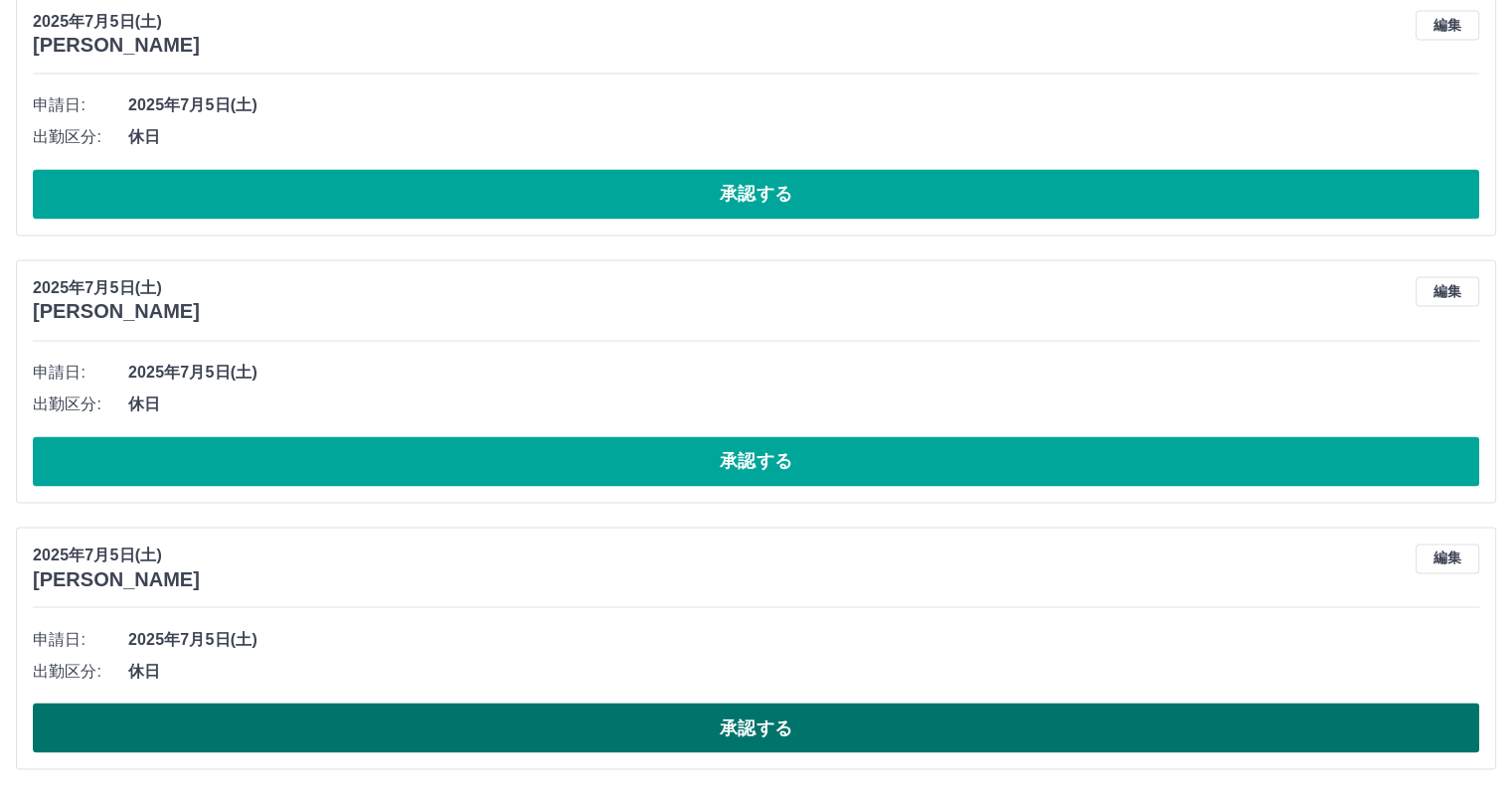 click on "承認する" at bounding box center (756, 727) 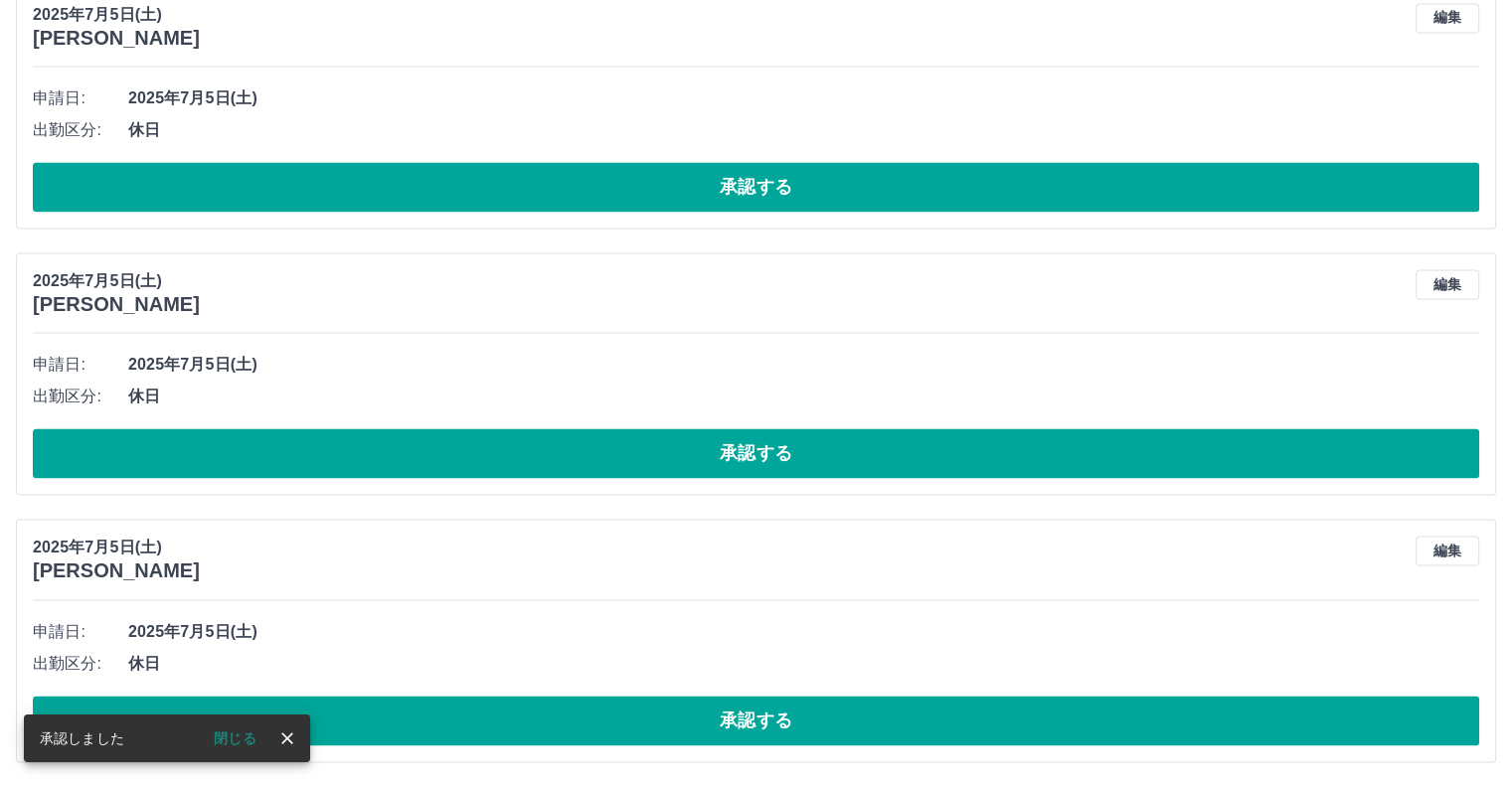 scroll, scrollTop: 2927, scrollLeft: 0, axis: vertical 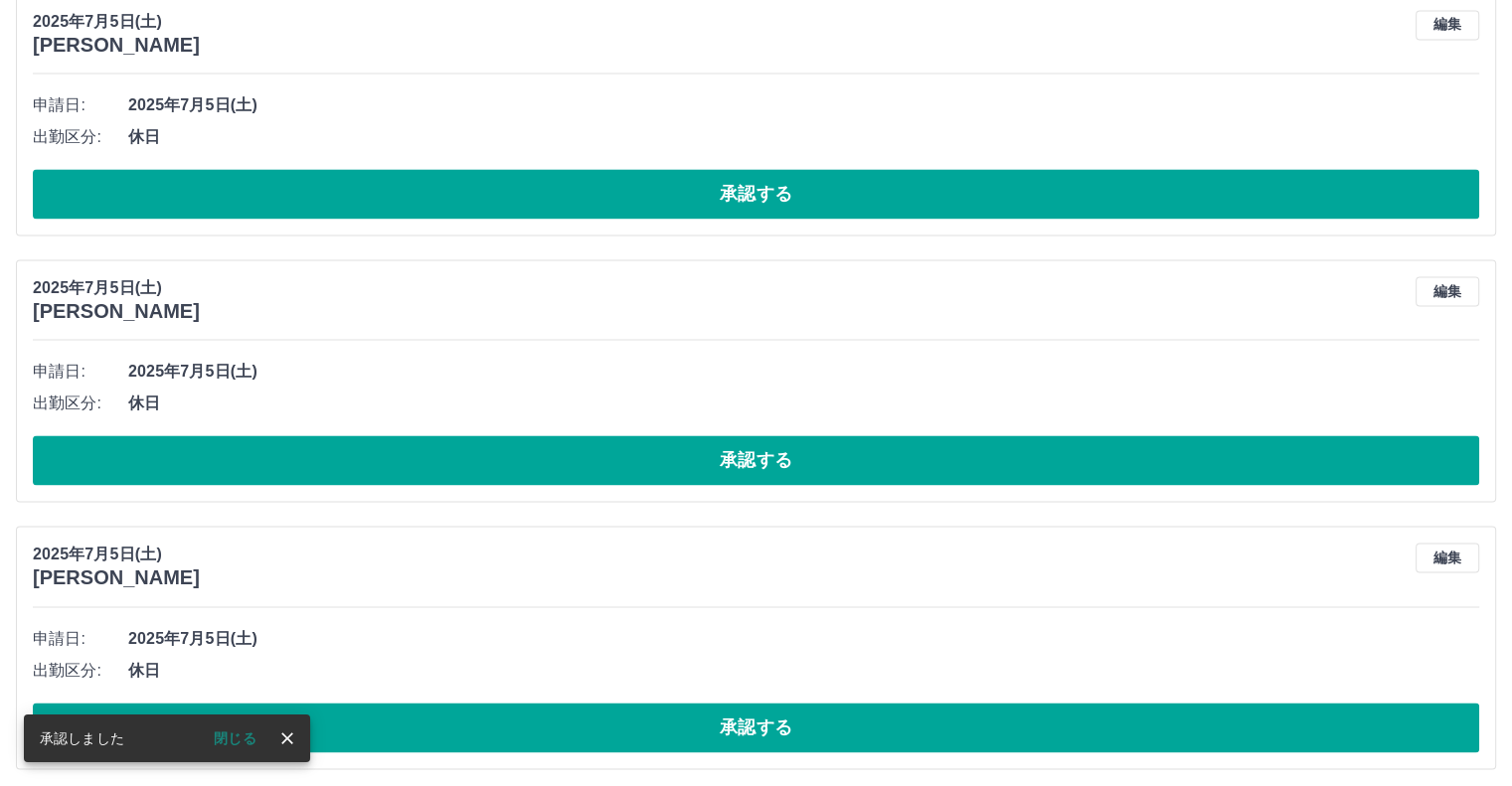 click on "承認する" at bounding box center [756, 460] 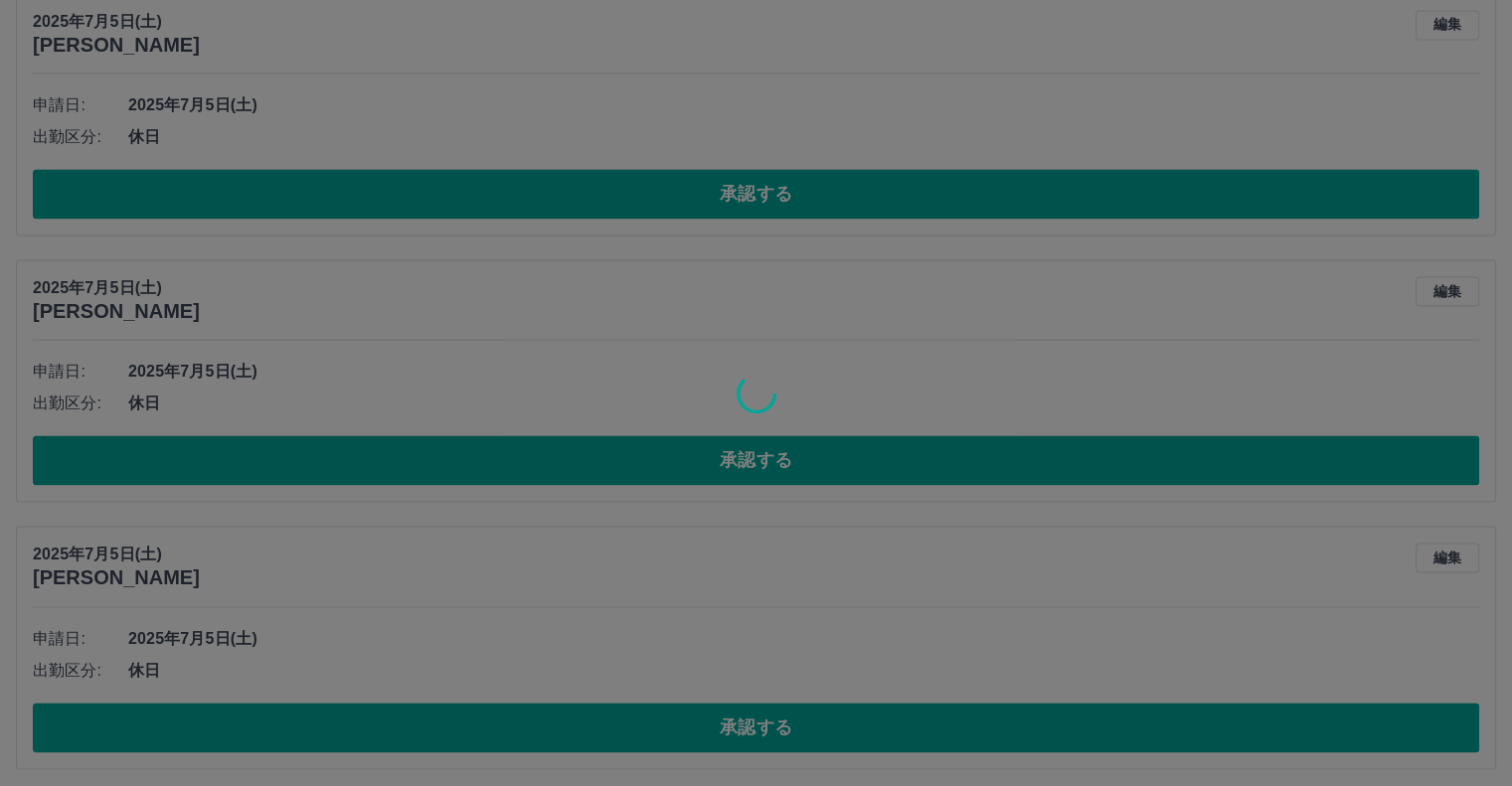 scroll, scrollTop: 2662, scrollLeft: 0, axis: vertical 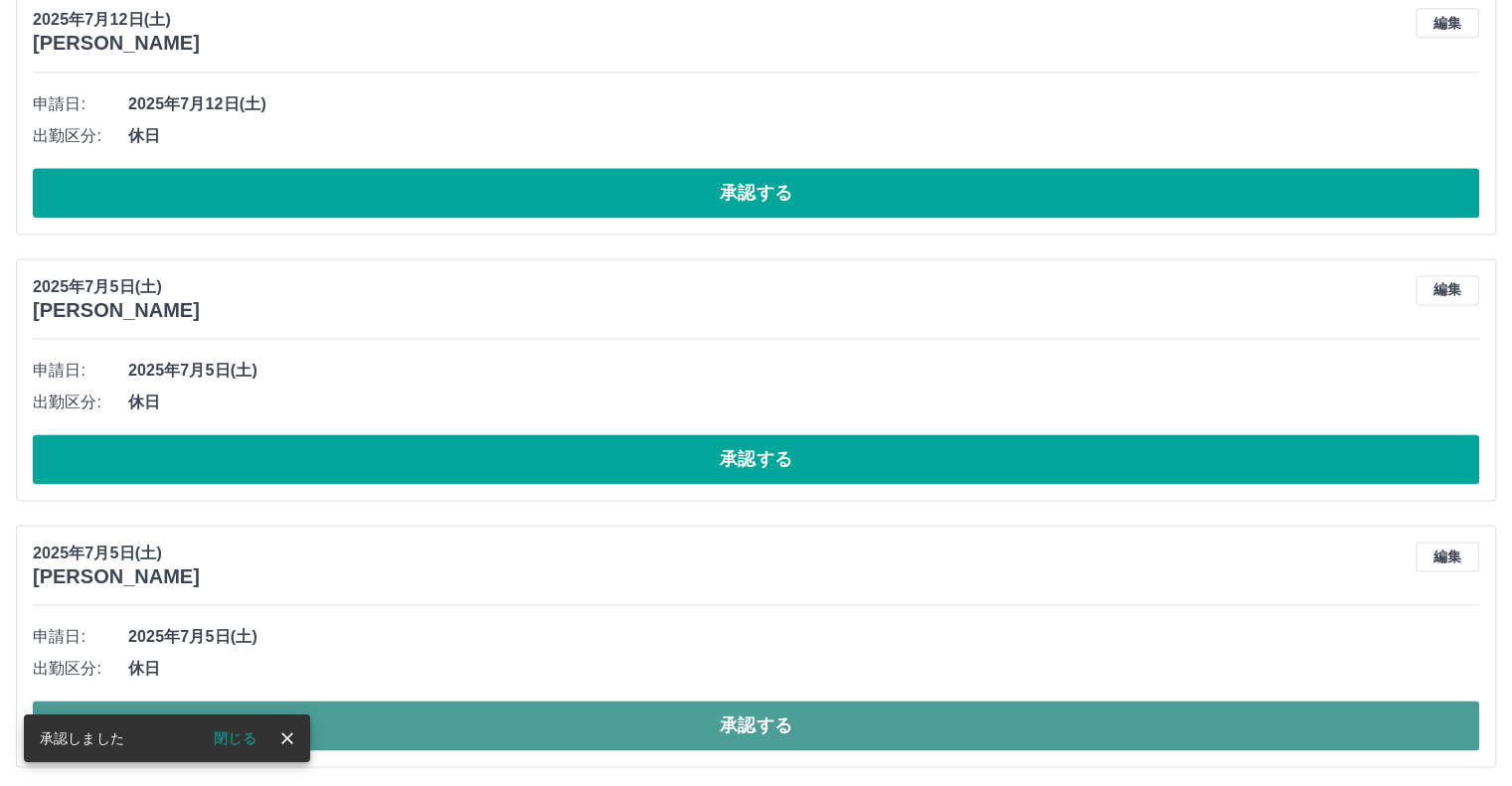 click on "承認する" at bounding box center [756, 725] 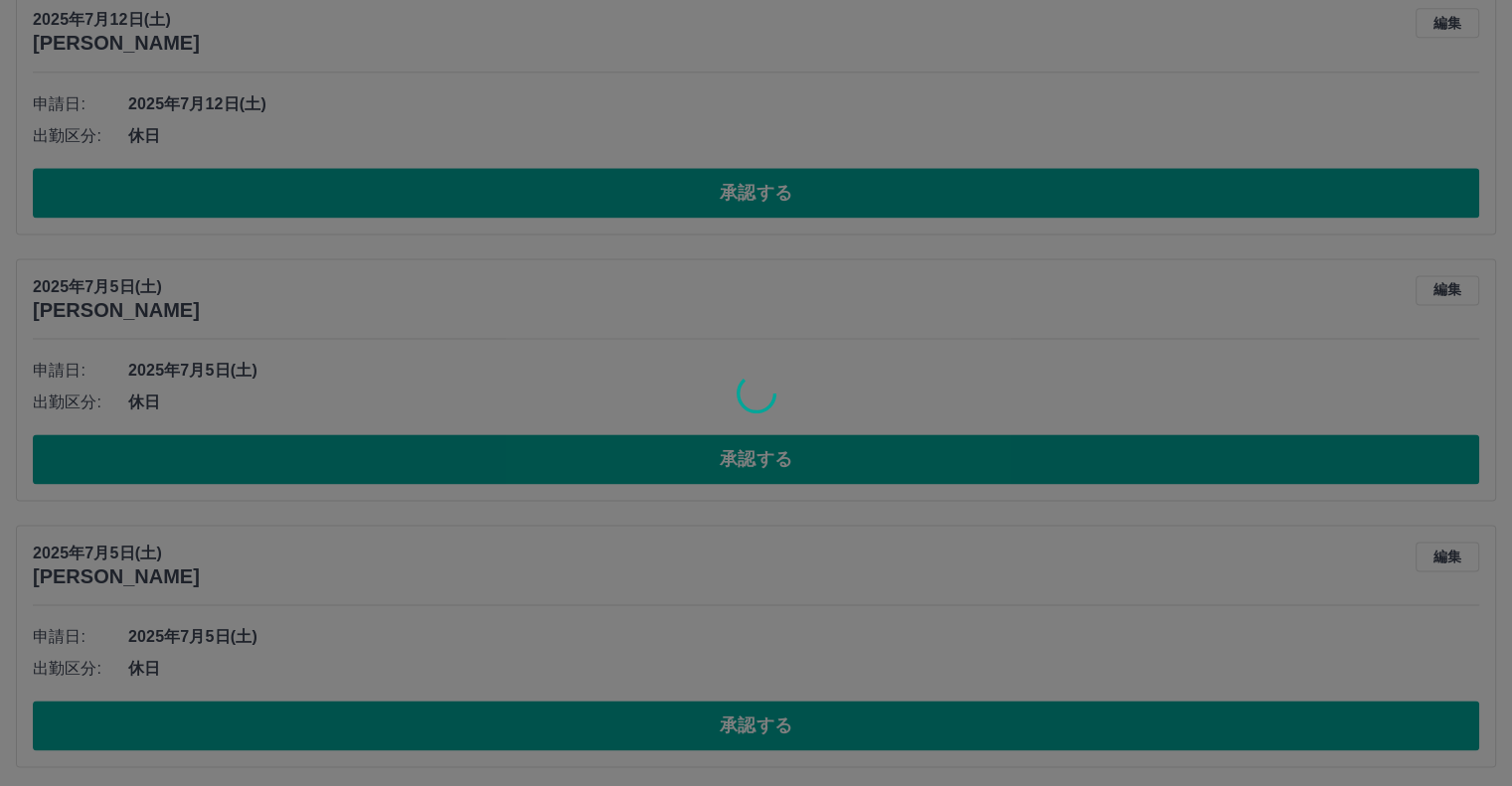 scroll, scrollTop: 2396, scrollLeft: 0, axis: vertical 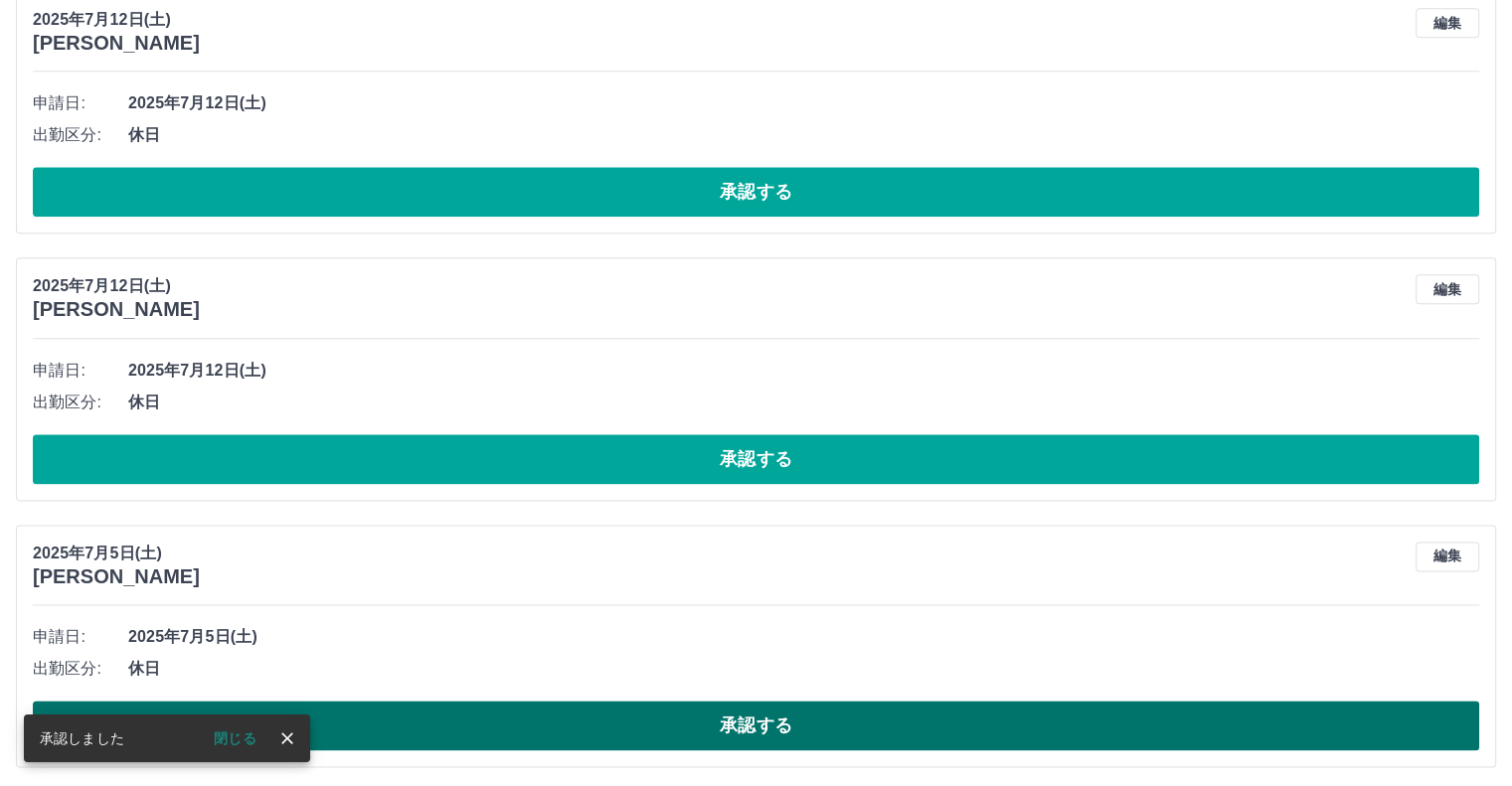 click on "承認する" at bounding box center [756, 725] 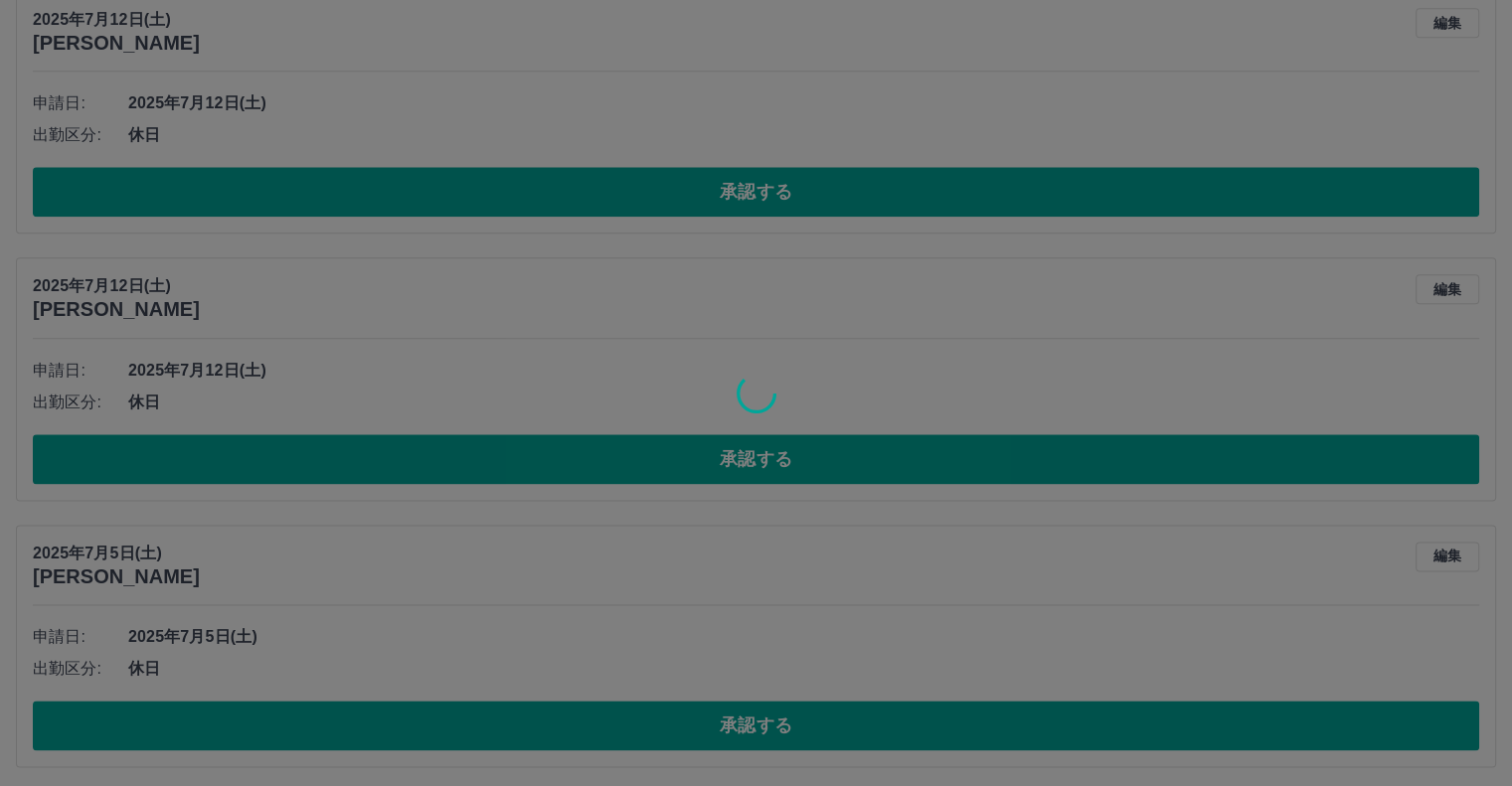 scroll, scrollTop: 2129, scrollLeft: 0, axis: vertical 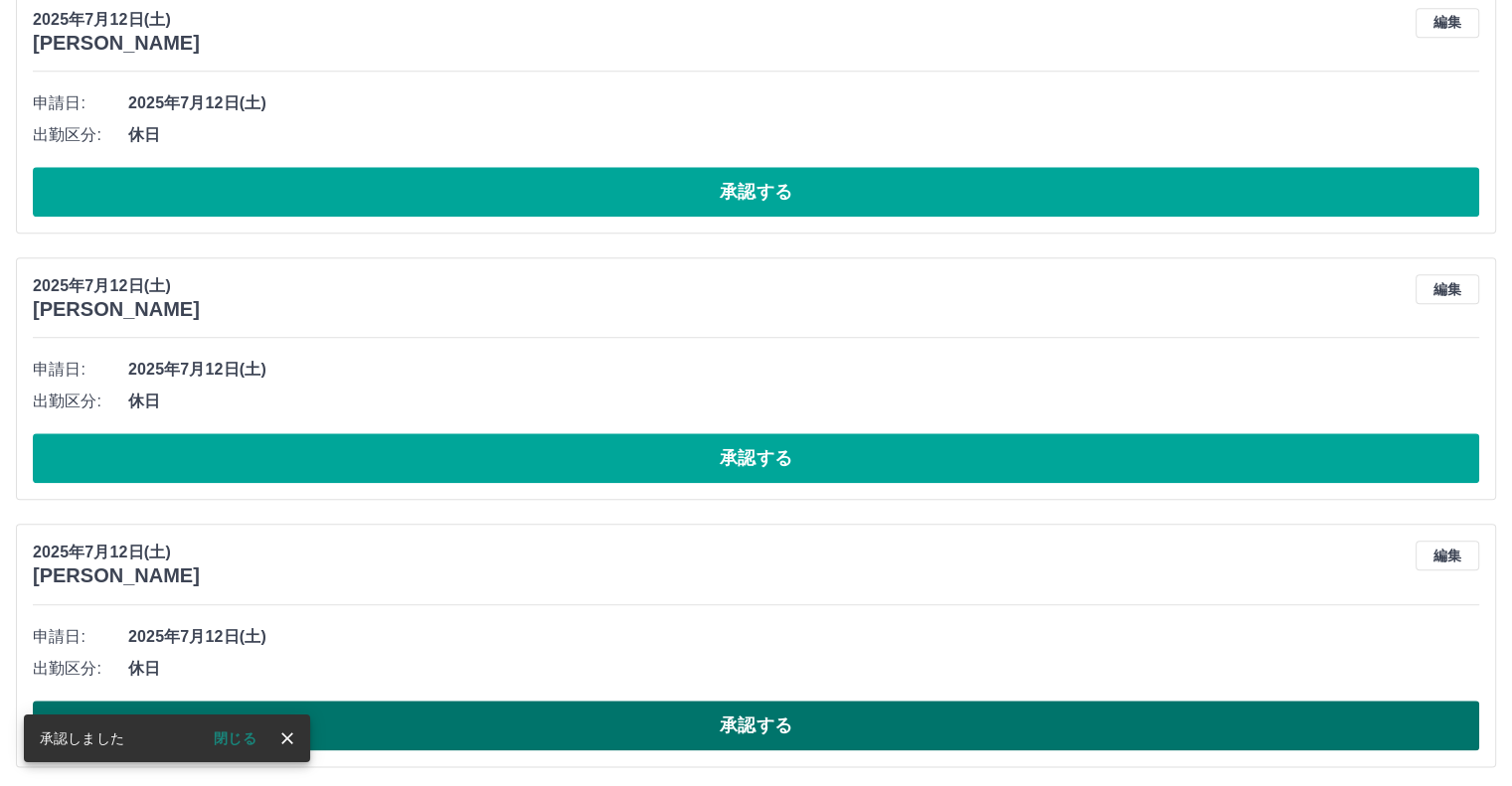 click on "承認する" at bounding box center (756, 725) 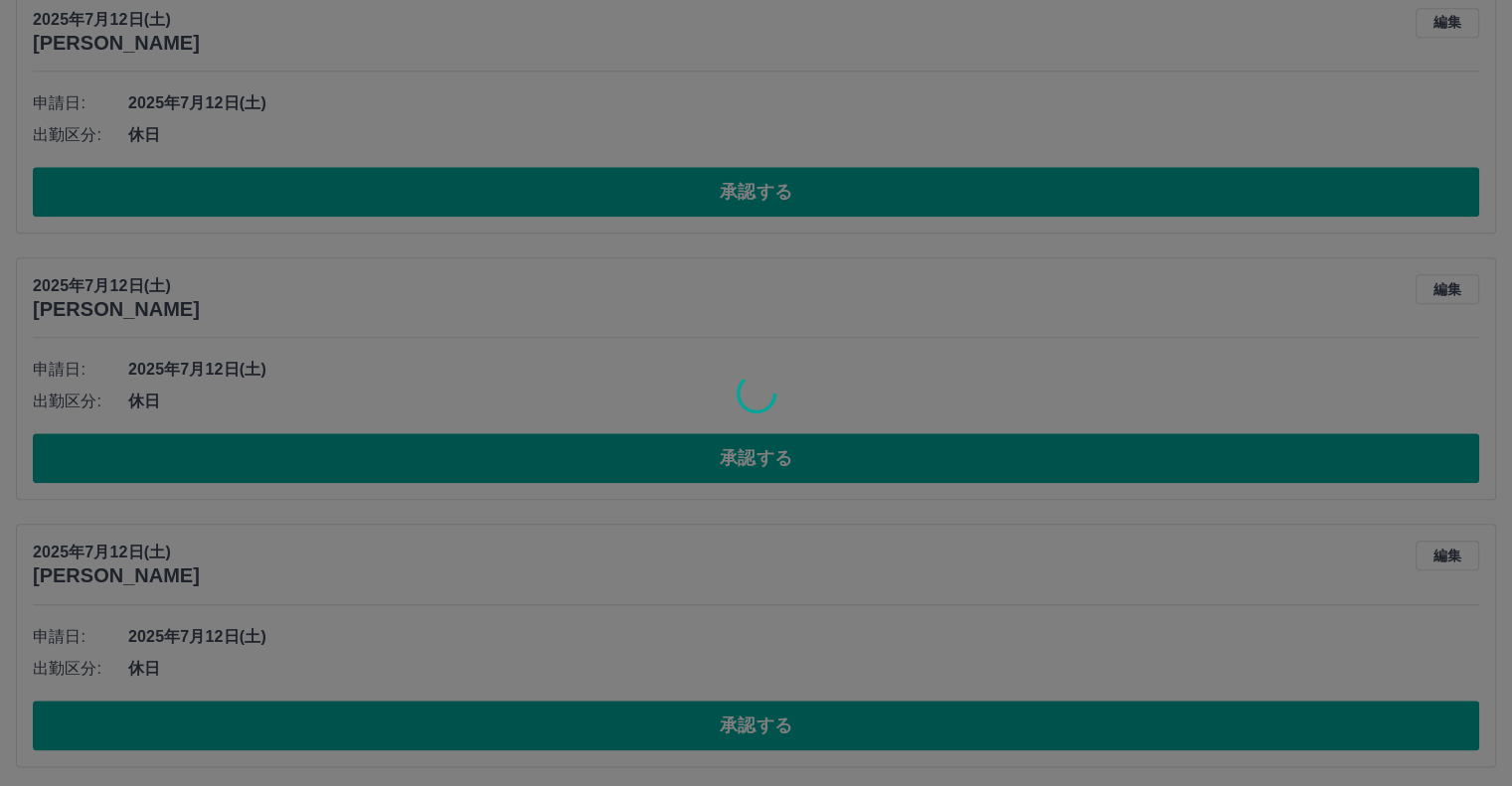 scroll, scrollTop: 1864, scrollLeft: 0, axis: vertical 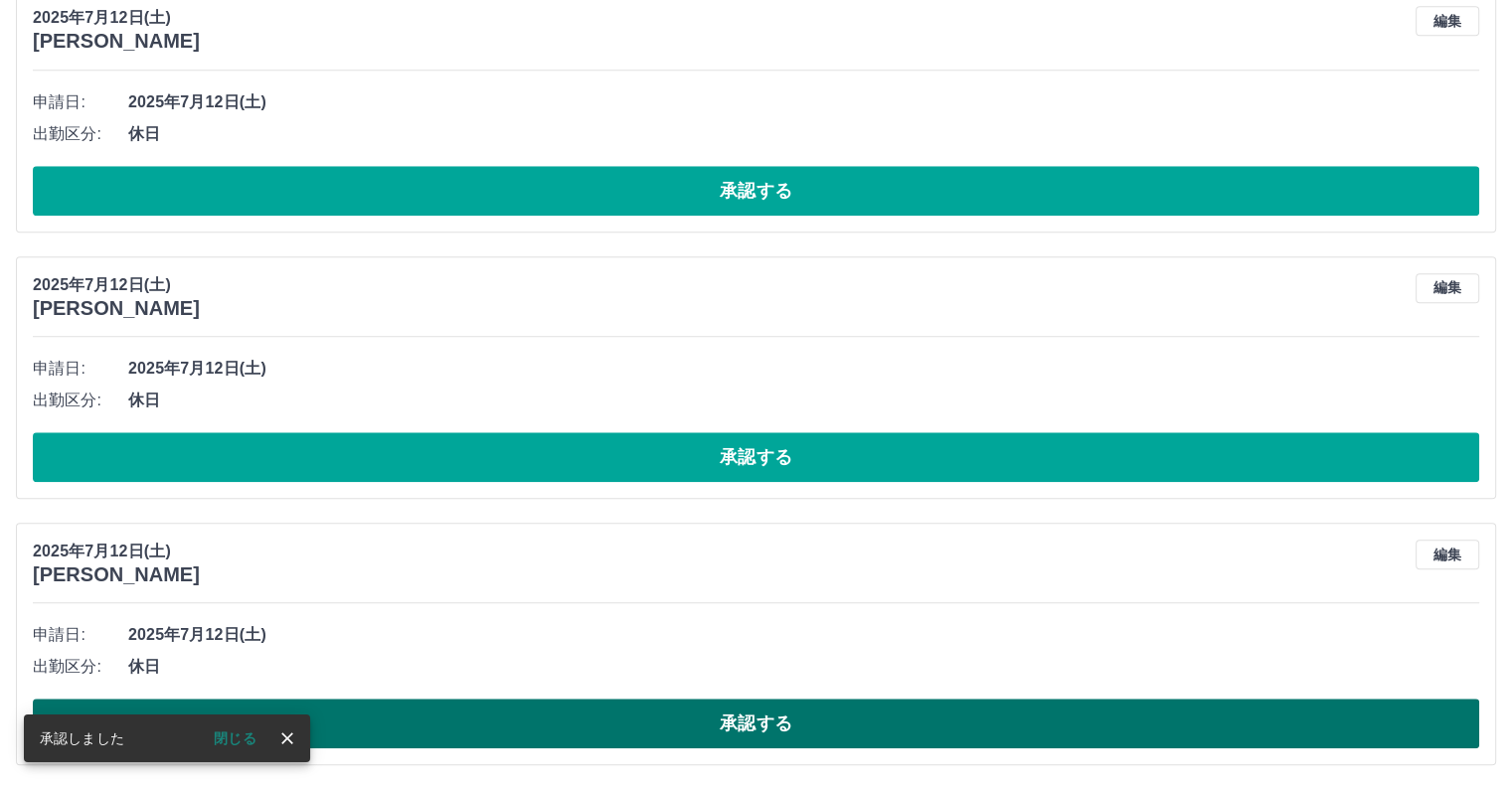 click on "承認する" at bounding box center (756, 723) 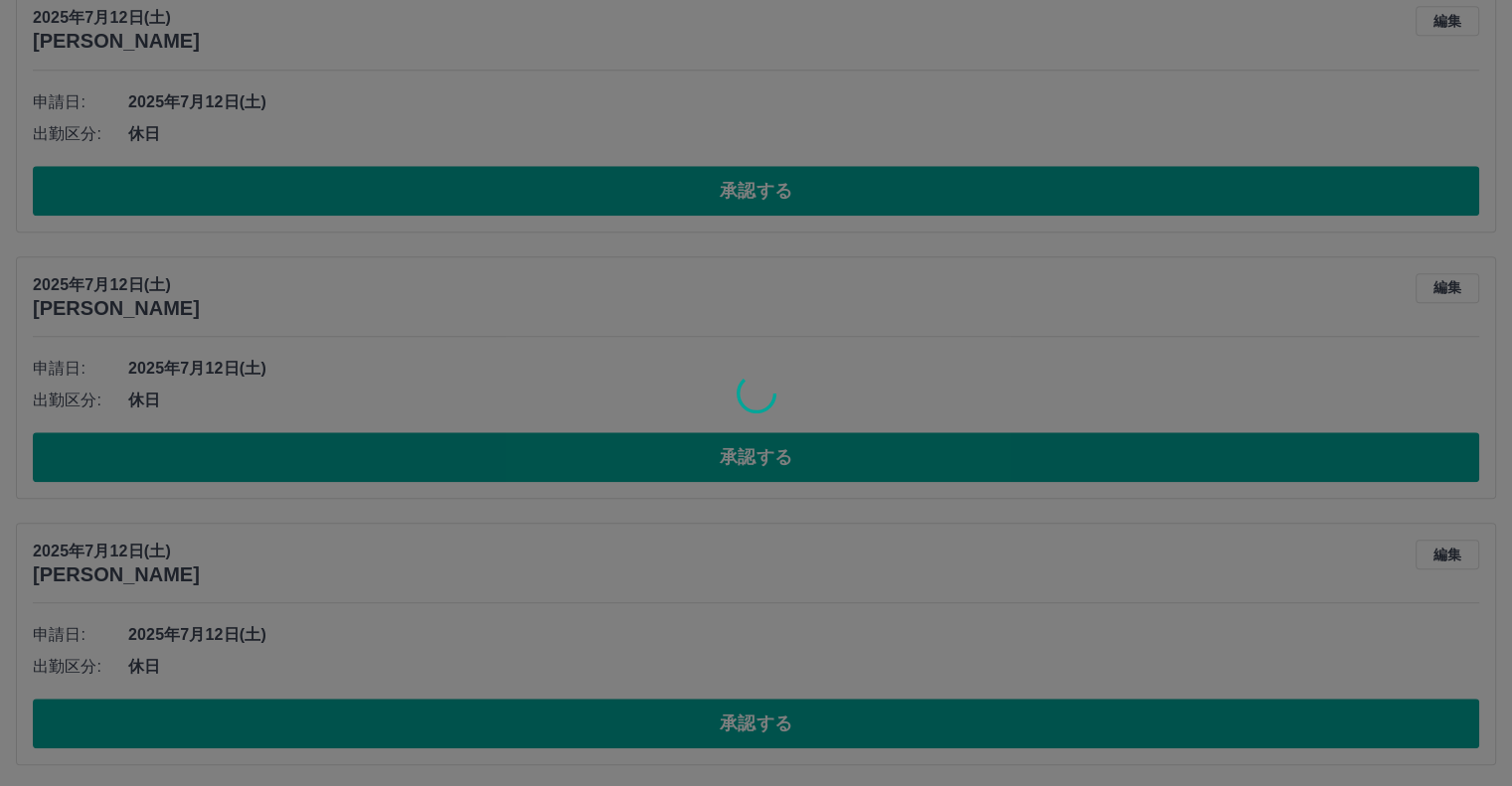 scroll, scrollTop: 1598, scrollLeft: 0, axis: vertical 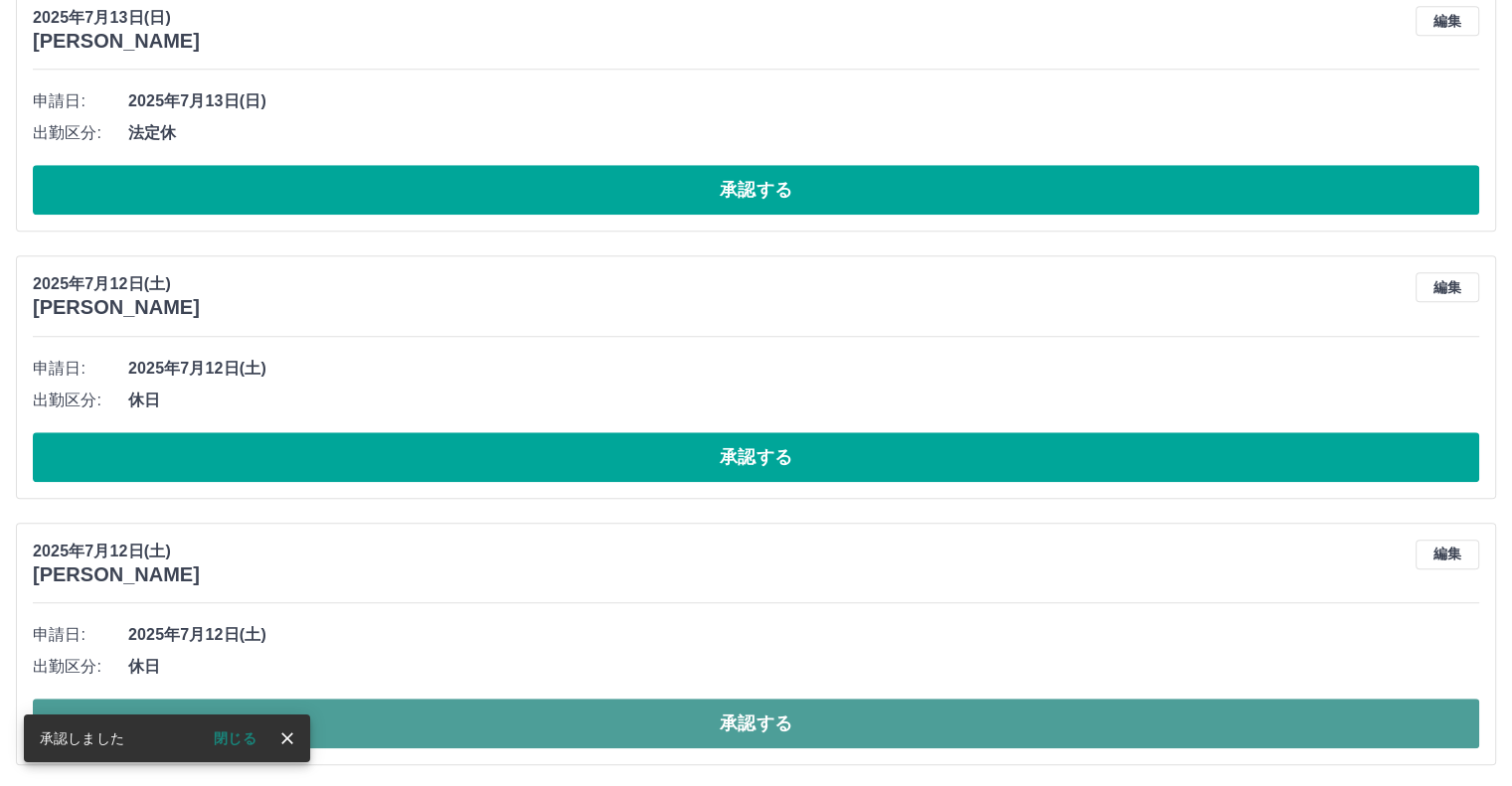 click on "承認する" at bounding box center (756, 723) 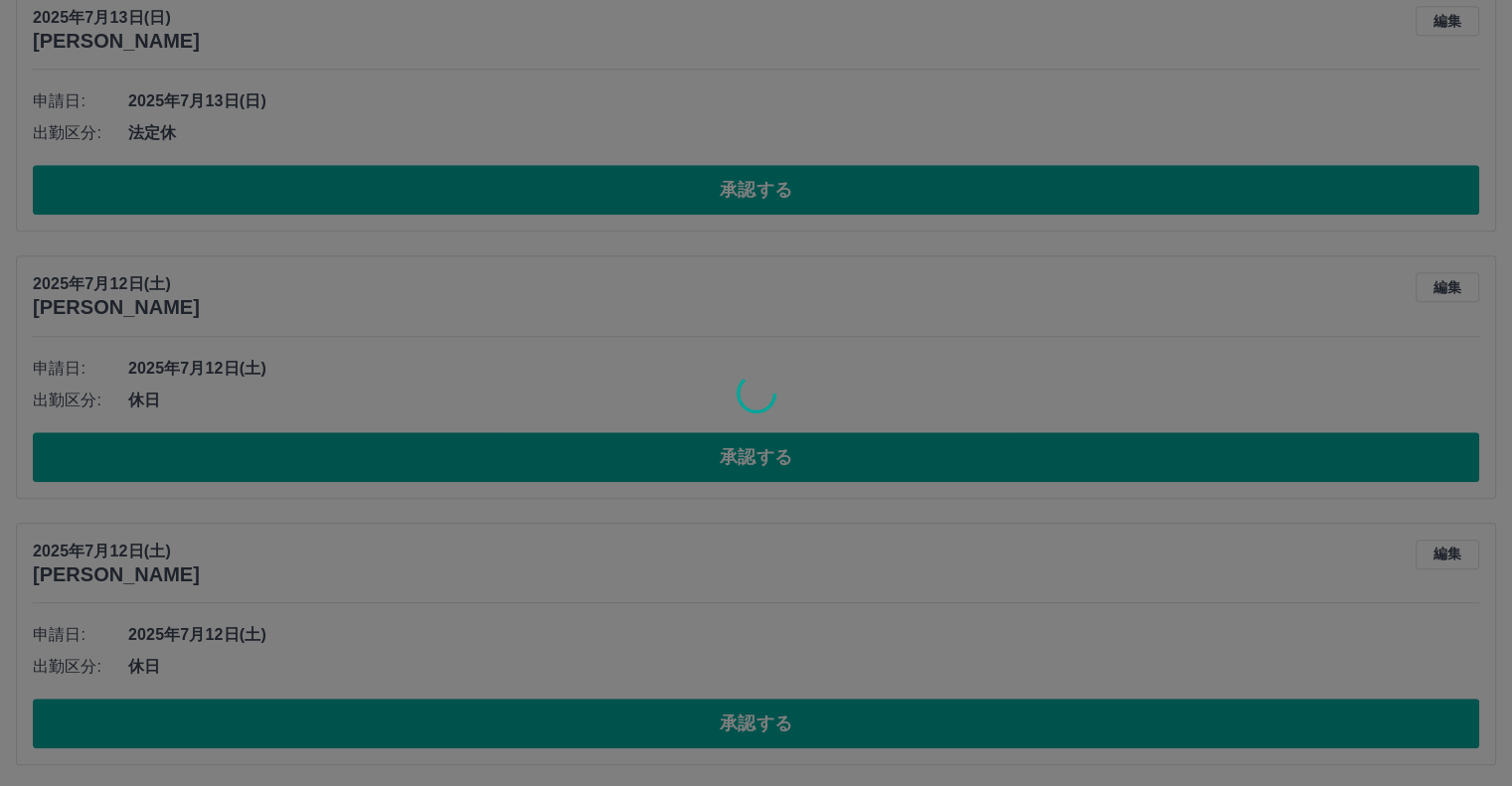 scroll, scrollTop: 1332, scrollLeft: 0, axis: vertical 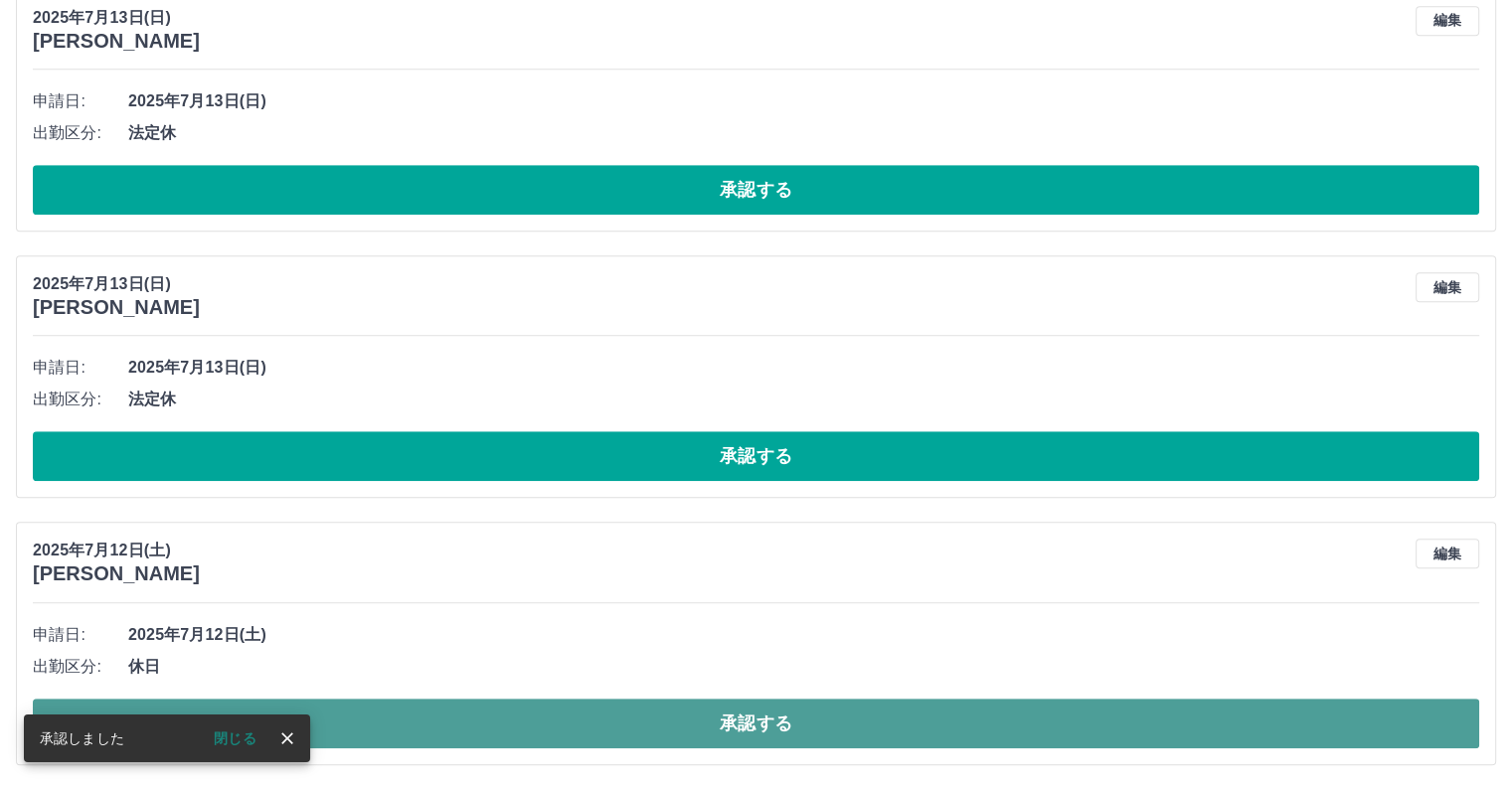 click on "承認する" at bounding box center (756, 723) 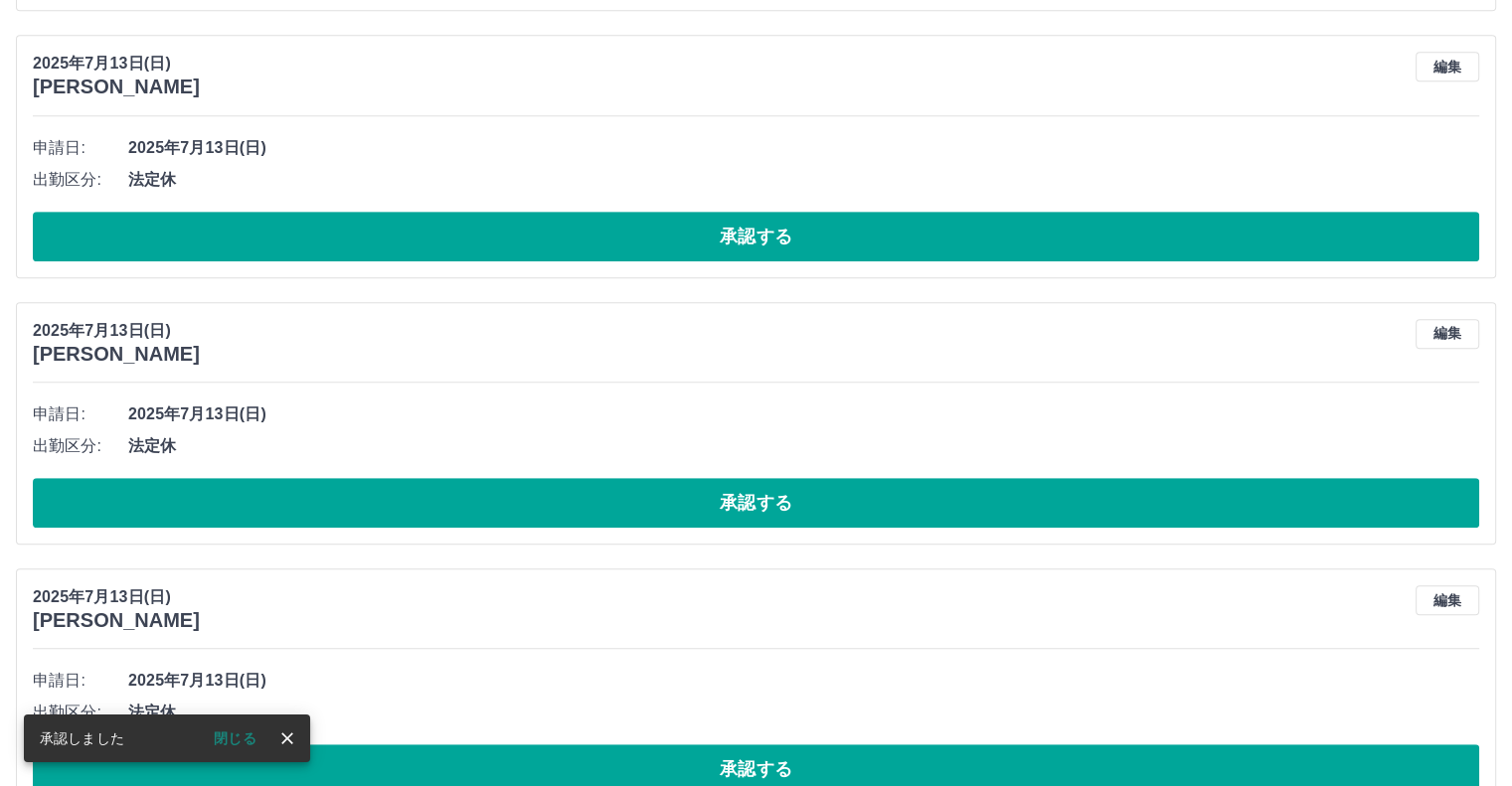 scroll, scrollTop: 1065, scrollLeft: 0, axis: vertical 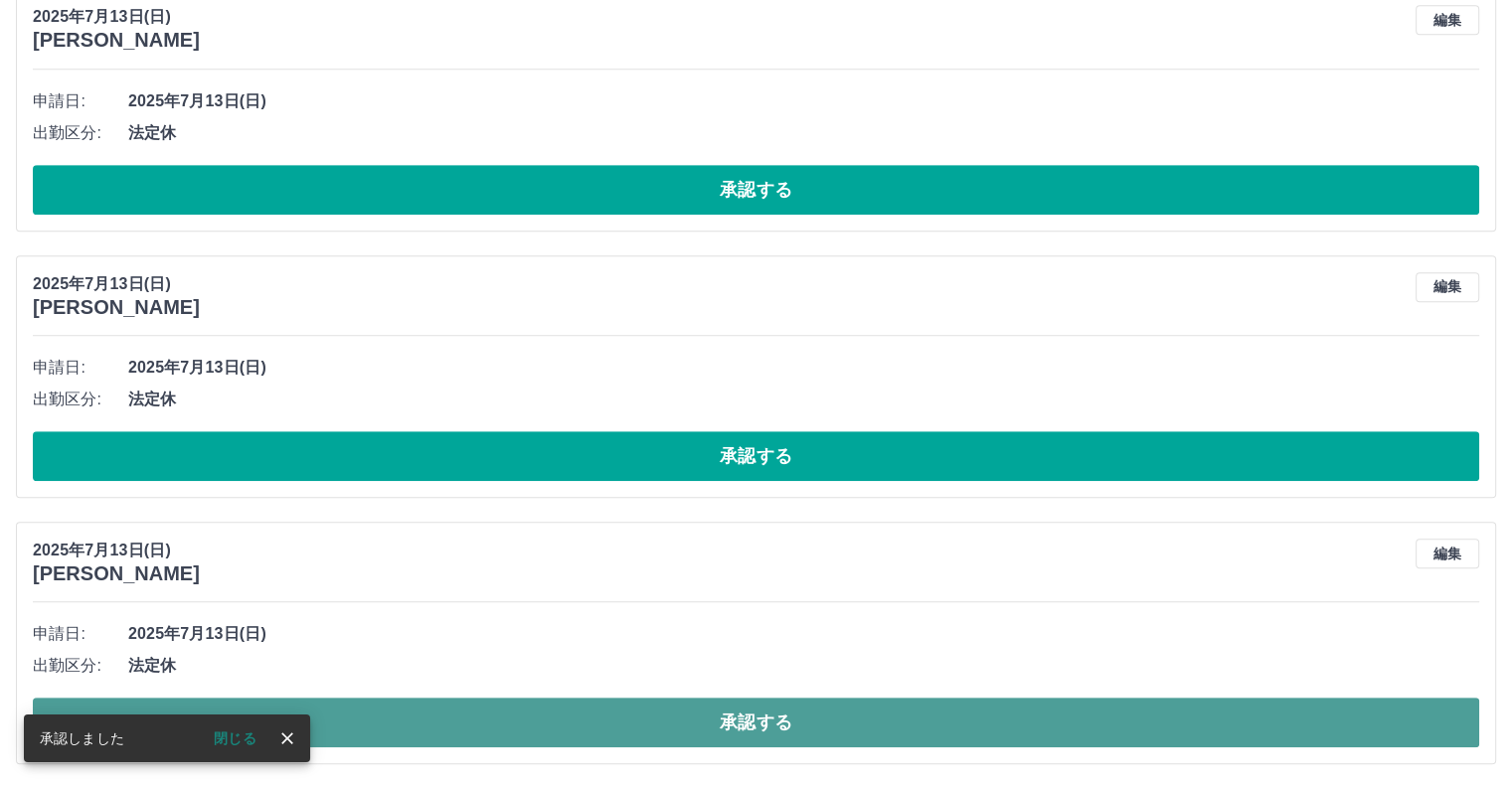 click on "承認する" at bounding box center (756, 722) 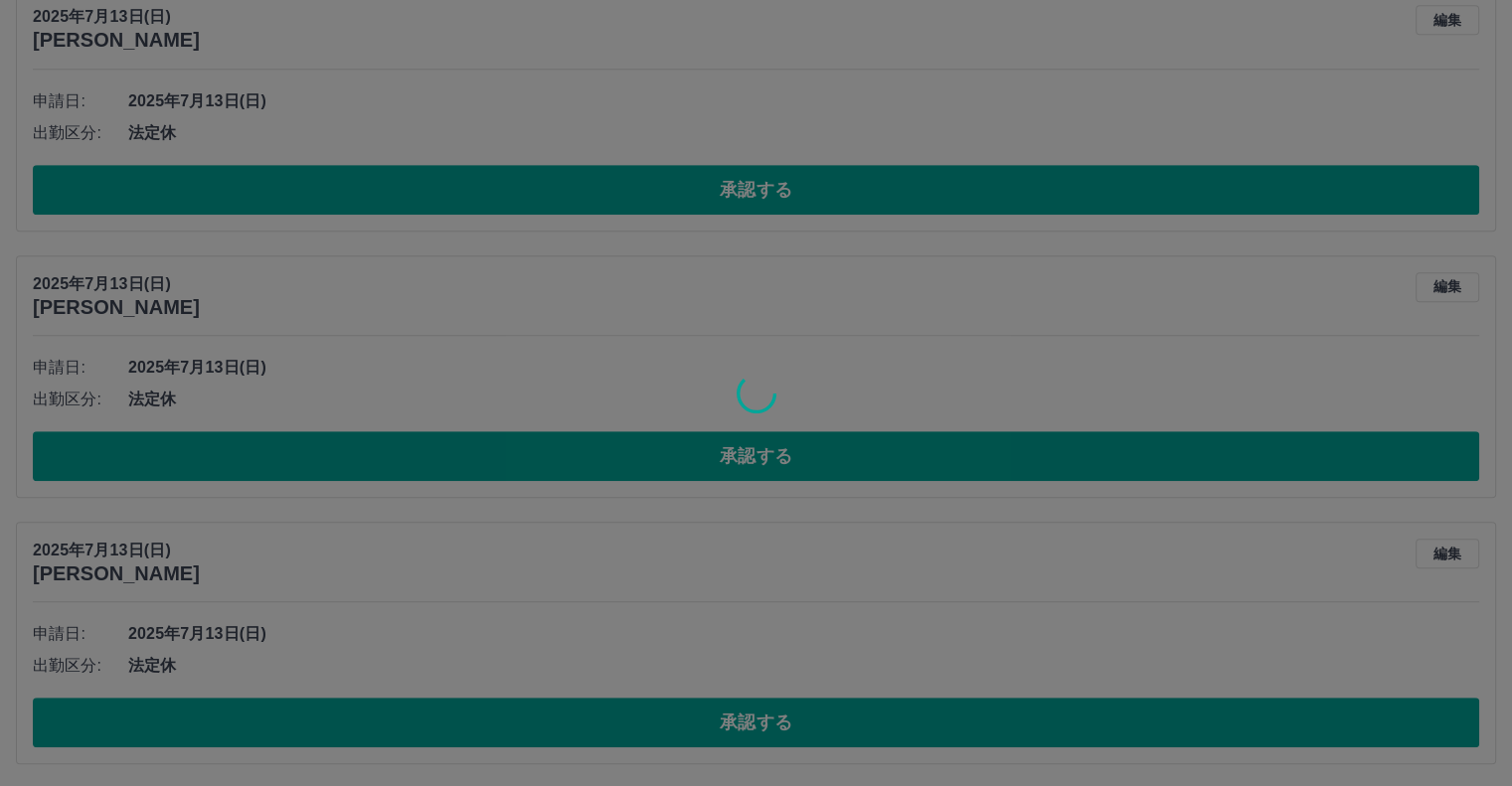 scroll, scrollTop: 799, scrollLeft: 0, axis: vertical 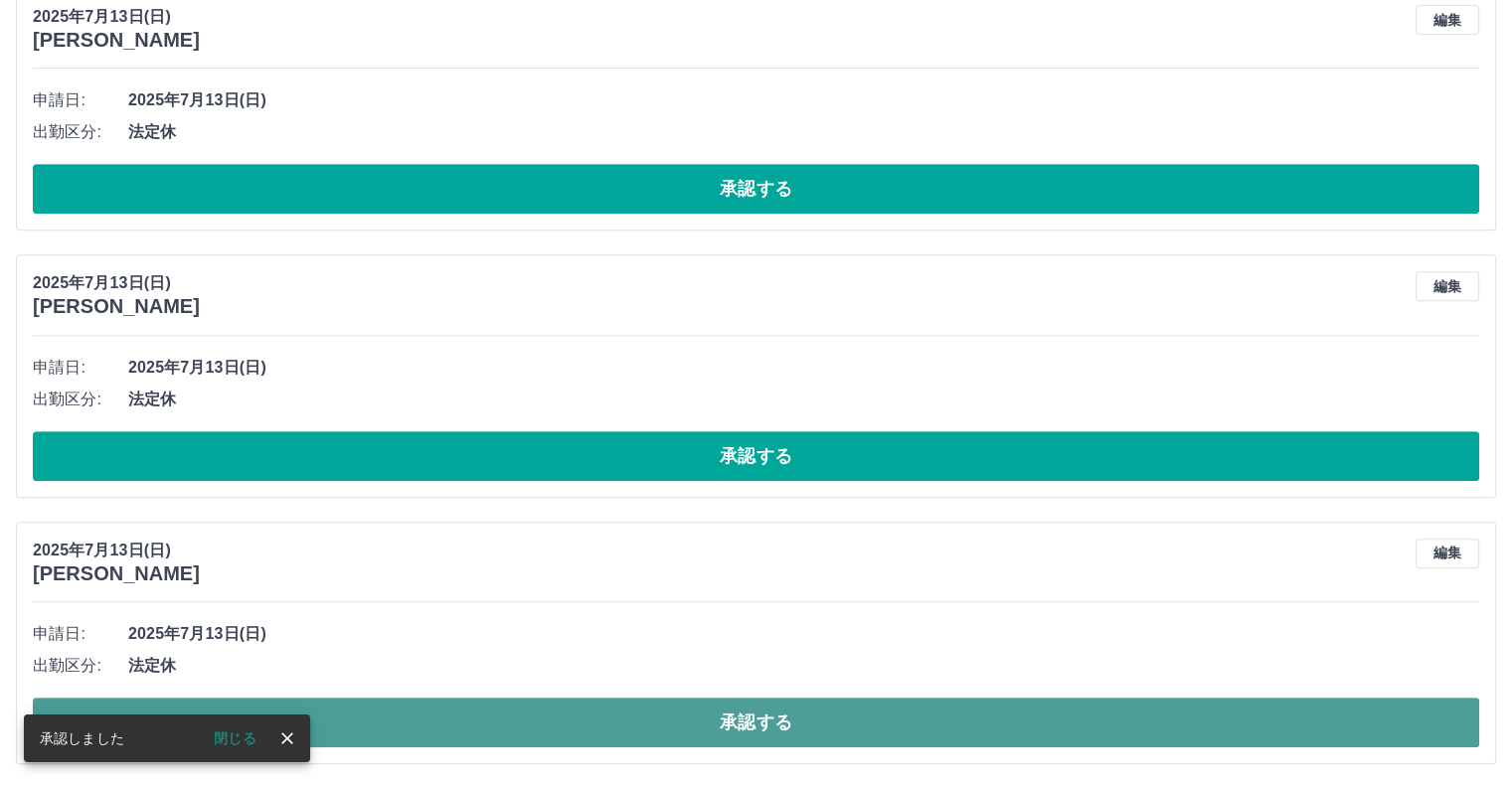 click on "承認する" at bounding box center (756, 722) 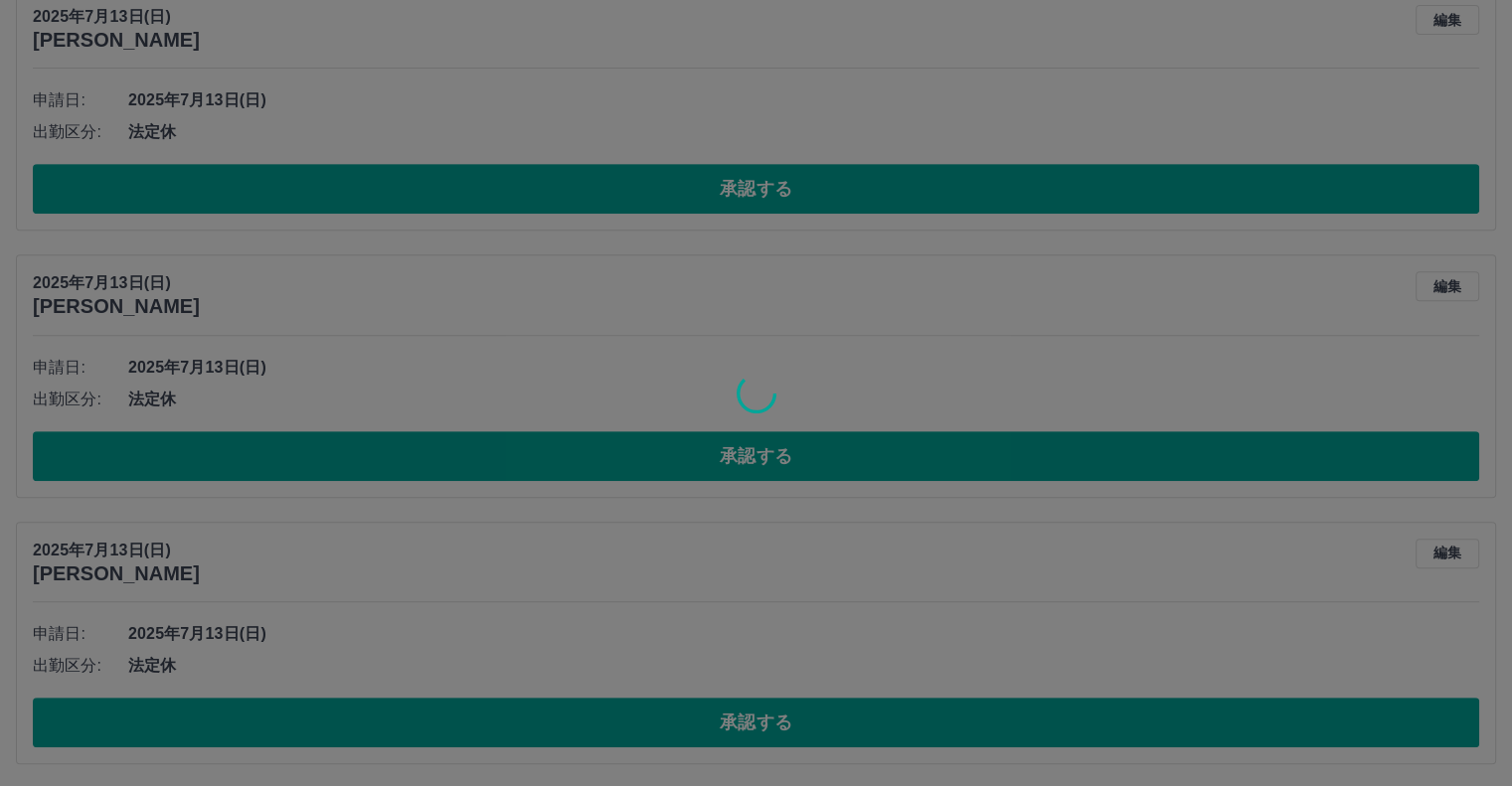 scroll, scrollTop: 533, scrollLeft: 0, axis: vertical 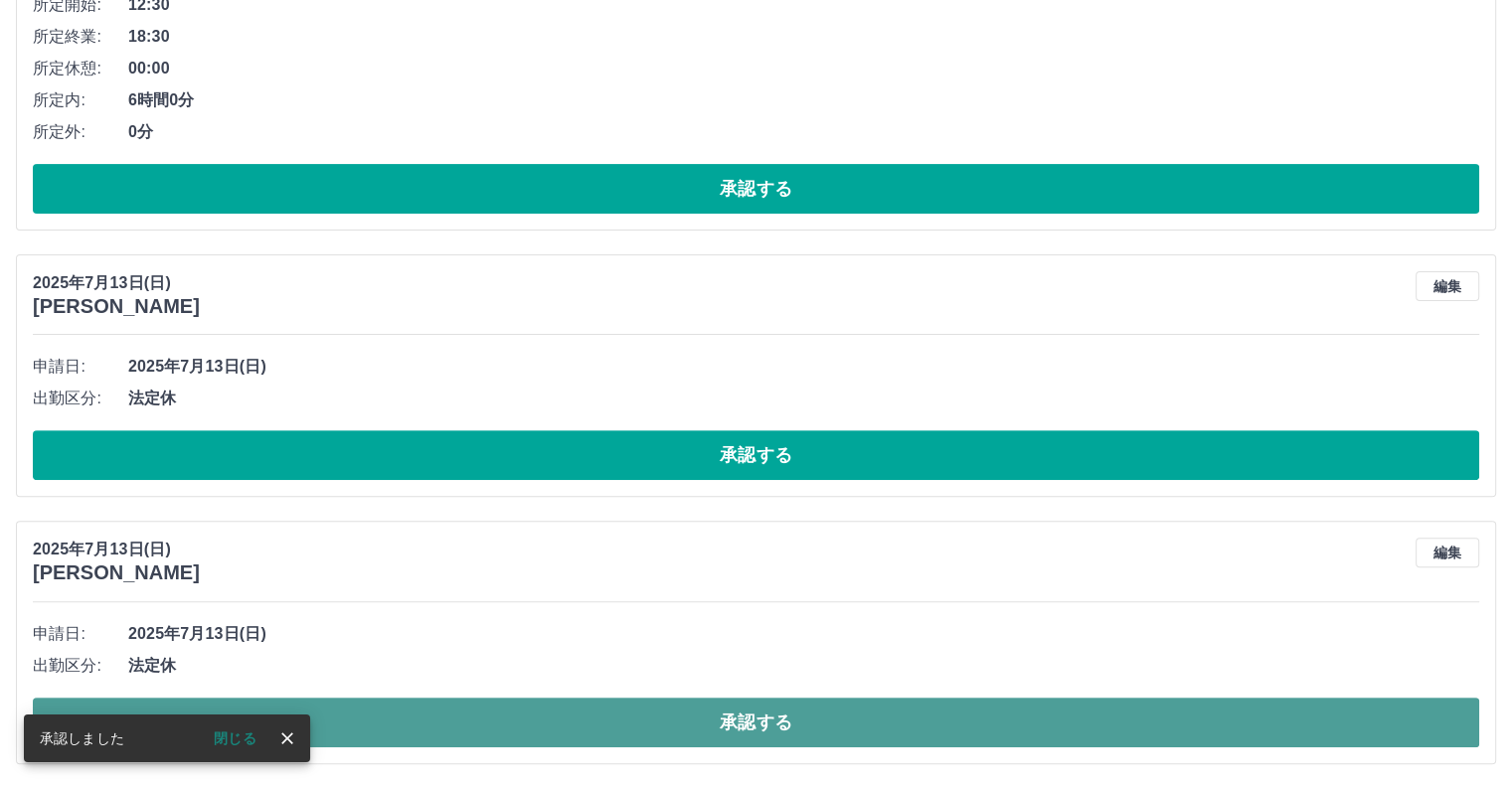 click on "承認する" at bounding box center [756, 722] 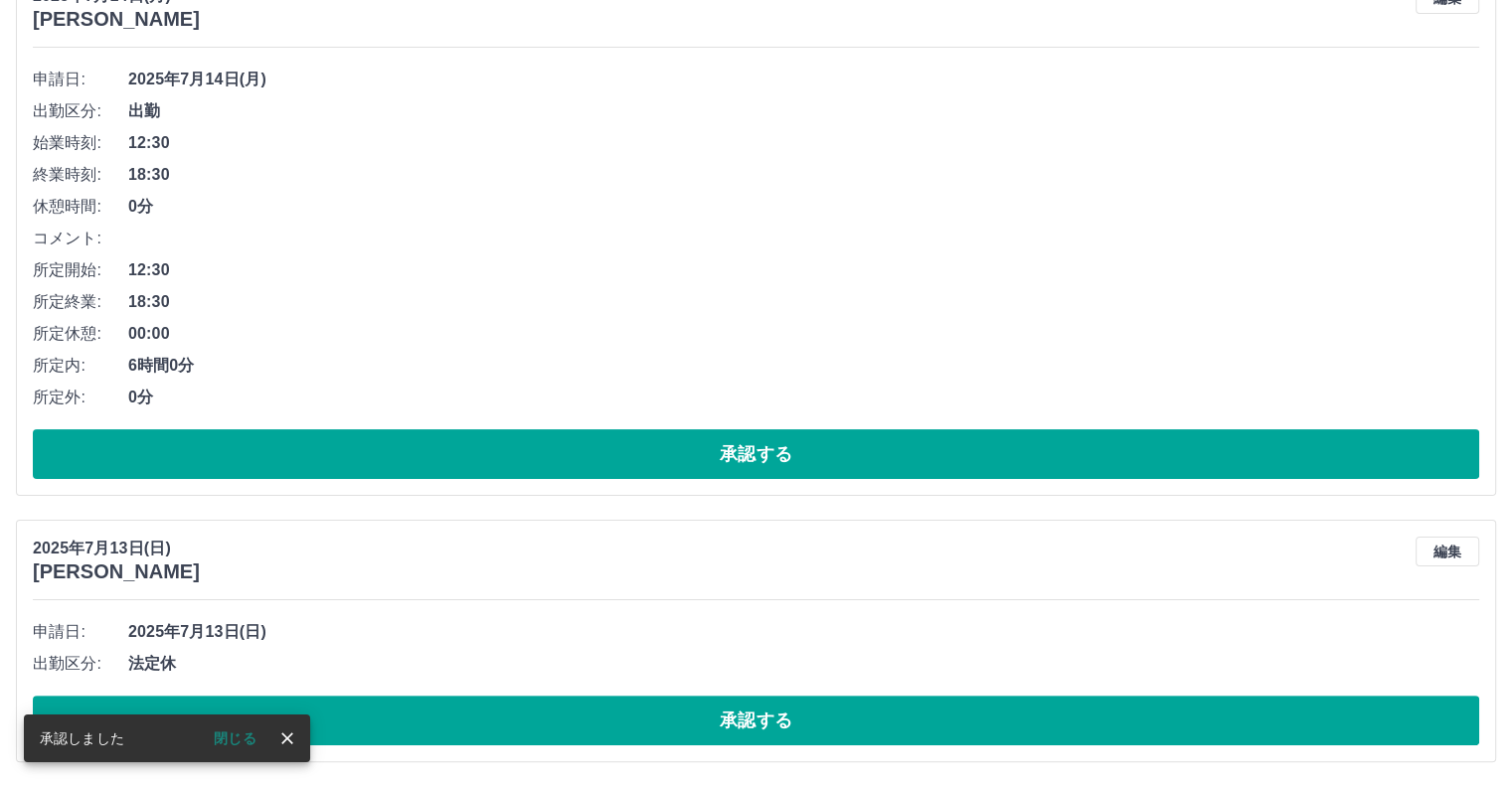 scroll, scrollTop: 267, scrollLeft: 0, axis: vertical 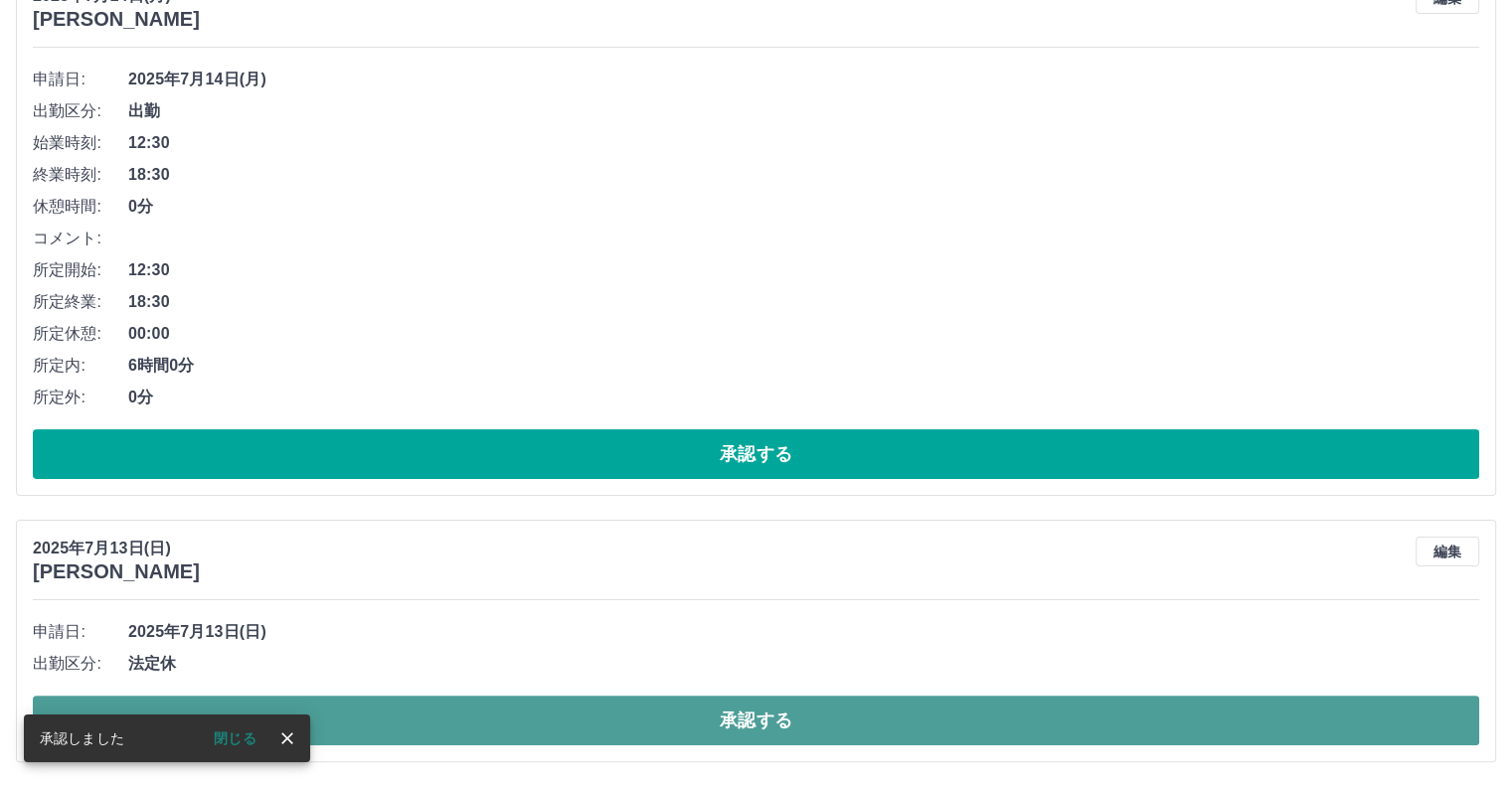 click on "承認する" at bounding box center (756, 720) 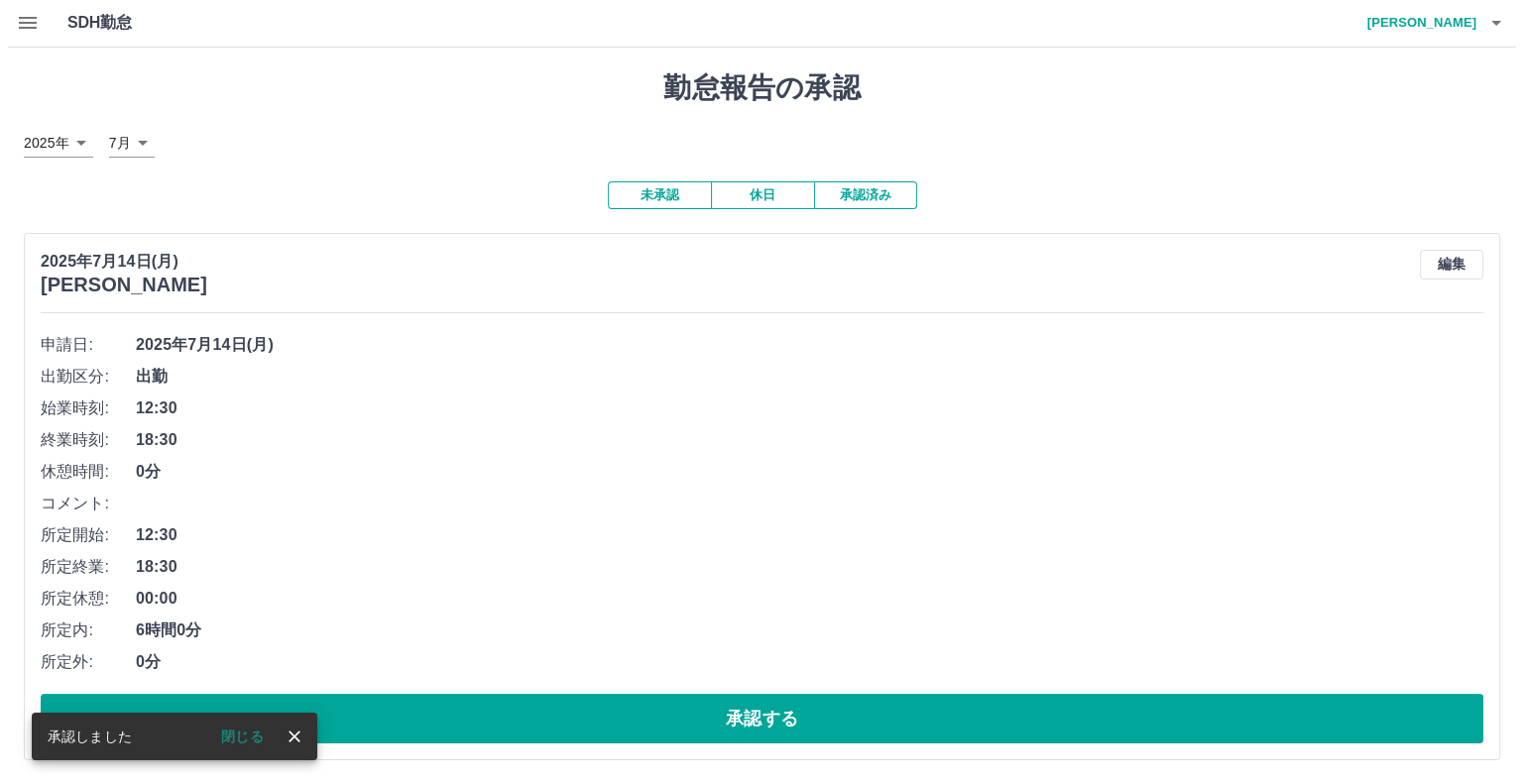 scroll, scrollTop: 1, scrollLeft: 0, axis: vertical 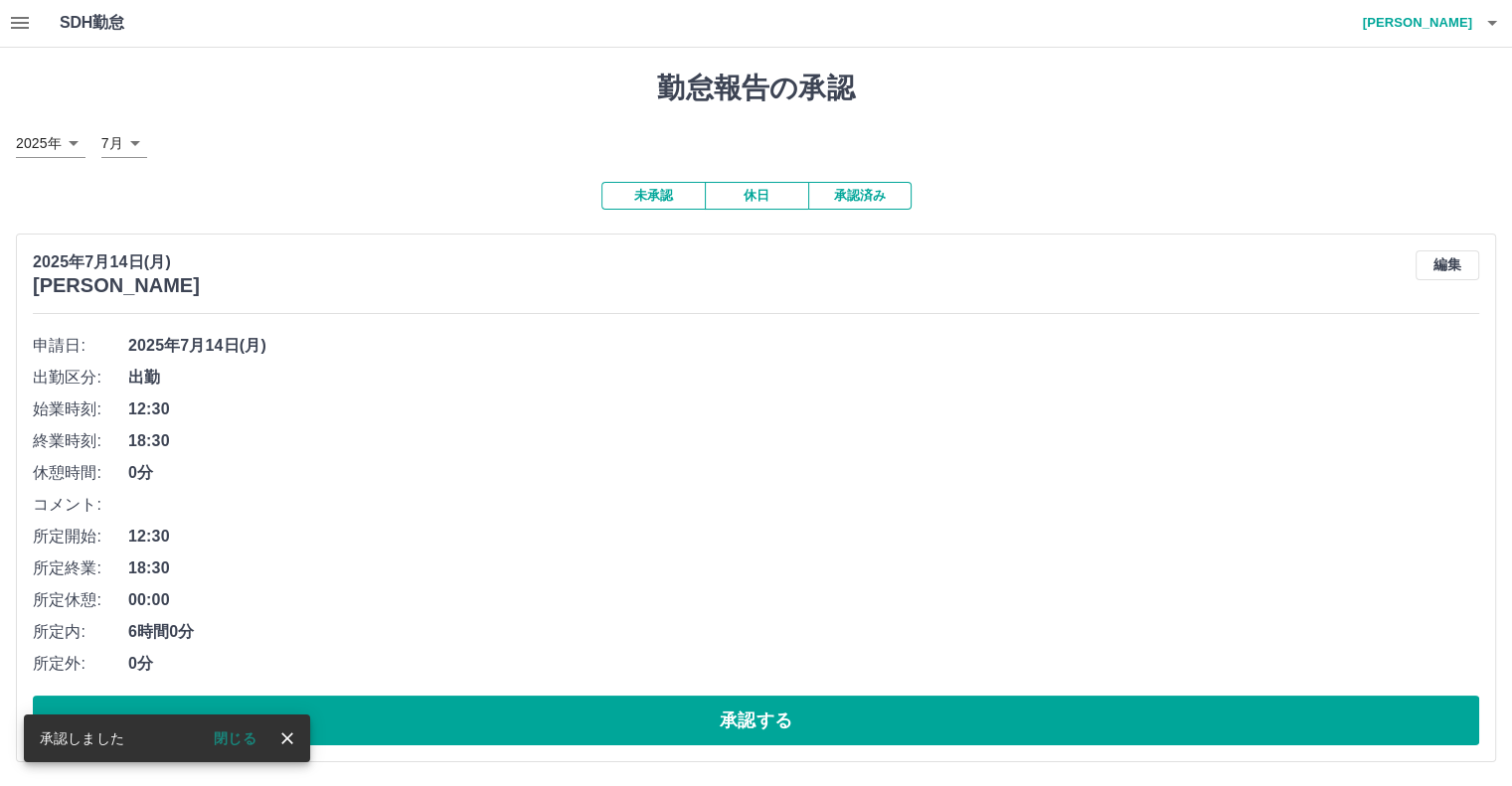 click on "勤怠報告の承認" at bounding box center (756, 88) 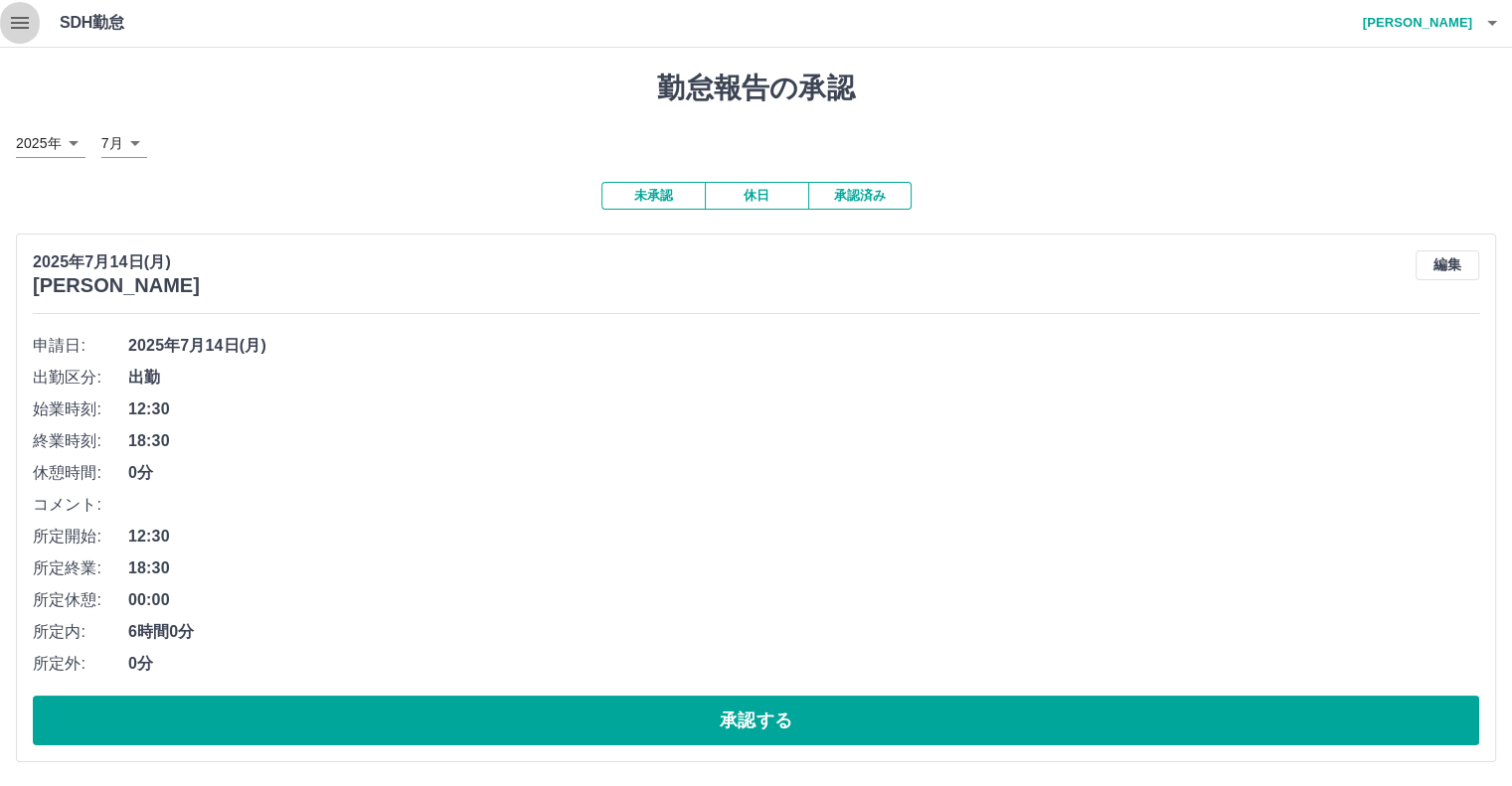 click 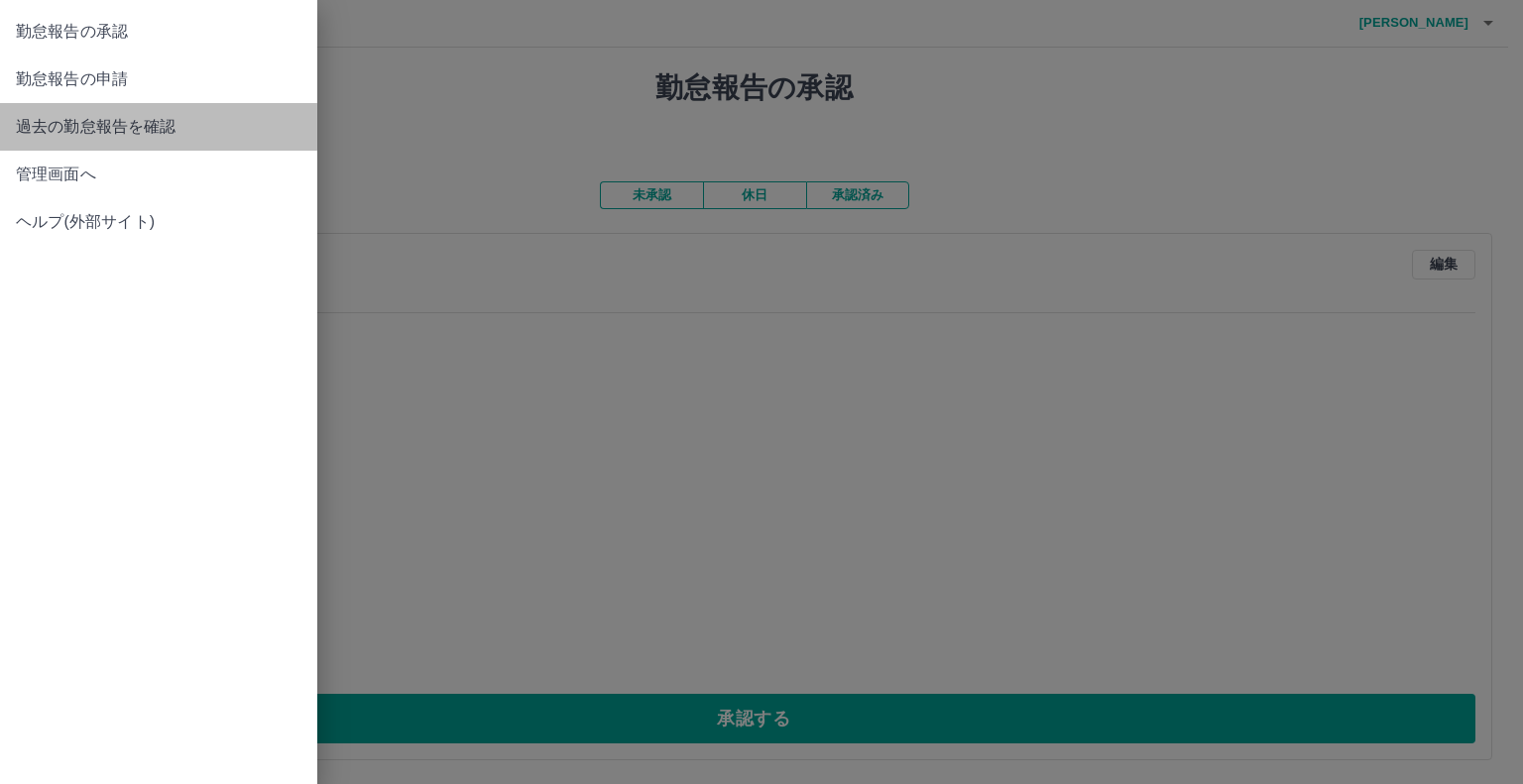 click on "過去の勤怠報告を確認" at bounding box center (159, 127) 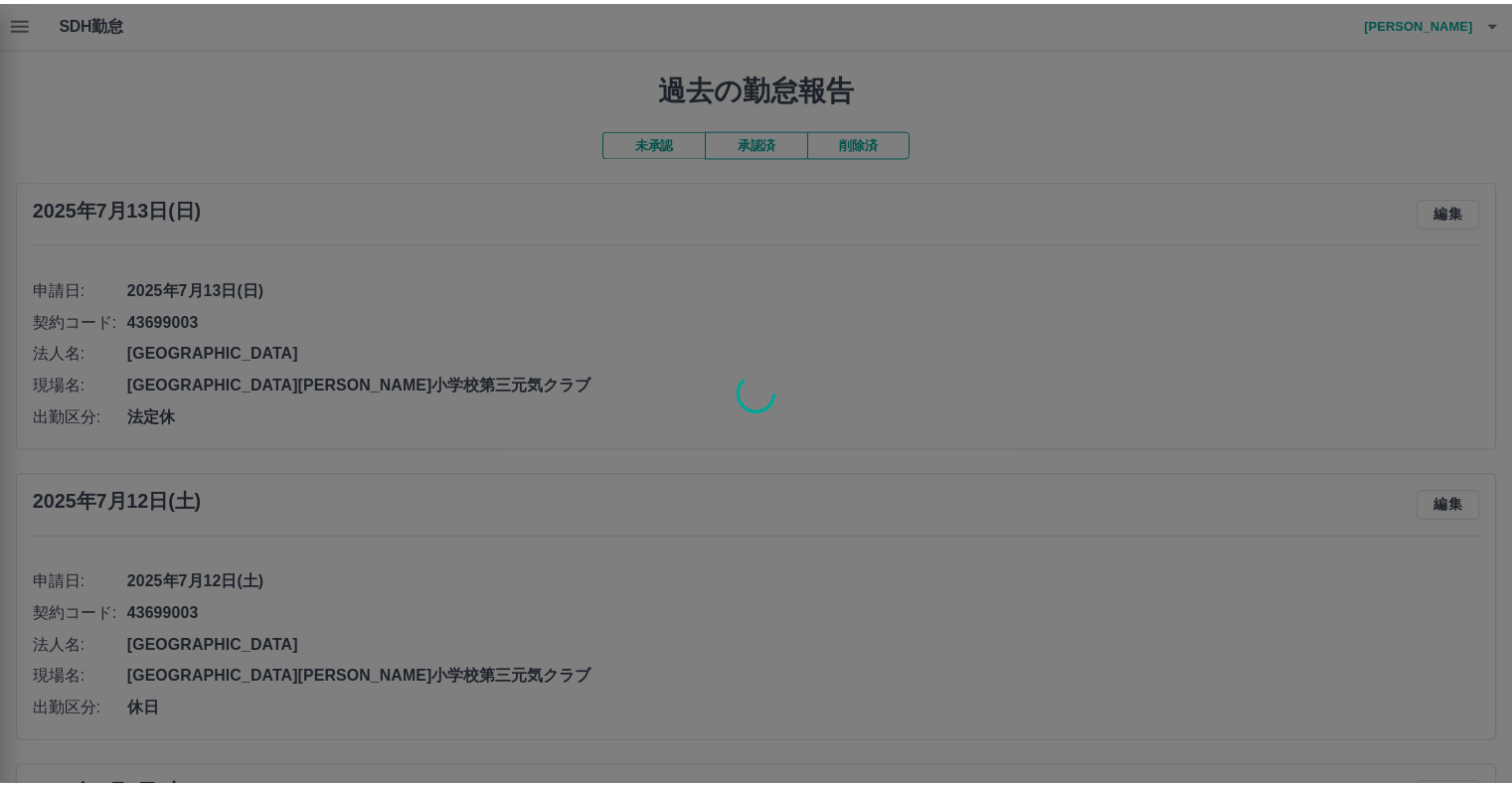 scroll, scrollTop: 0, scrollLeft: 0, axis: both 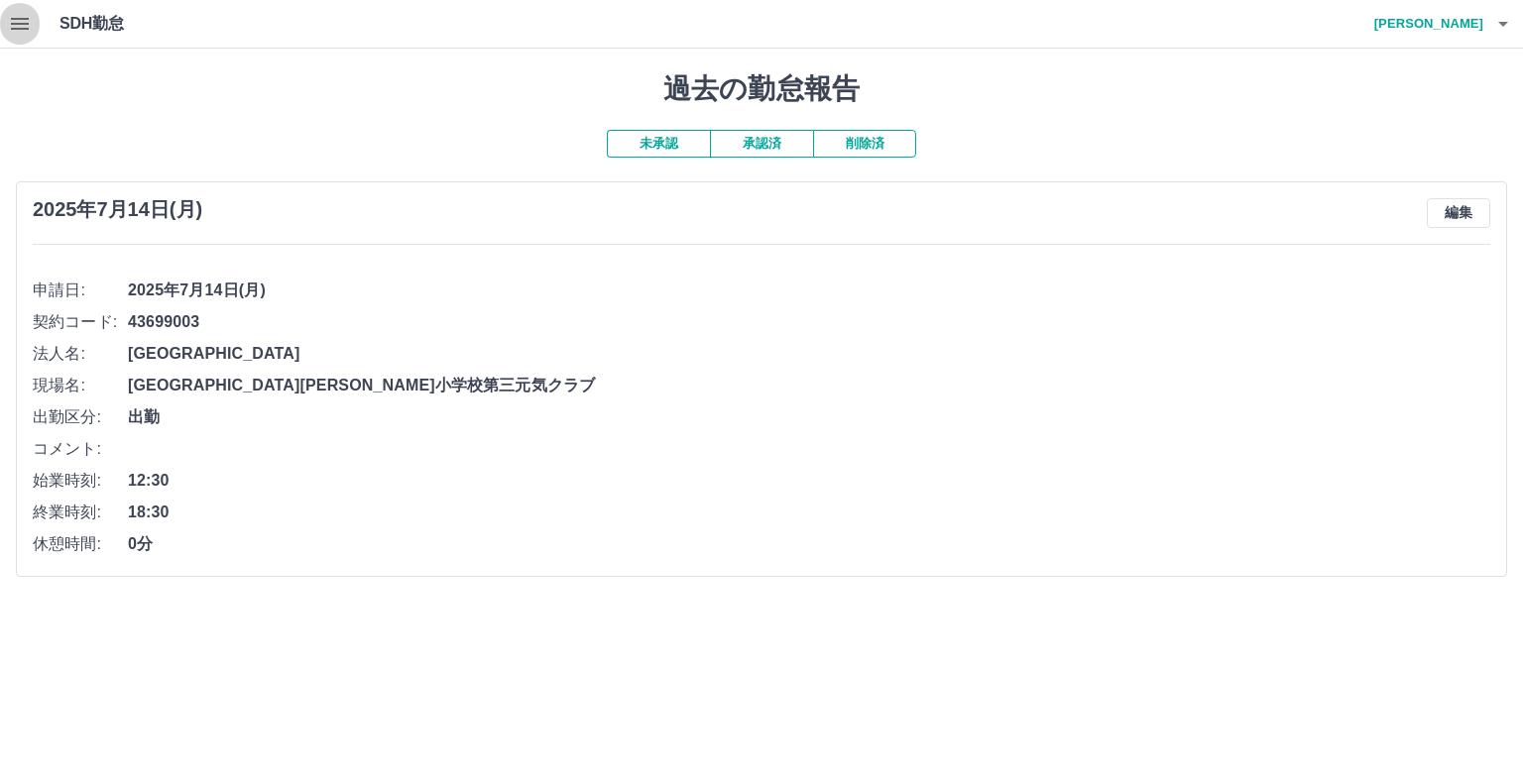 click 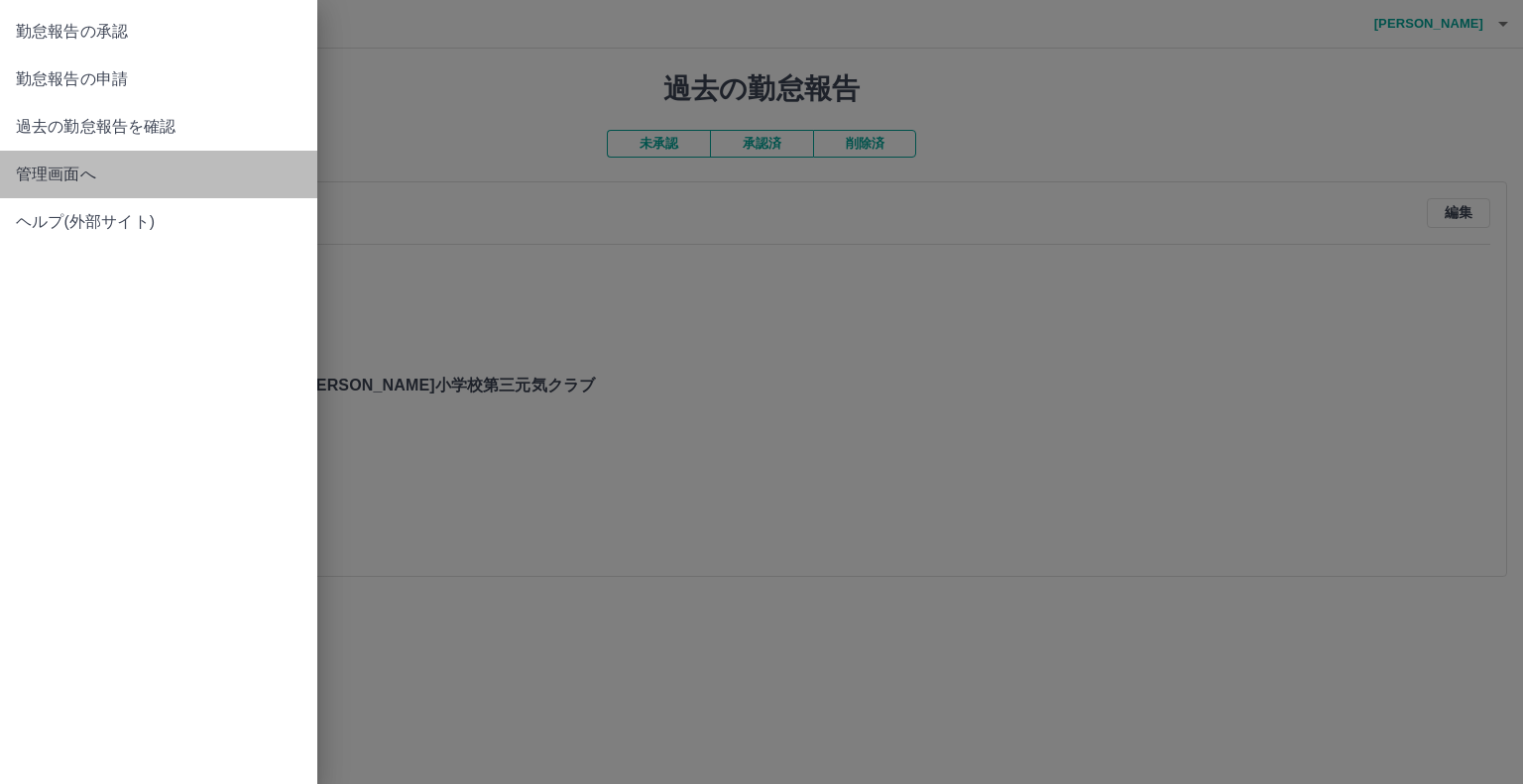 click on "管理画面へ" at bounding box center [159, 174] 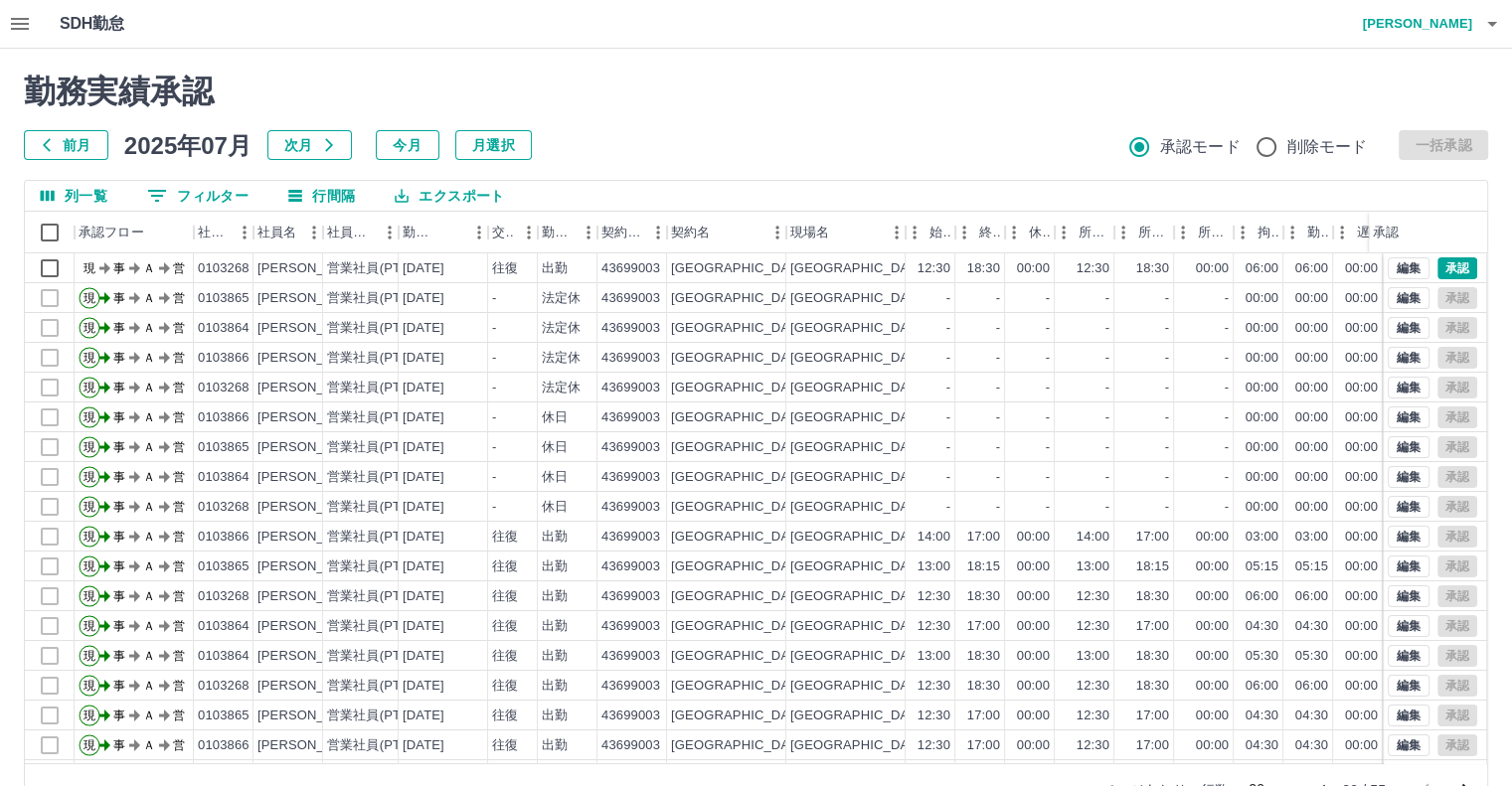 scroll, scrollTop: 54, scrollLeft: 0, axis: vertical 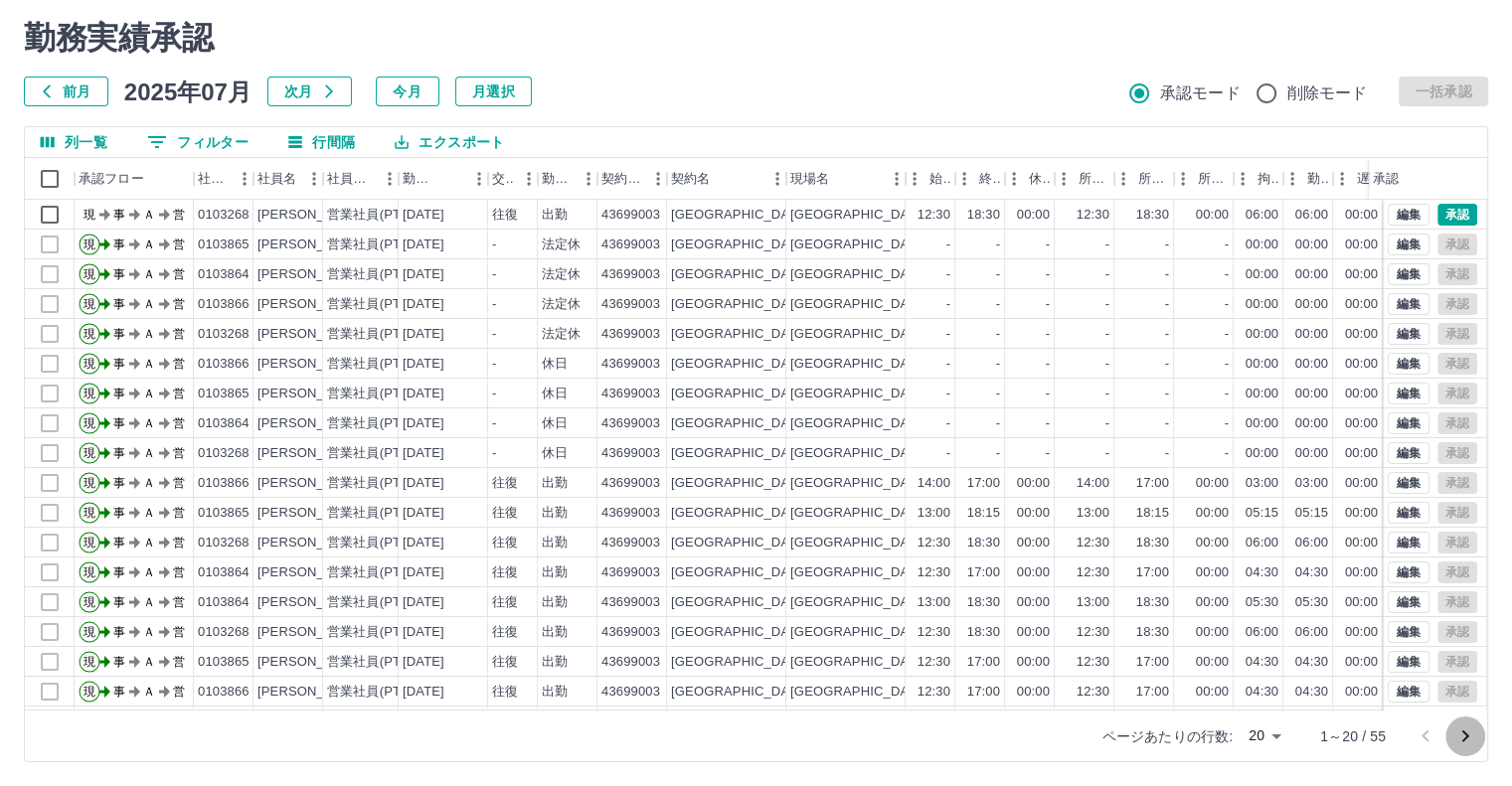 click 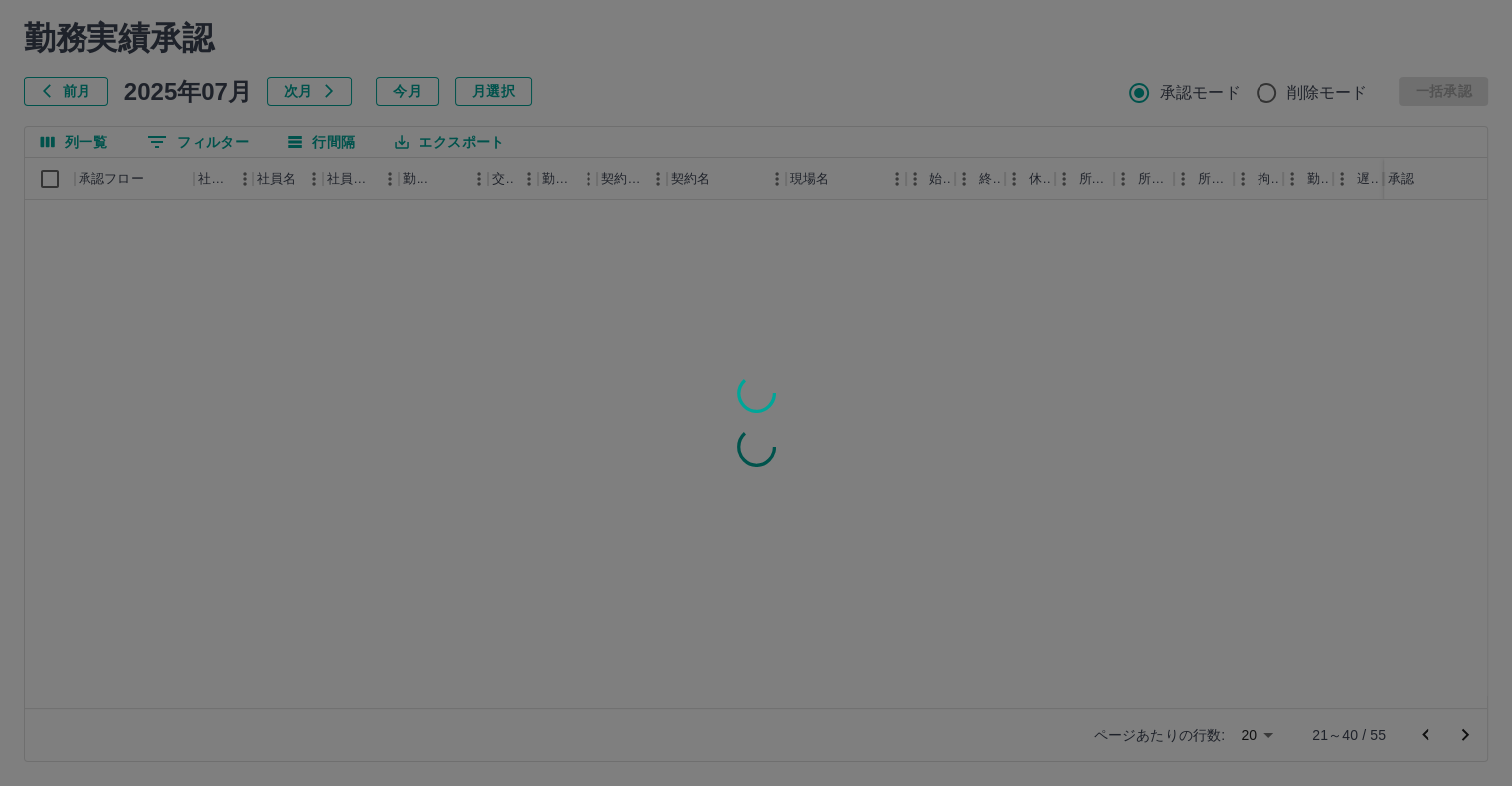 click at bounding box center (756, 393) 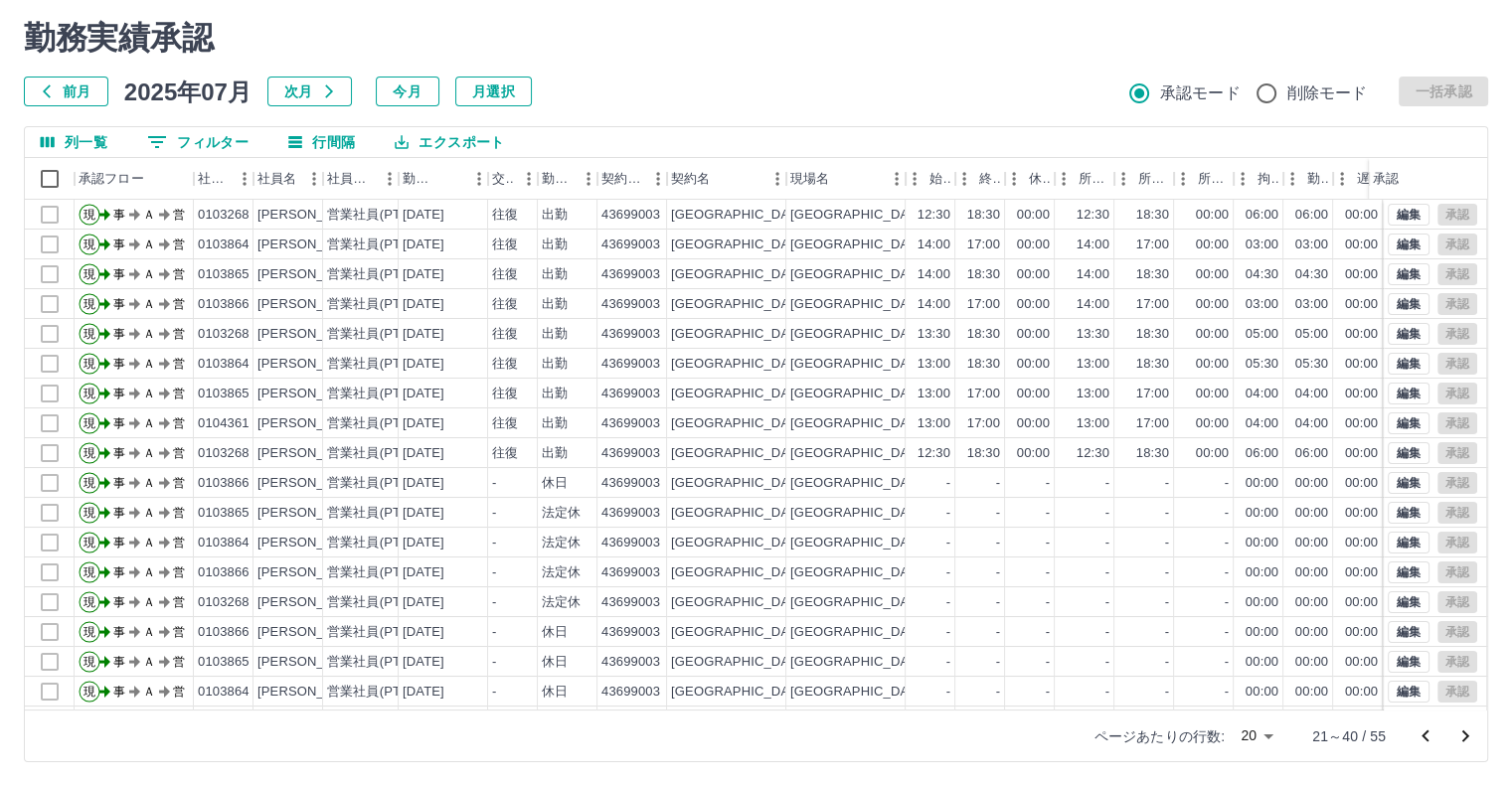 scroll, scrollTop: 100, scrollLeft: 0, axis: vertical 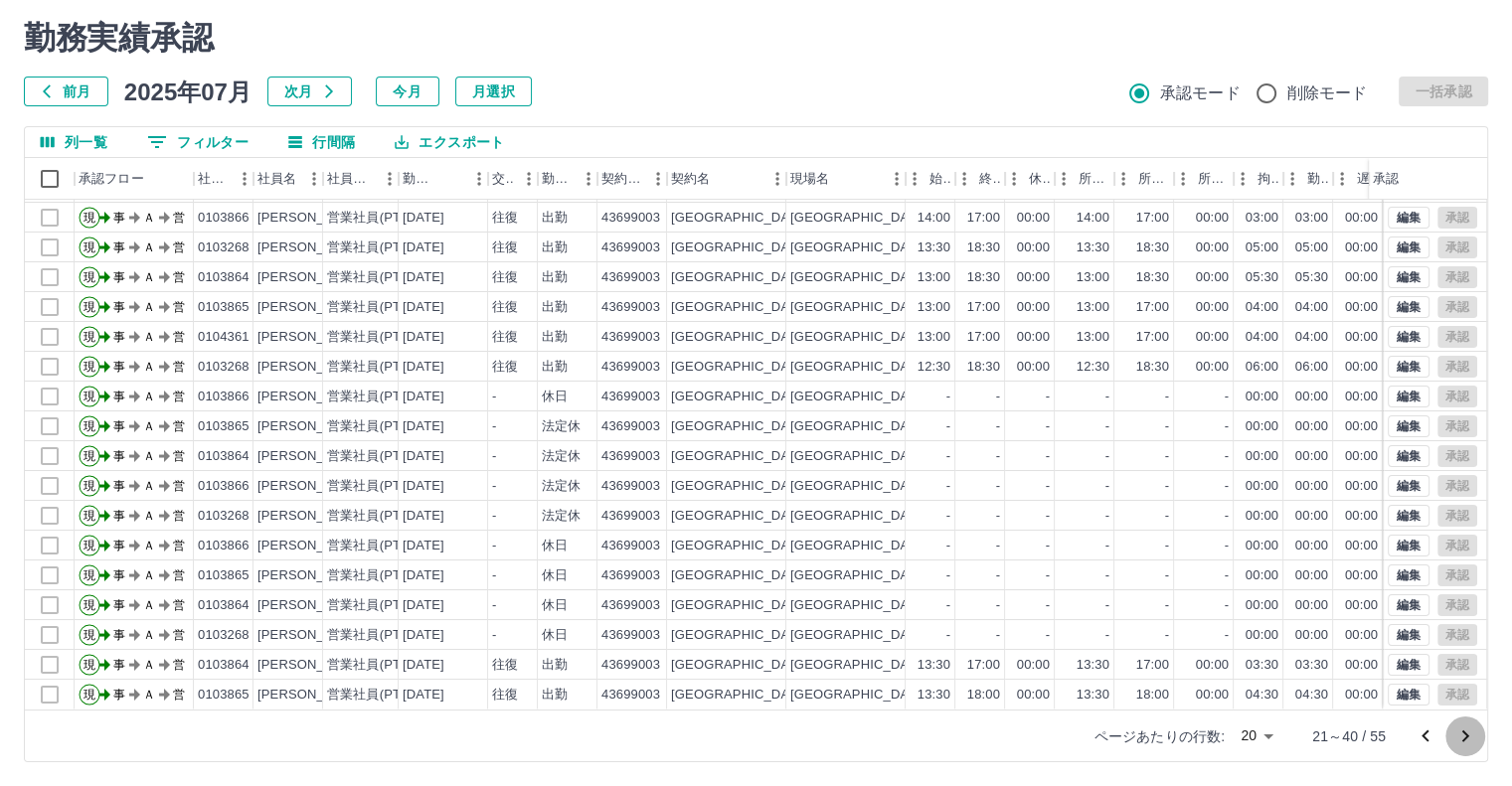 click 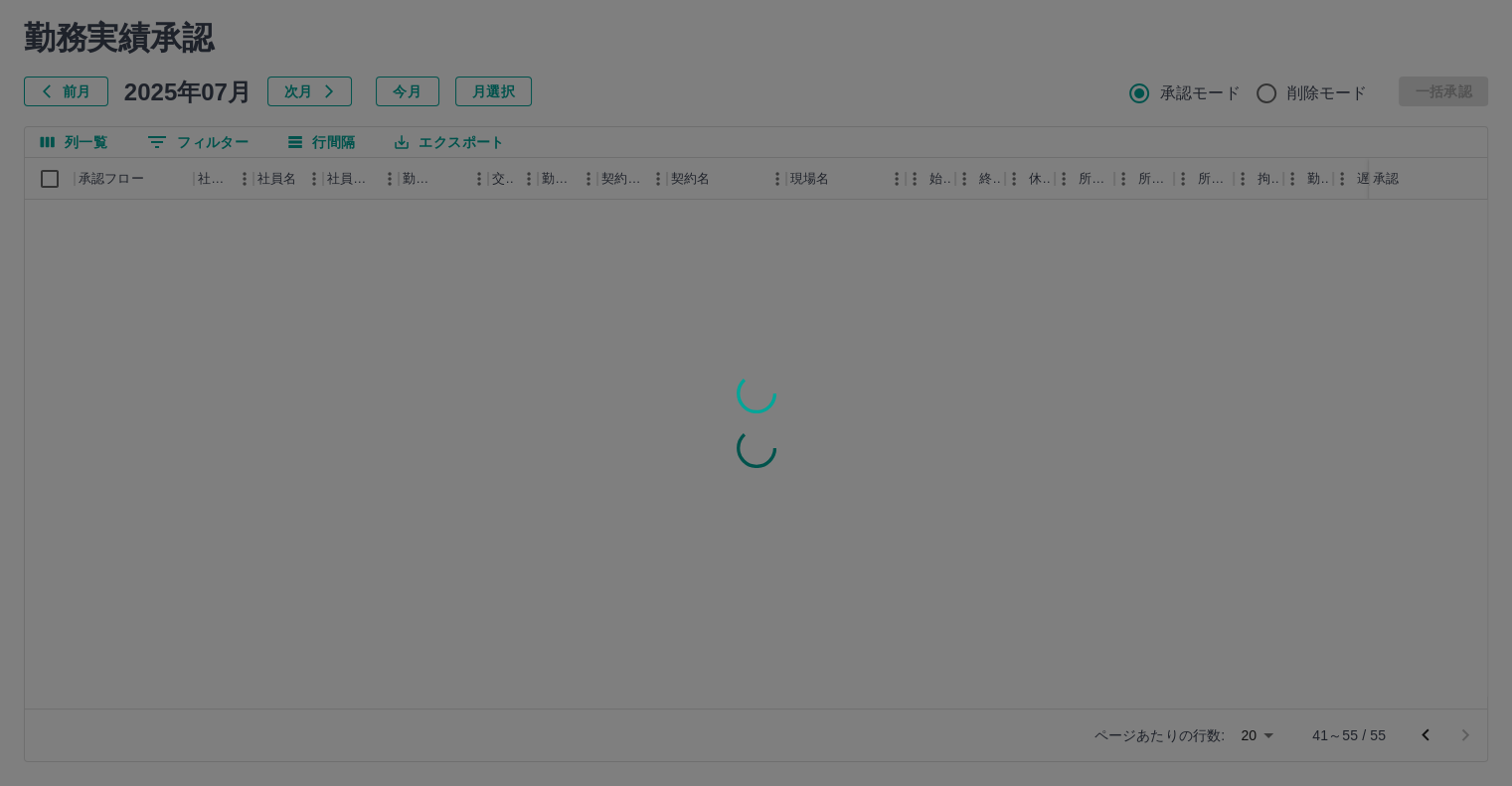 scroll, scrollTop: 0, scrollLeft: 0, axis: both 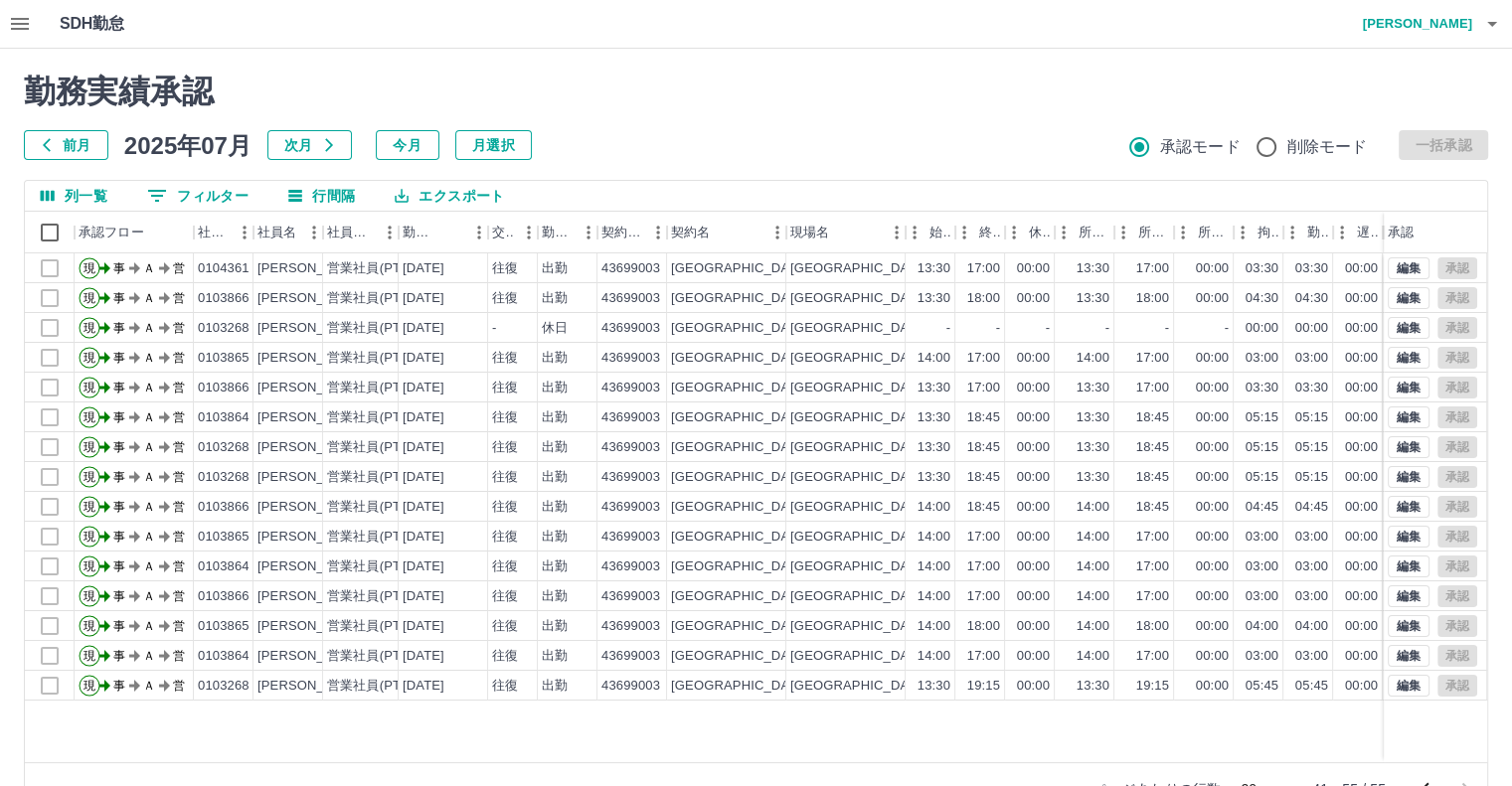 click 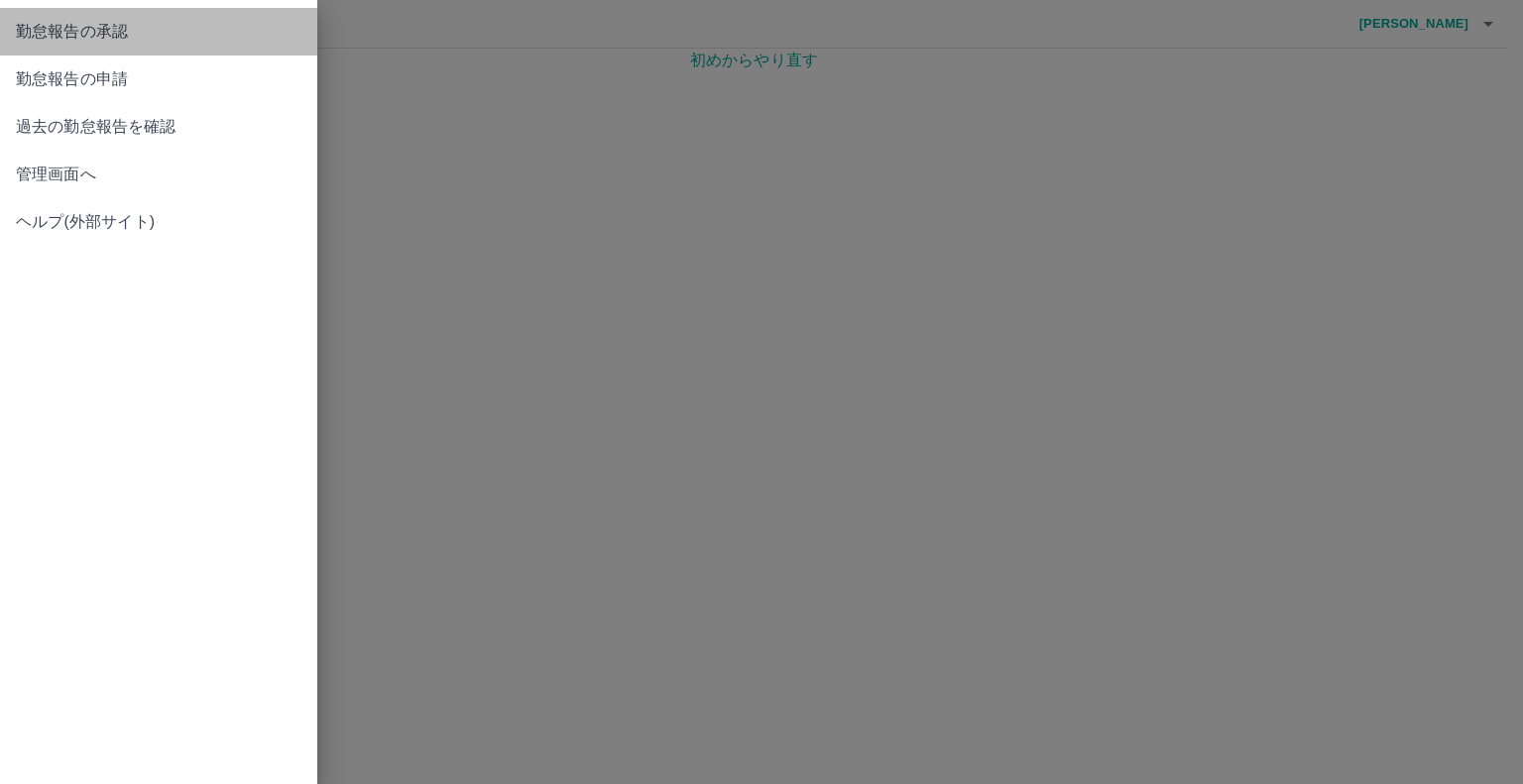 click on "勤怠報告の承認" at bounding box center [159, 32] 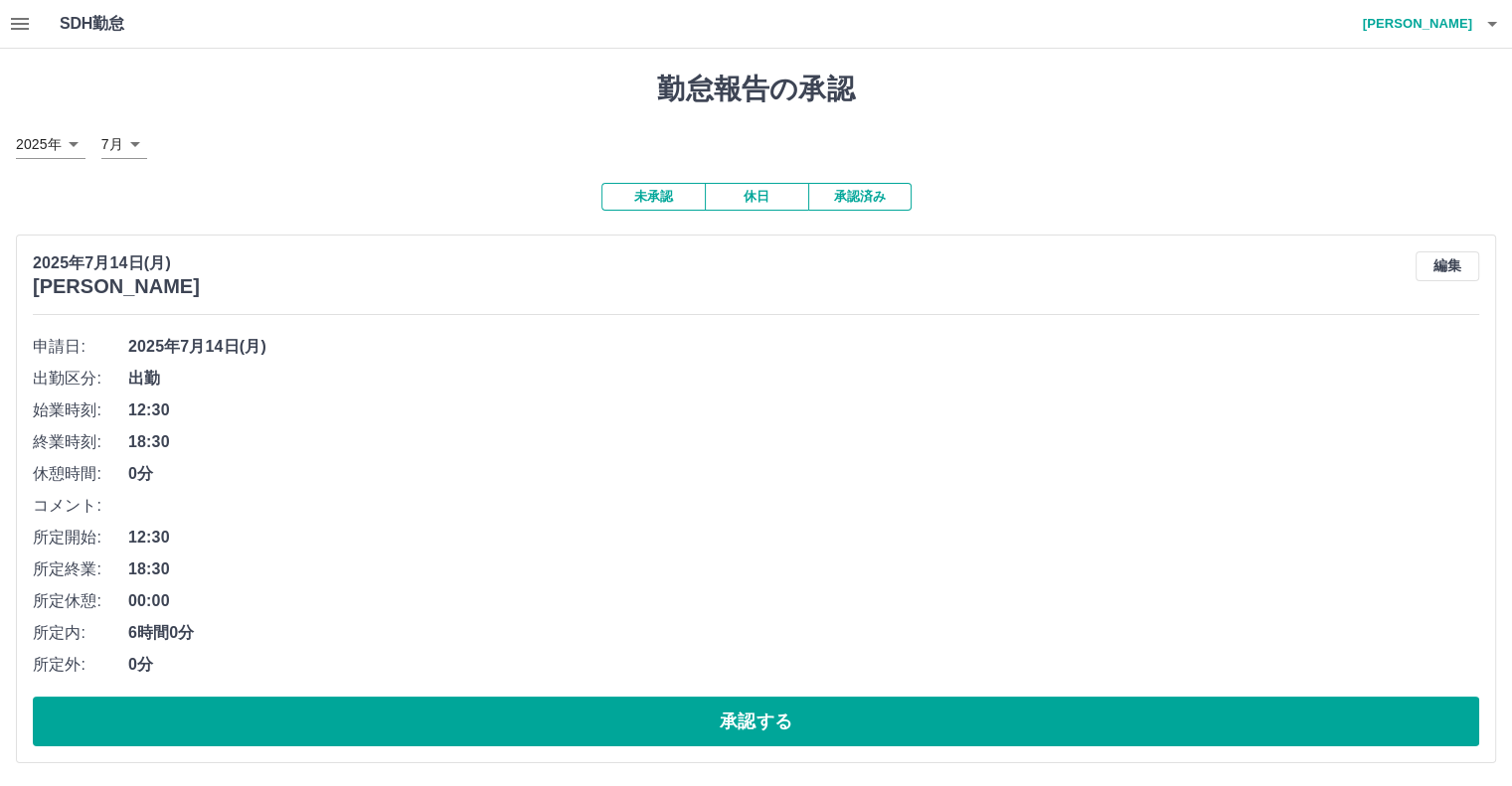 click on "2025年 **** 7月 *" at bounding box center [756, 144] 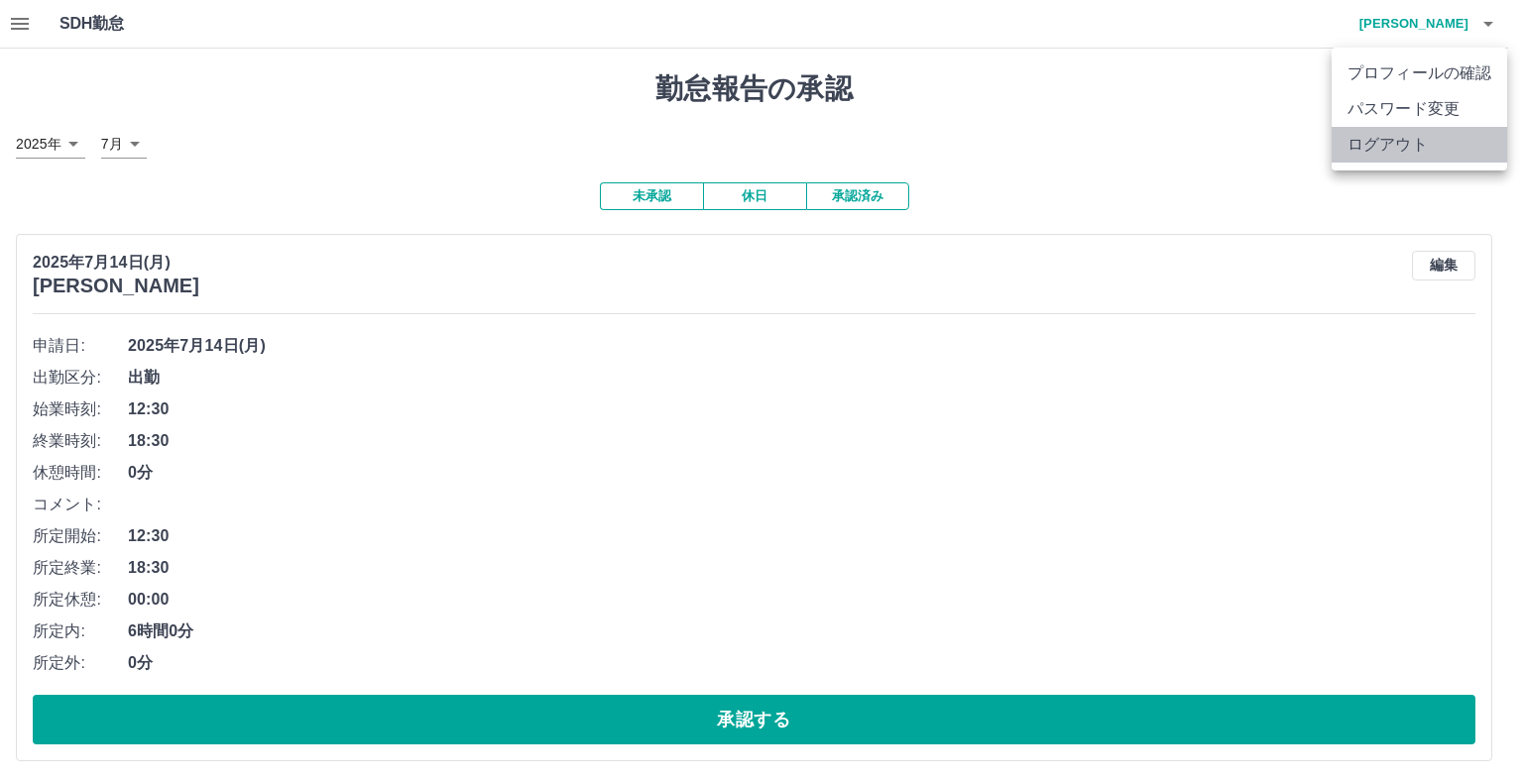click on "ログアウト" at bounding box center [1419, 145] 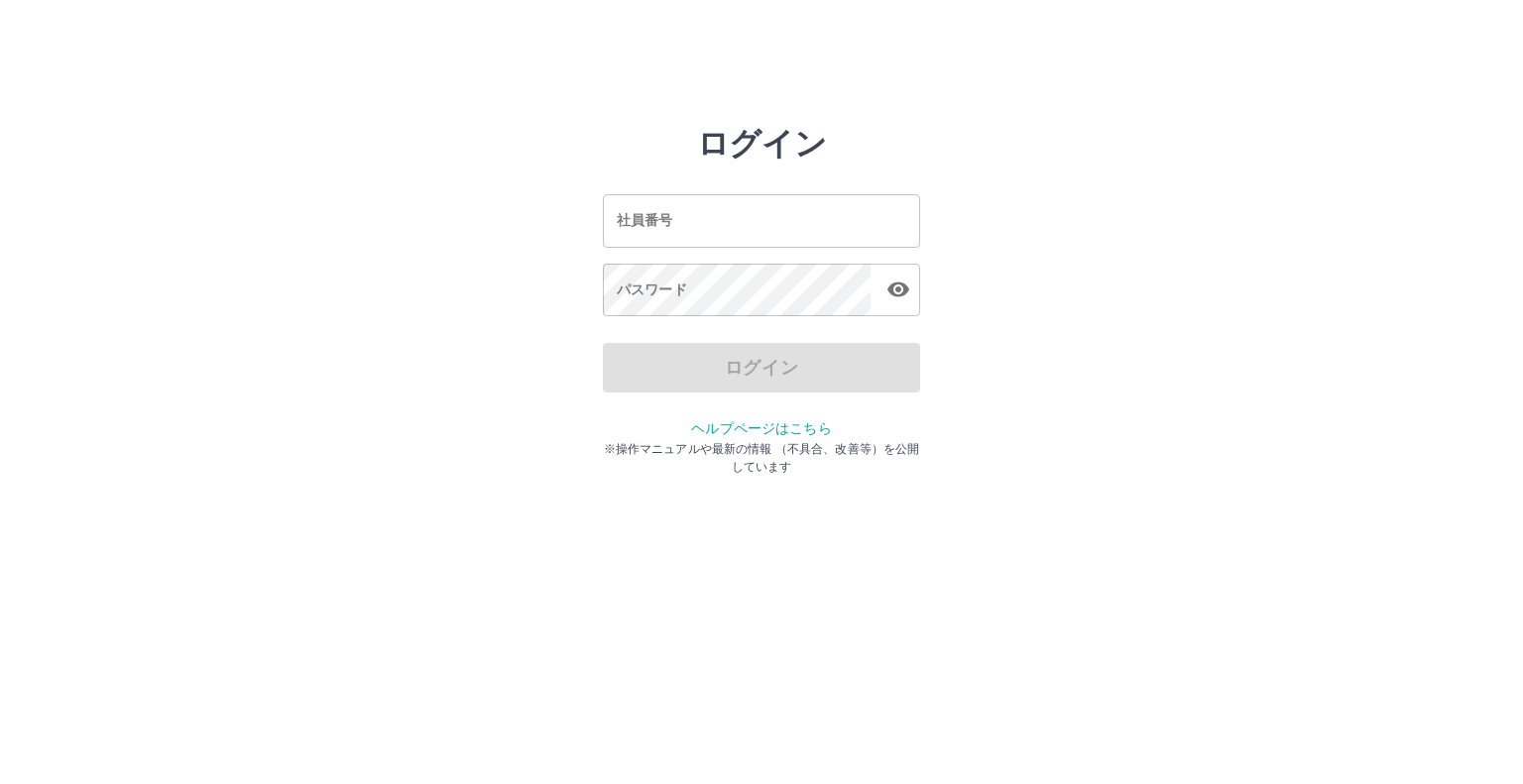 scroll, scrollTop: 0, scrollLeft: 0, axis: both 